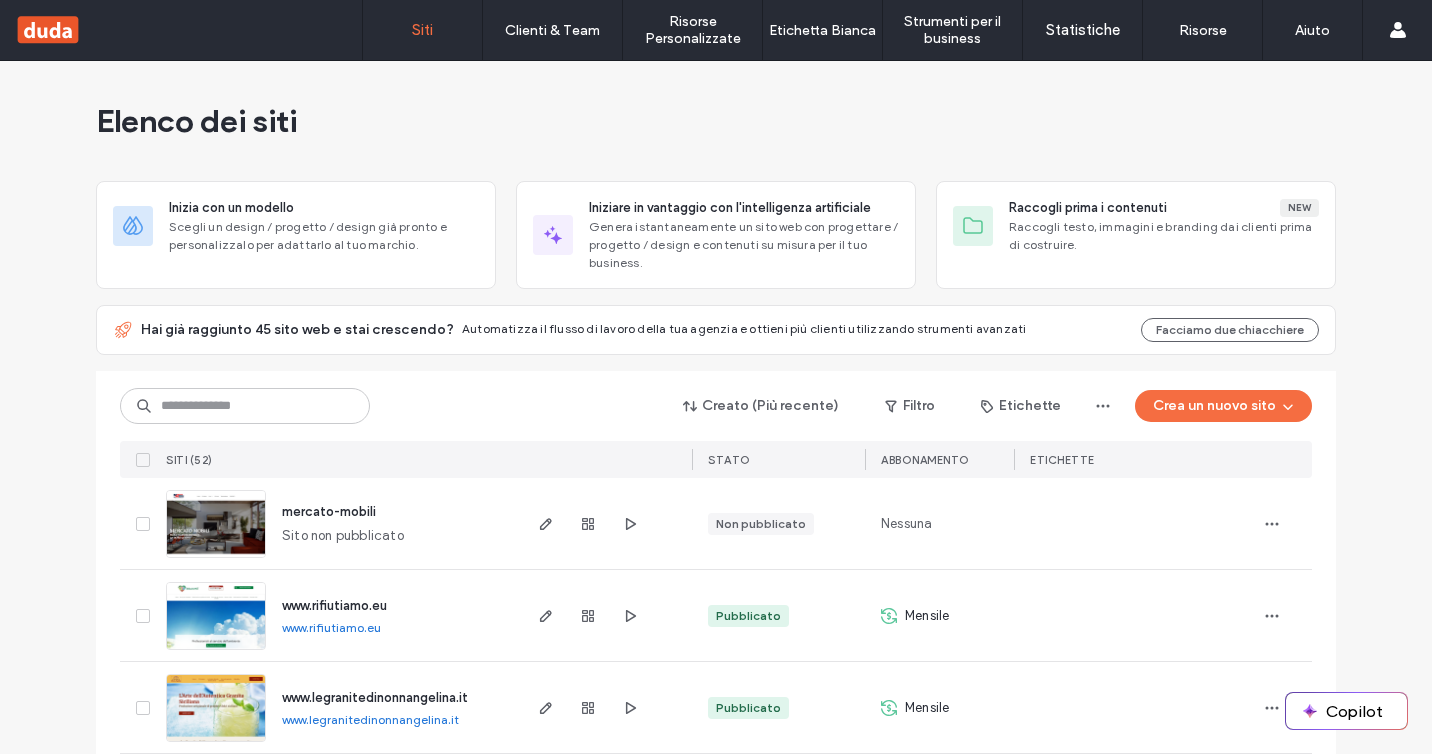 scroll, scrollTop: 0, scrollLeft: 0, axis: both 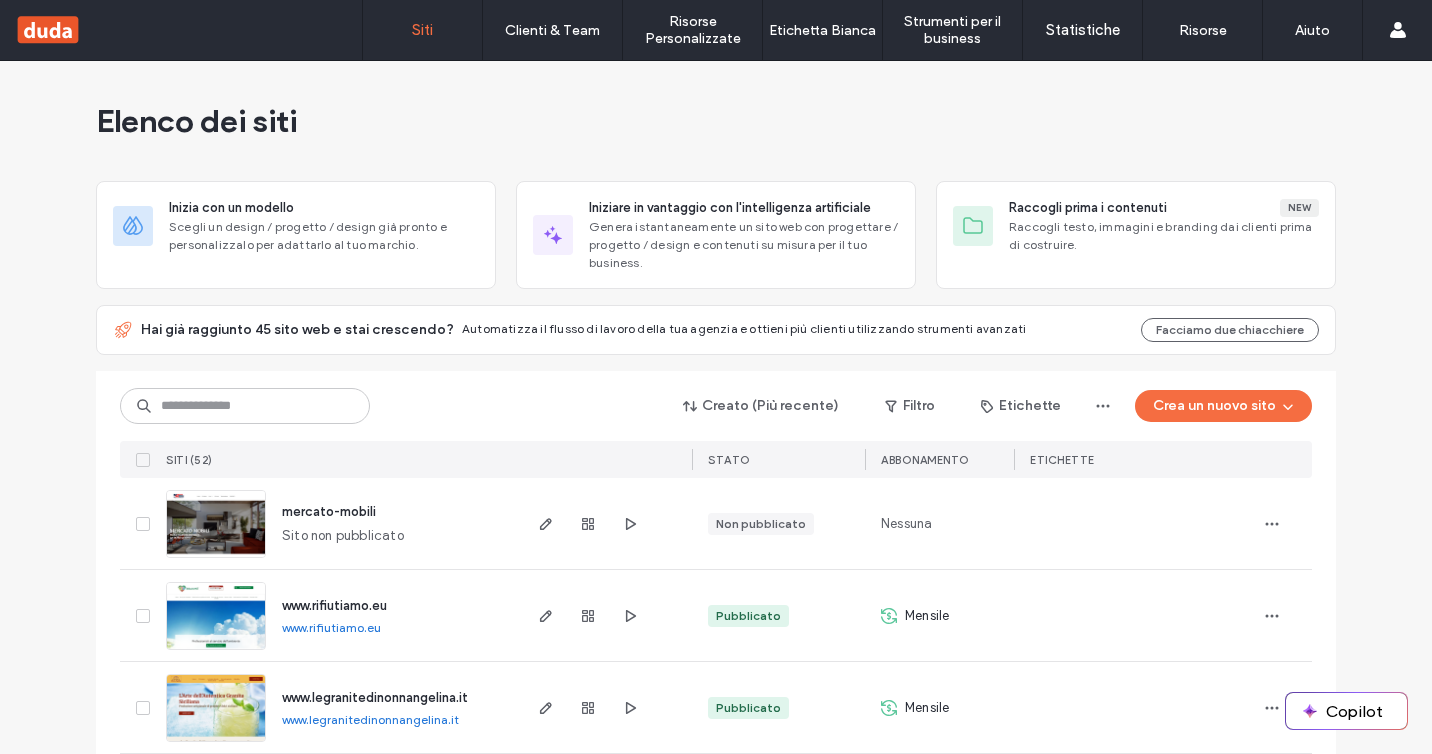 click at bounding box center (8, 865) 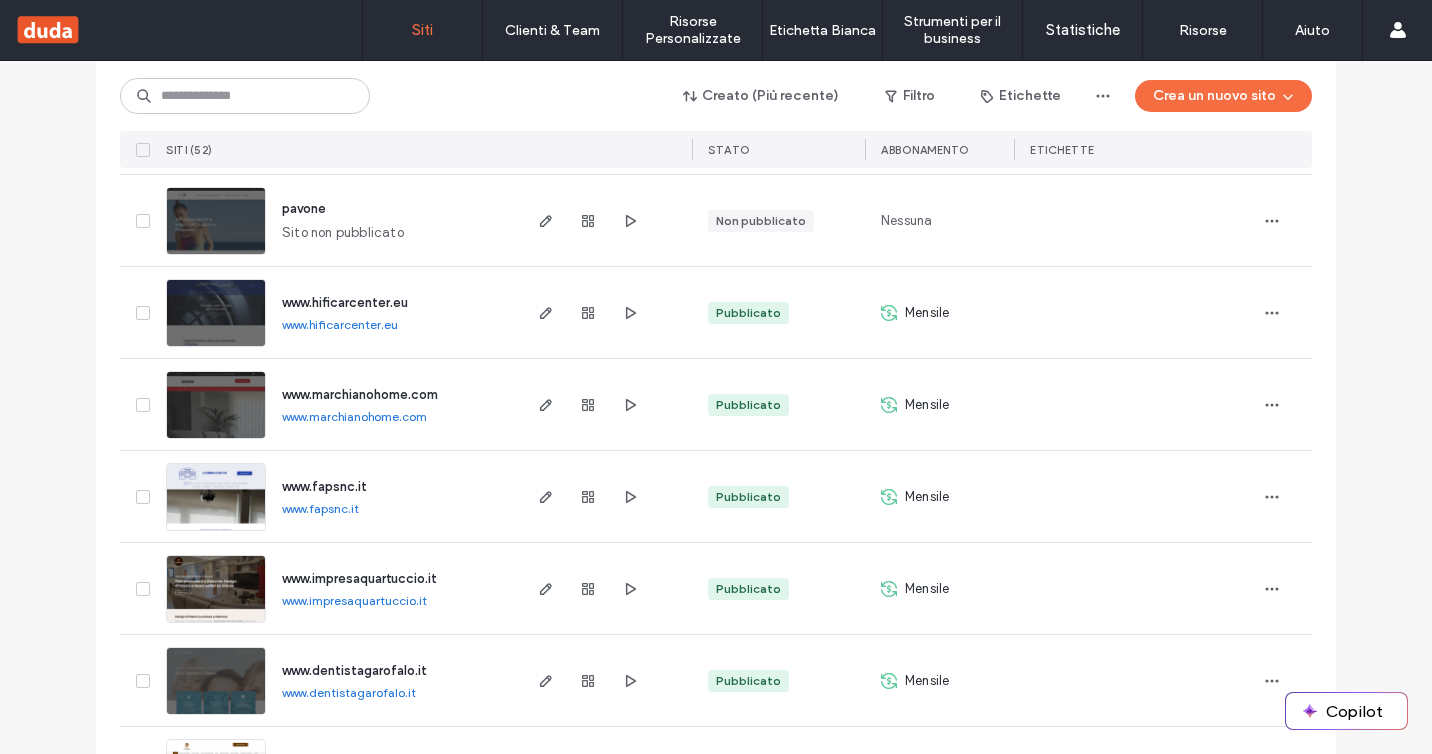 scroll, scrollTop: 4532, scrollLeft: 0, axis: vertical 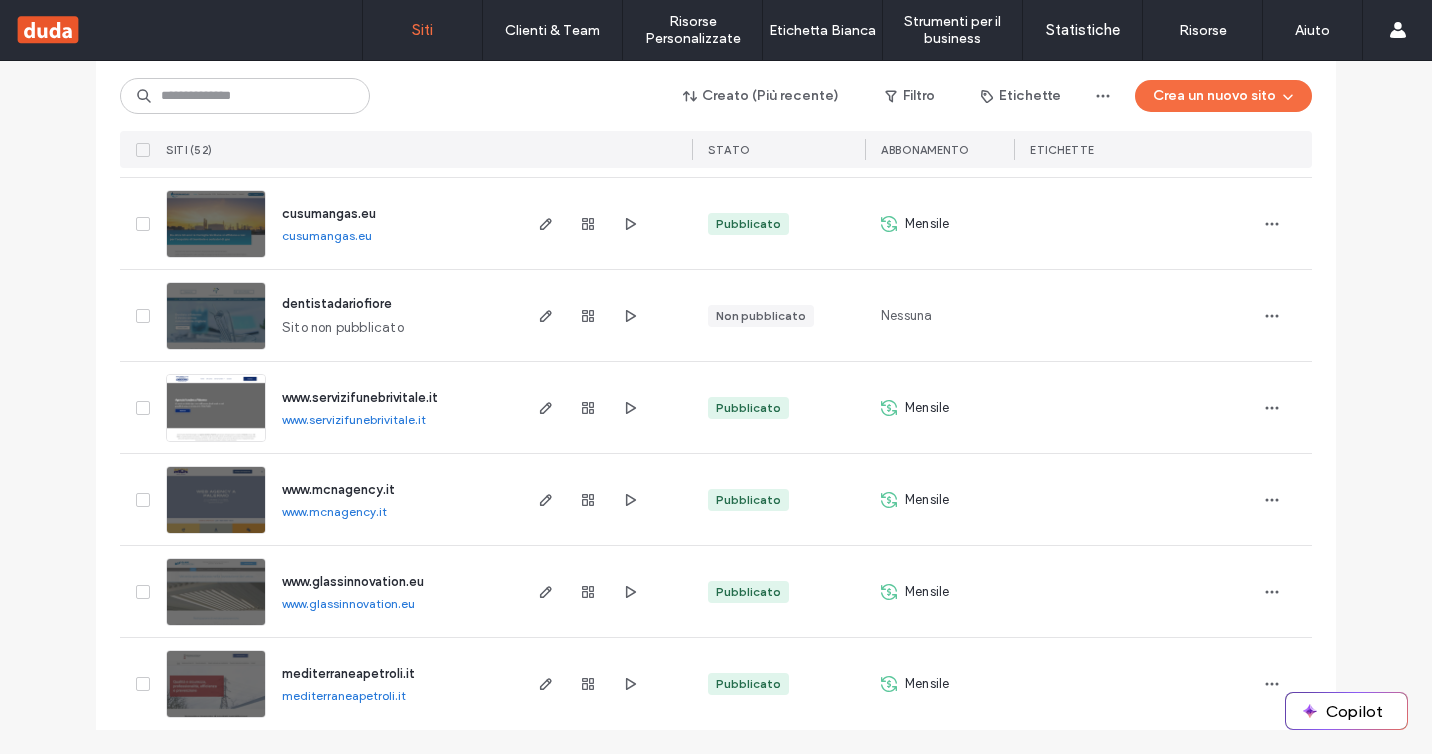 click at bounding box center (1134, 591) 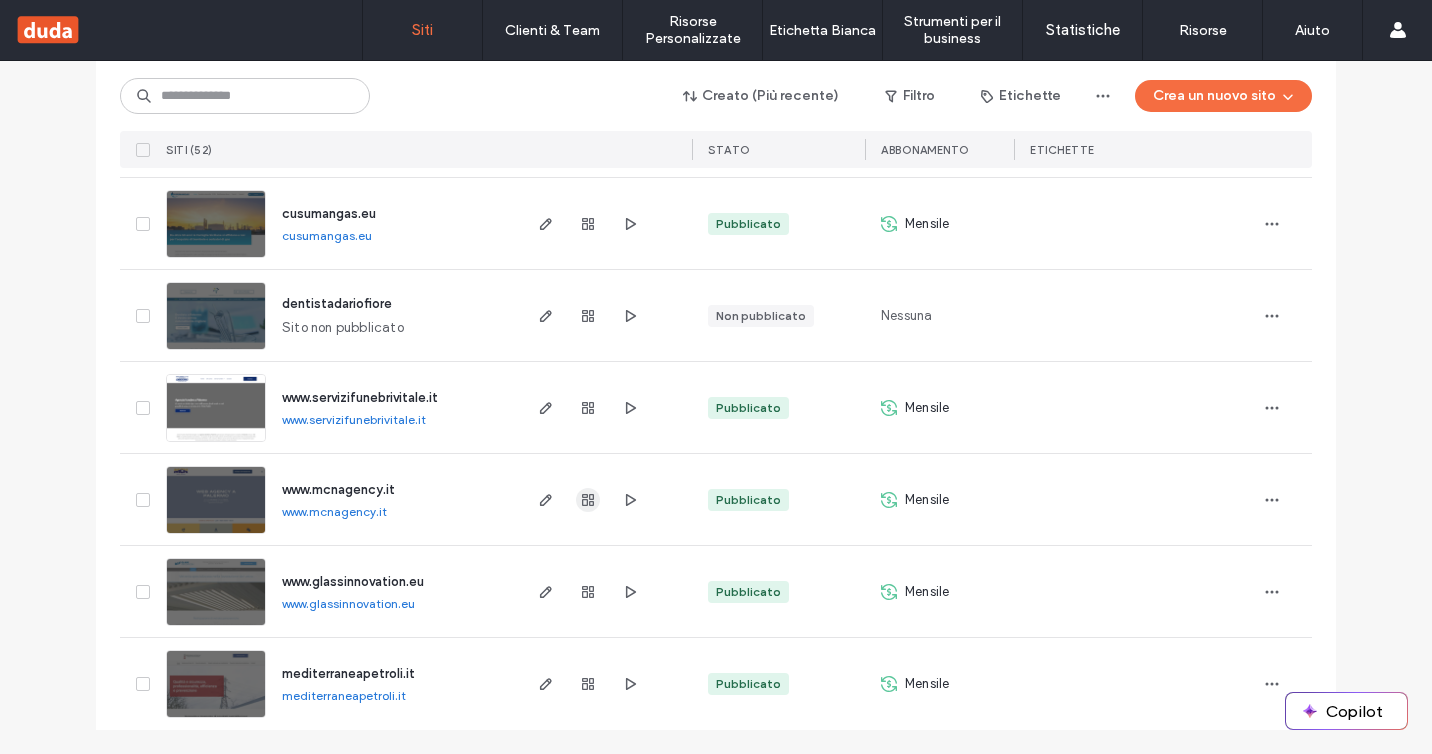 click 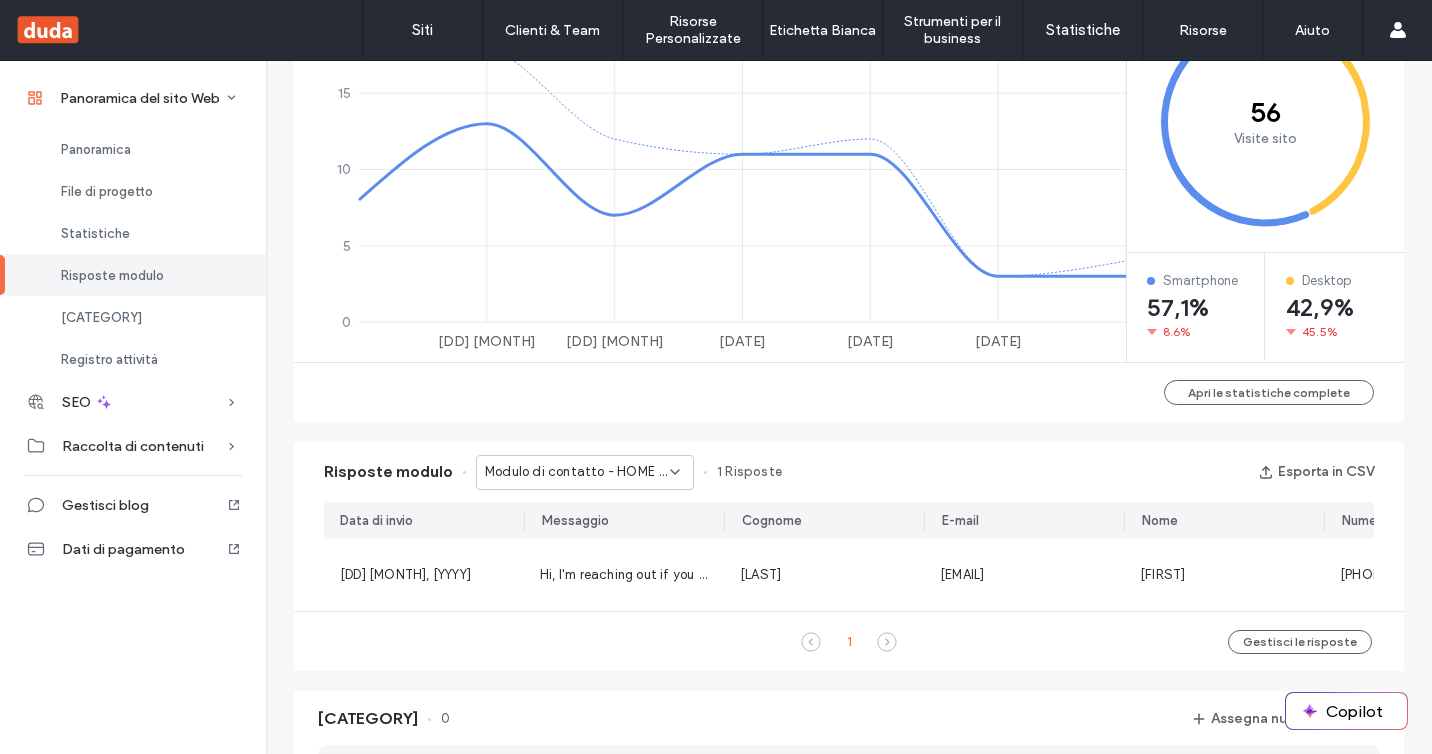 scroll, scrollTop: 930, scrollLeft: 0, axis: vertical 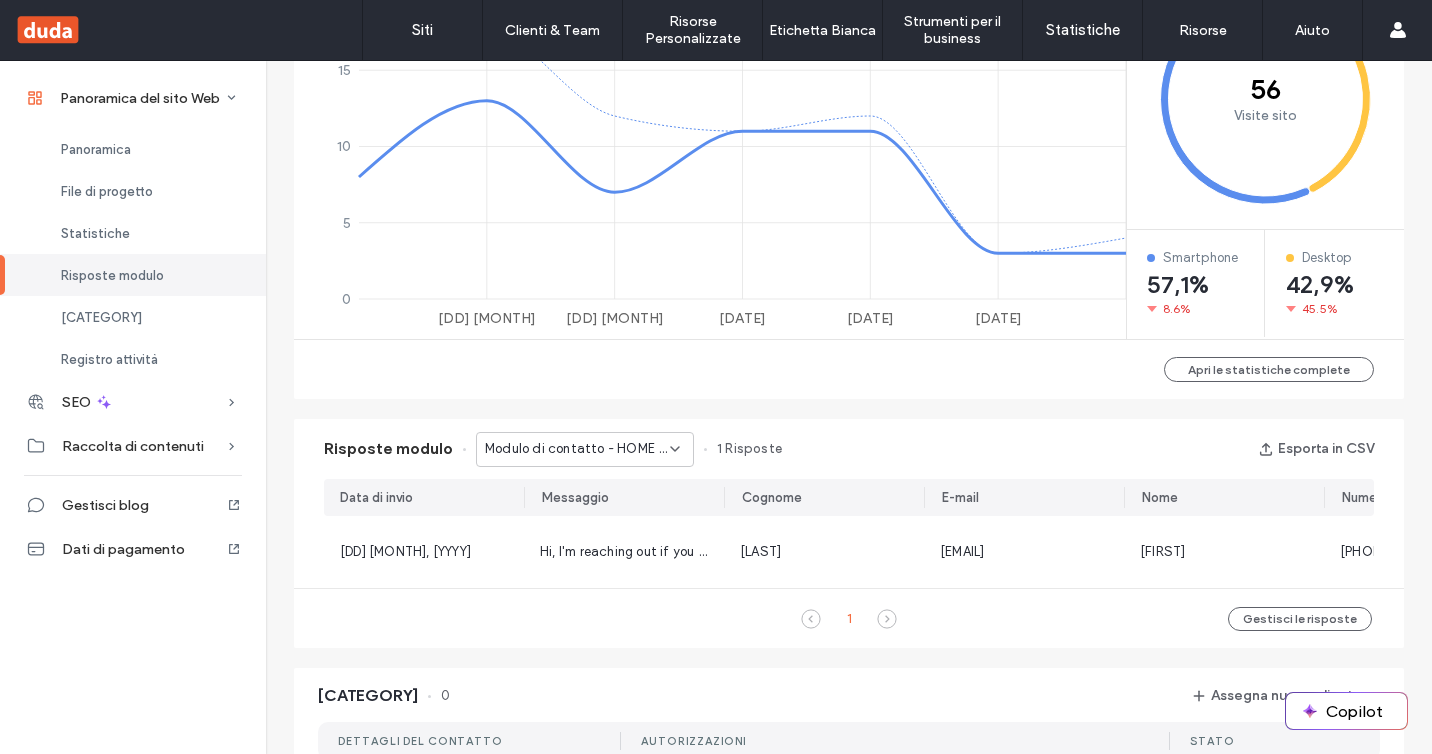 click on "Modulo di contatto - HOME pagina" at bounding box center (577, 449) 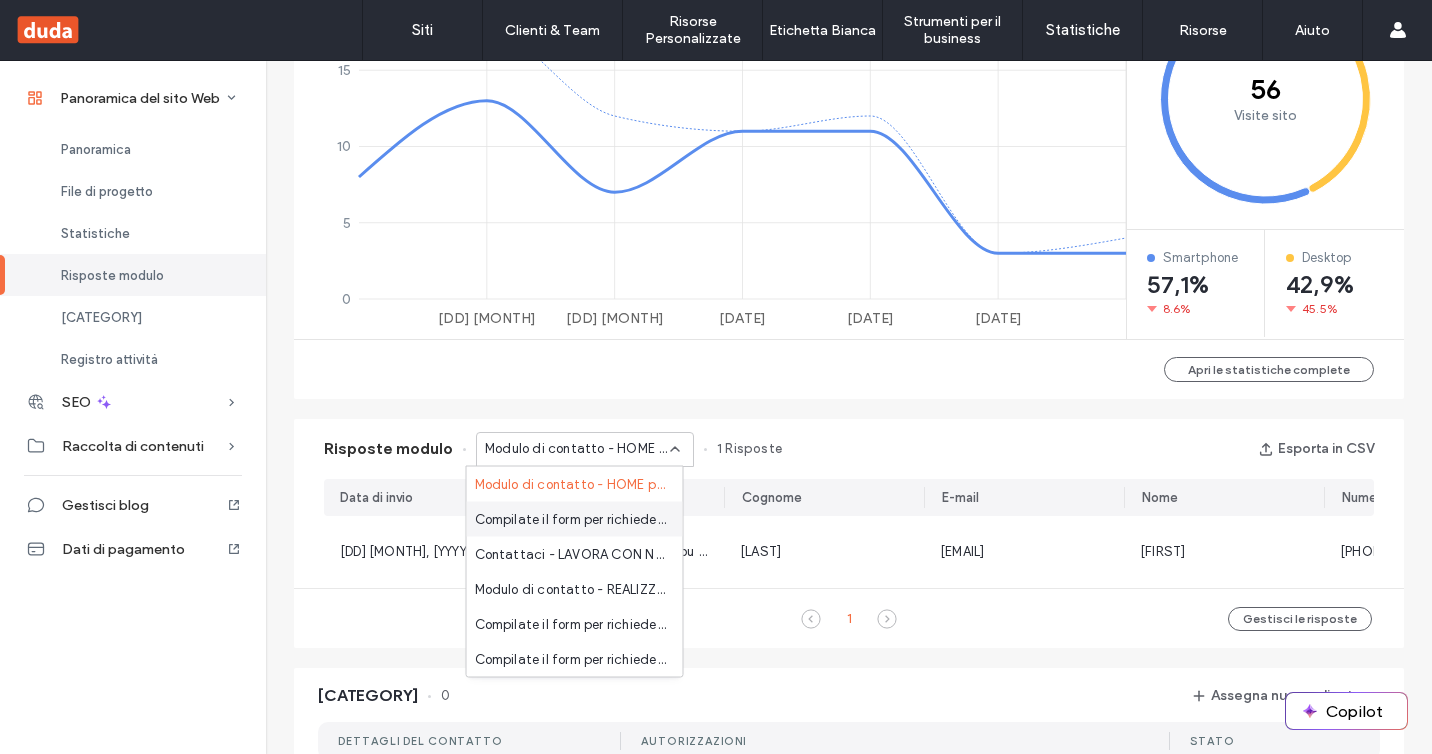 click on "Compilate il form per richiedere informazioni e preventivi - ABBIGLIAMENTO DA LAVORO pagina" at bounding box center (571, 519) 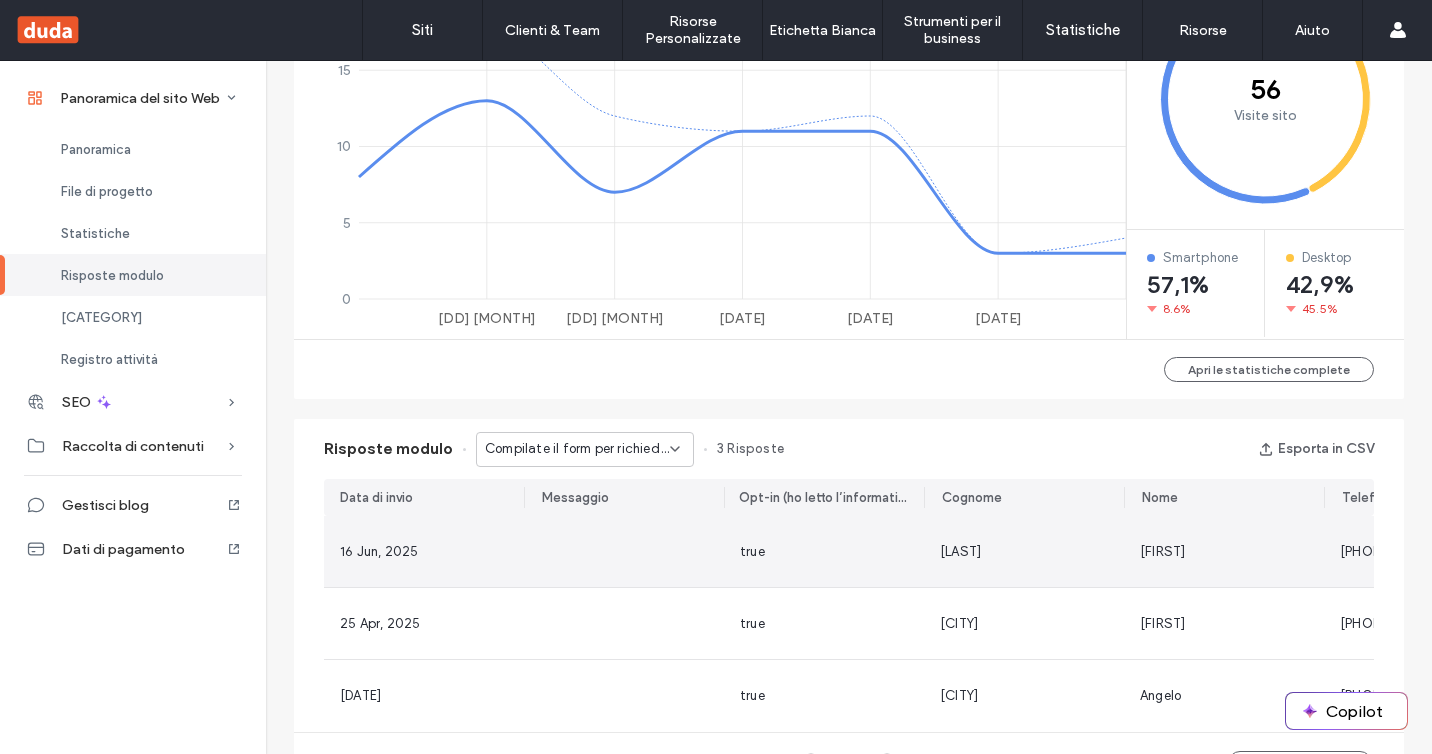click at bounding box center (624, 551) 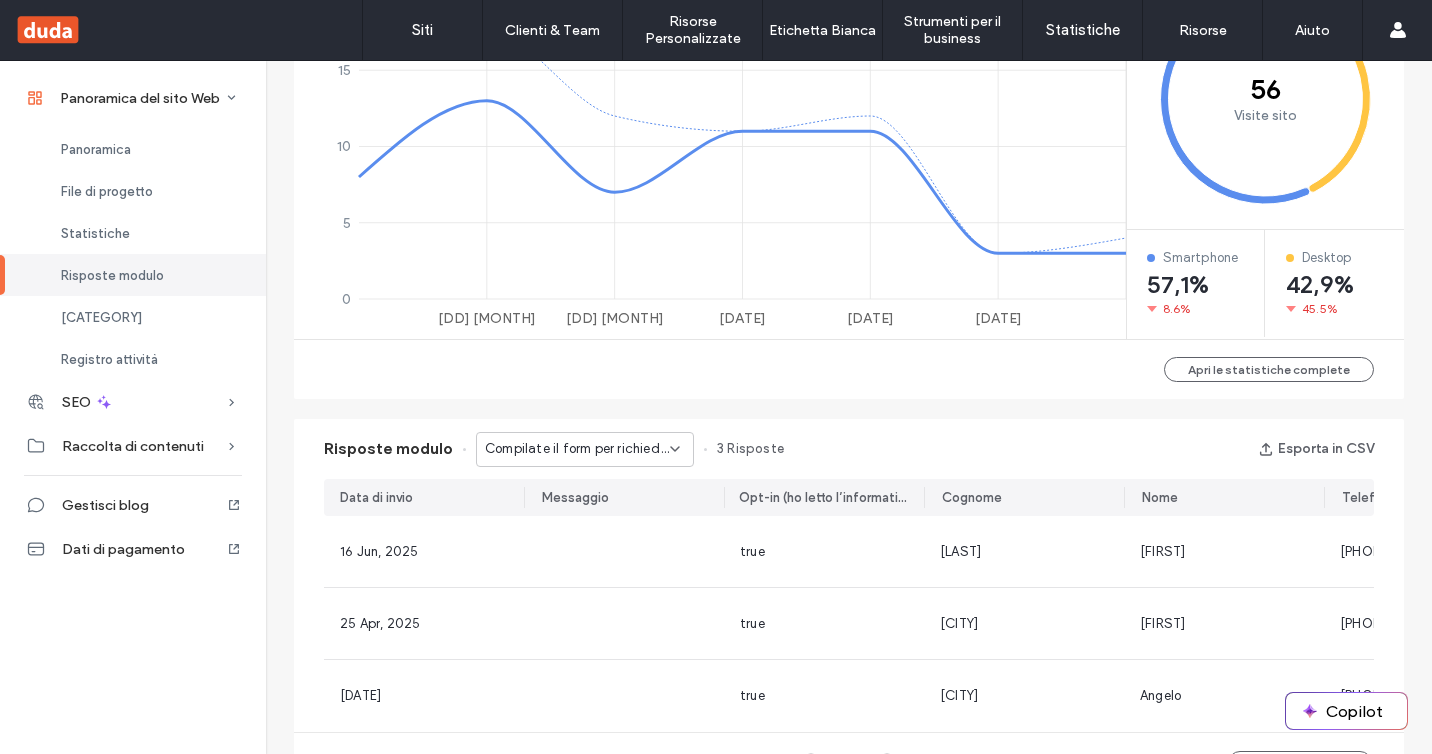 click on "Compilate il form per richiedere informazioni e preventivi - ABBIGLIAMENTO DA LAVORO pagina" at bounding box center (577, 449) 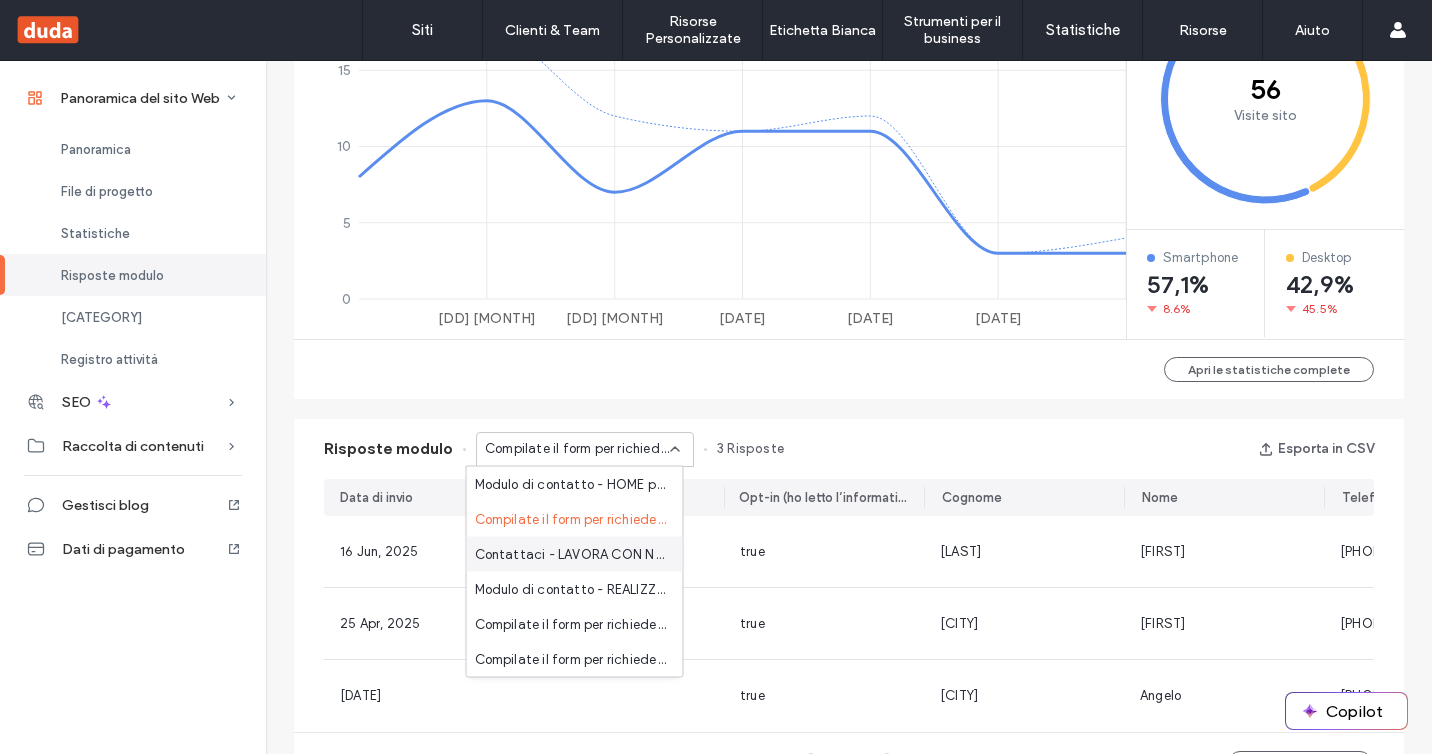 click on "Contattaci - LAVORA CON NOI pagina" at bounding box center [571, 554] 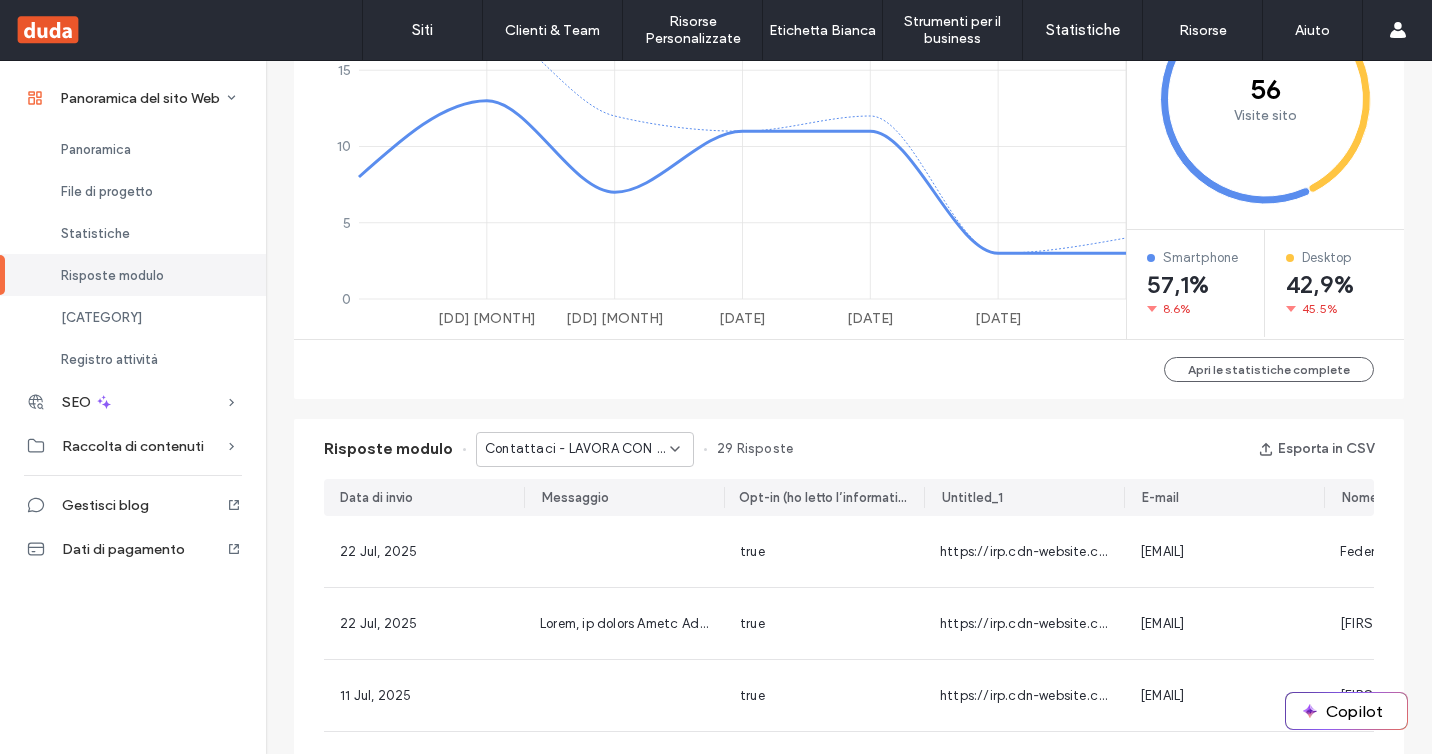 click at bounding box center [624, 551] 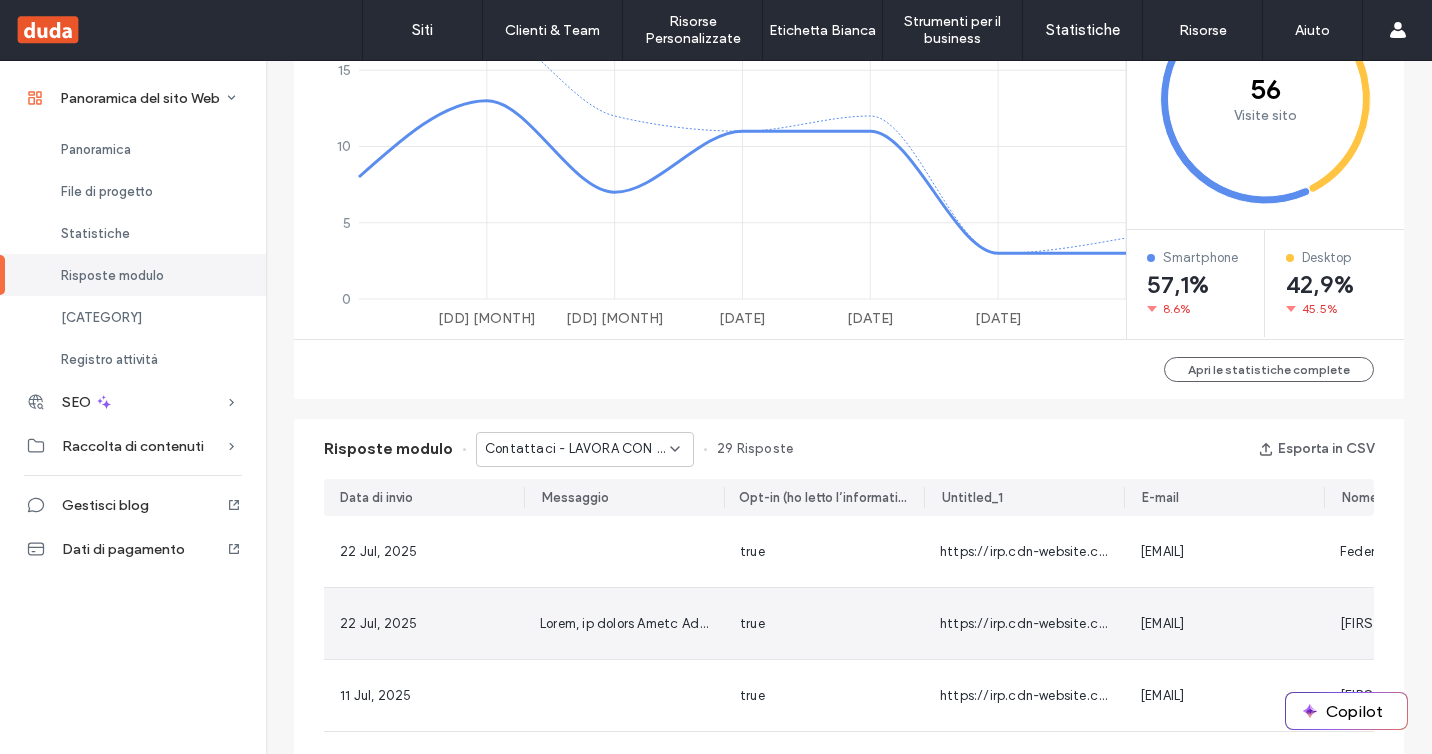 click at bounding box center [4872, 623] 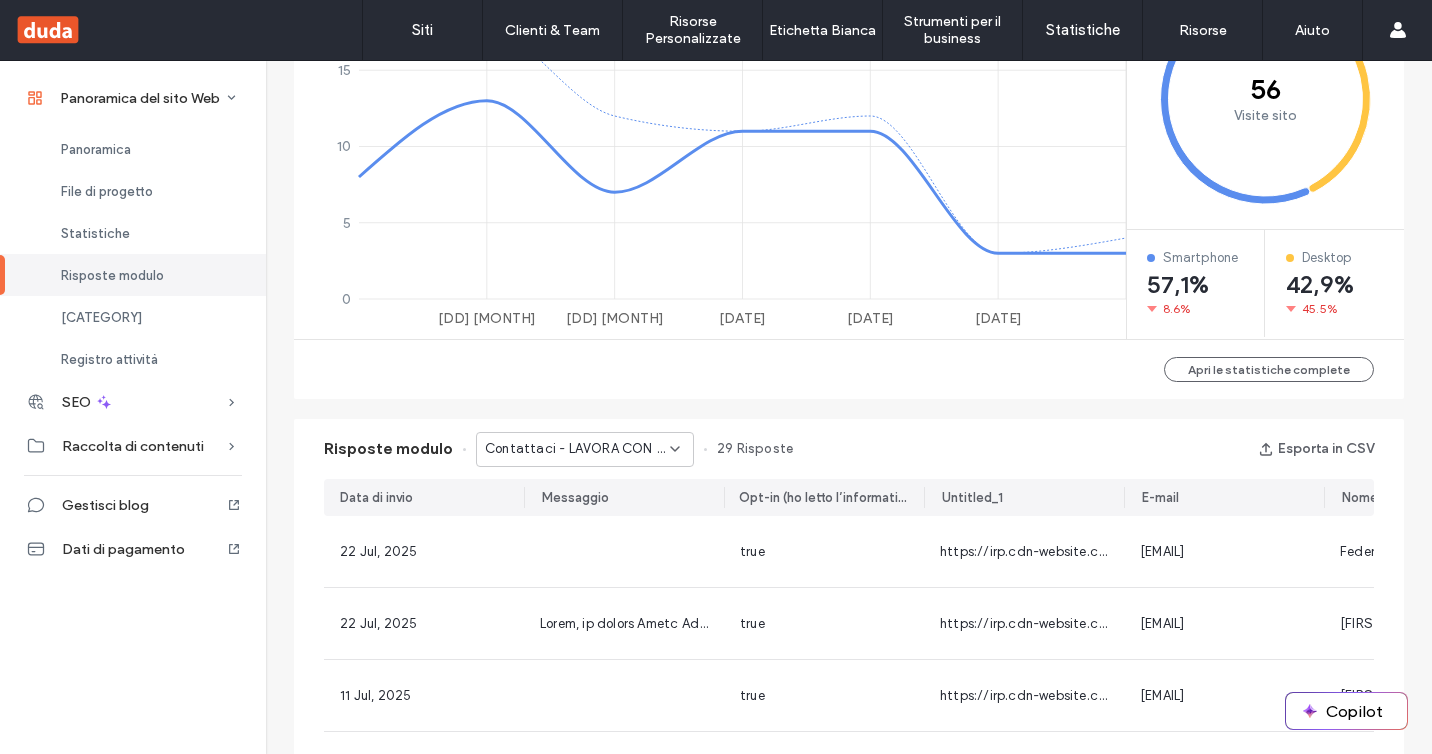 scroll, scrollTop: 771, scrollLeft: 0, axis: vertical 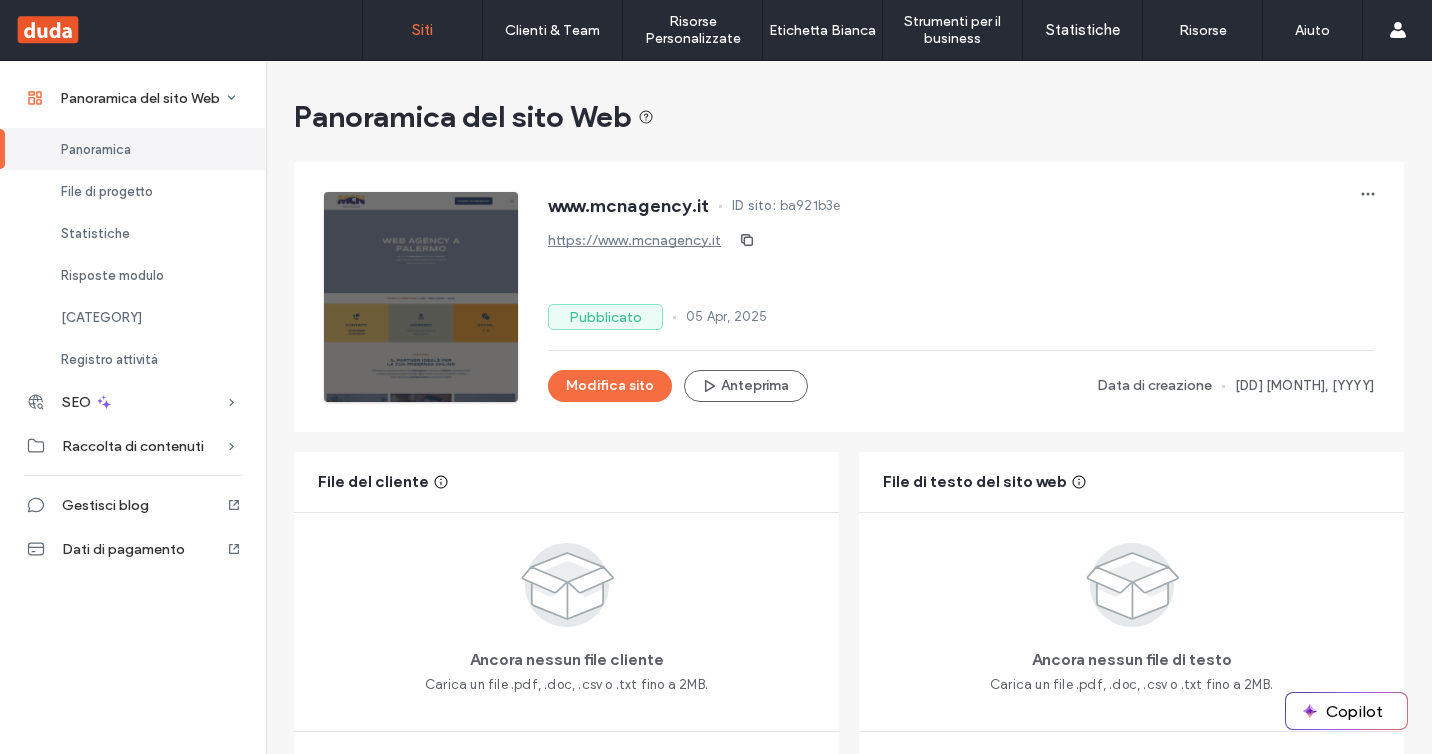 click on "Siti" at bounding box center [422, 30] 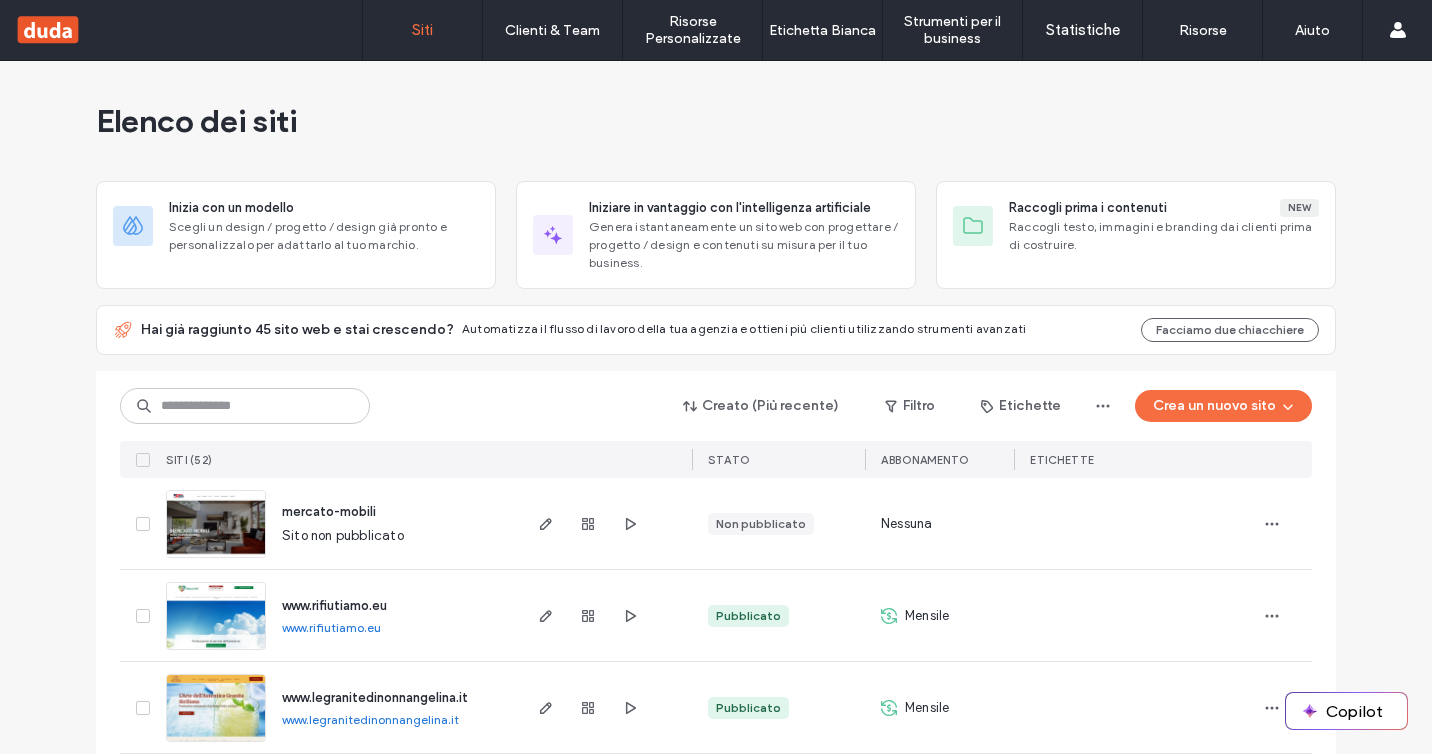 scroll, scrollTop: 5, scrollLeft: 0, axis: vertical 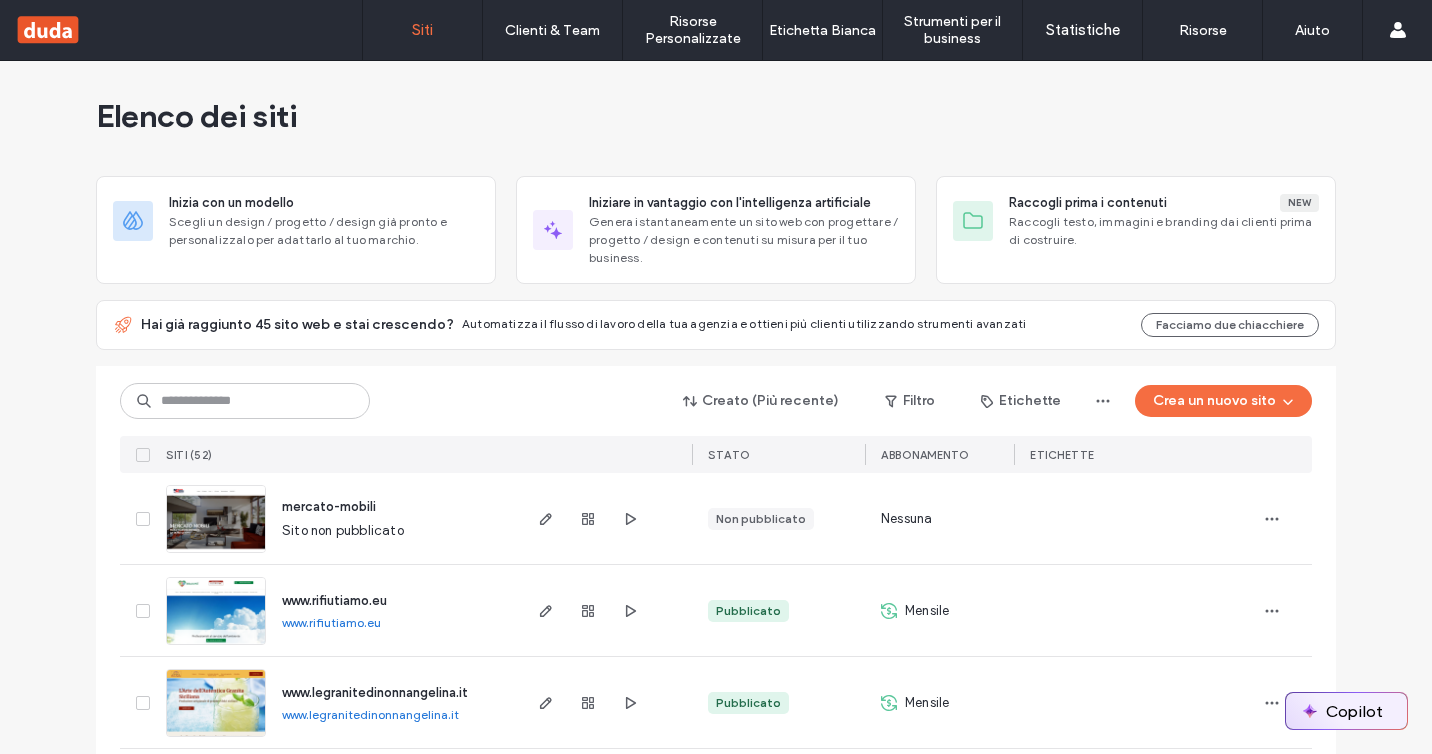 click on "Copilot" at bounding box center (1346, 711) 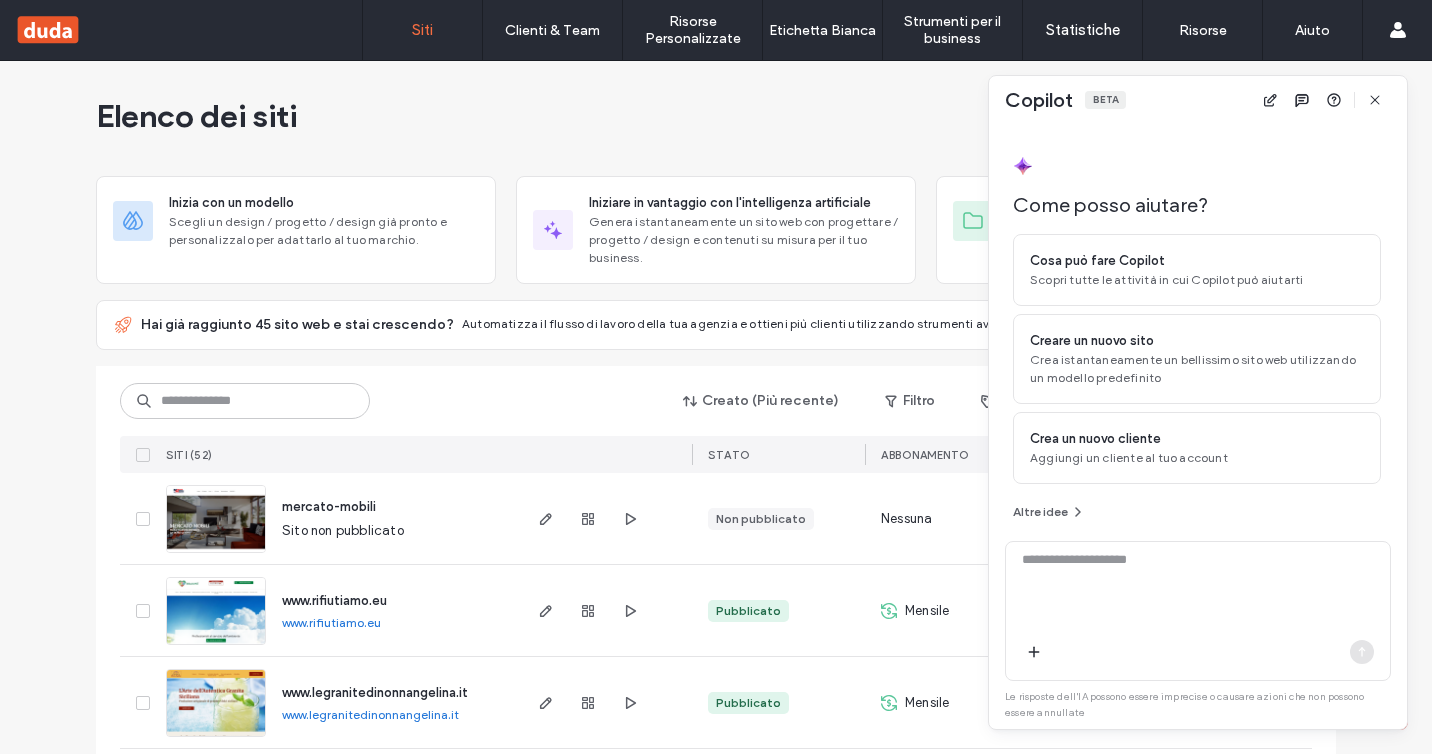 scroll, scrollTop: 9, scrollLeft: 0, axis: vertical 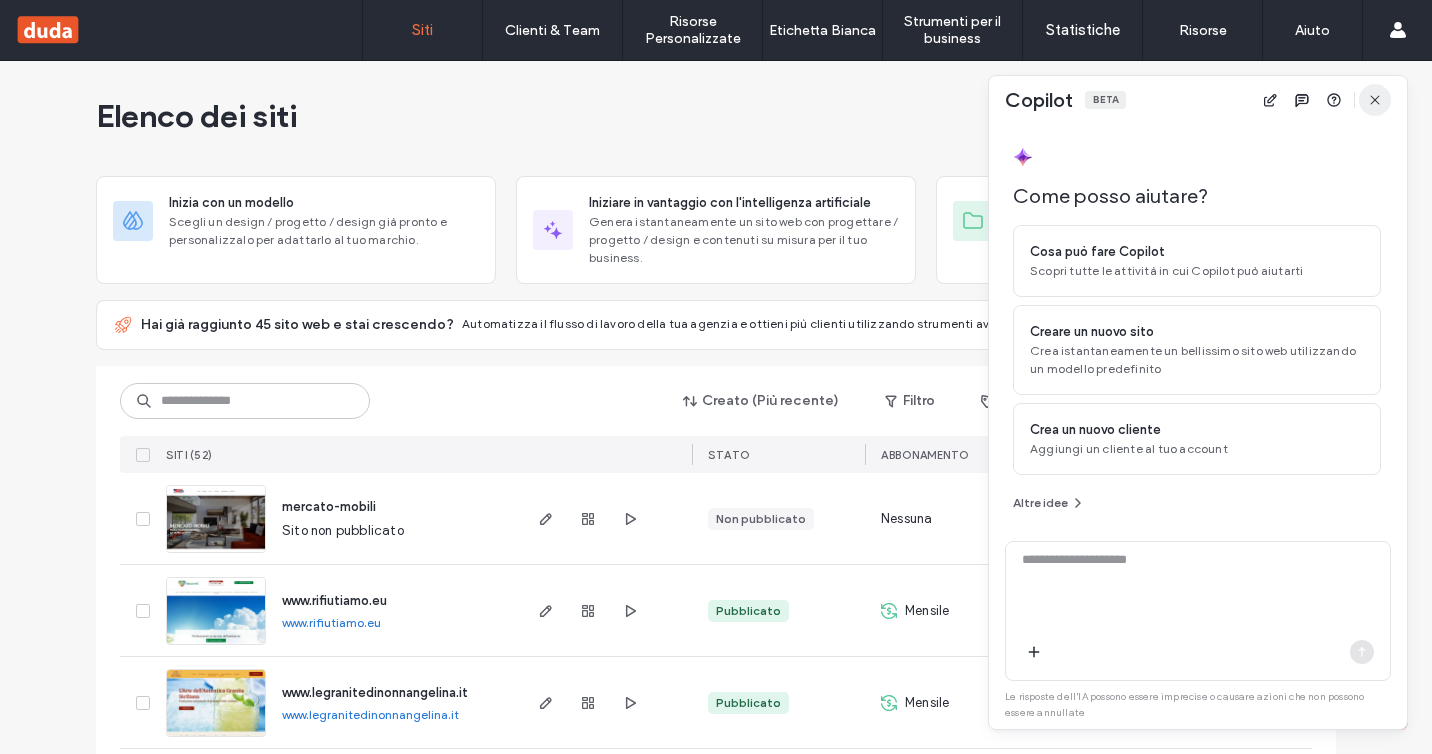 click 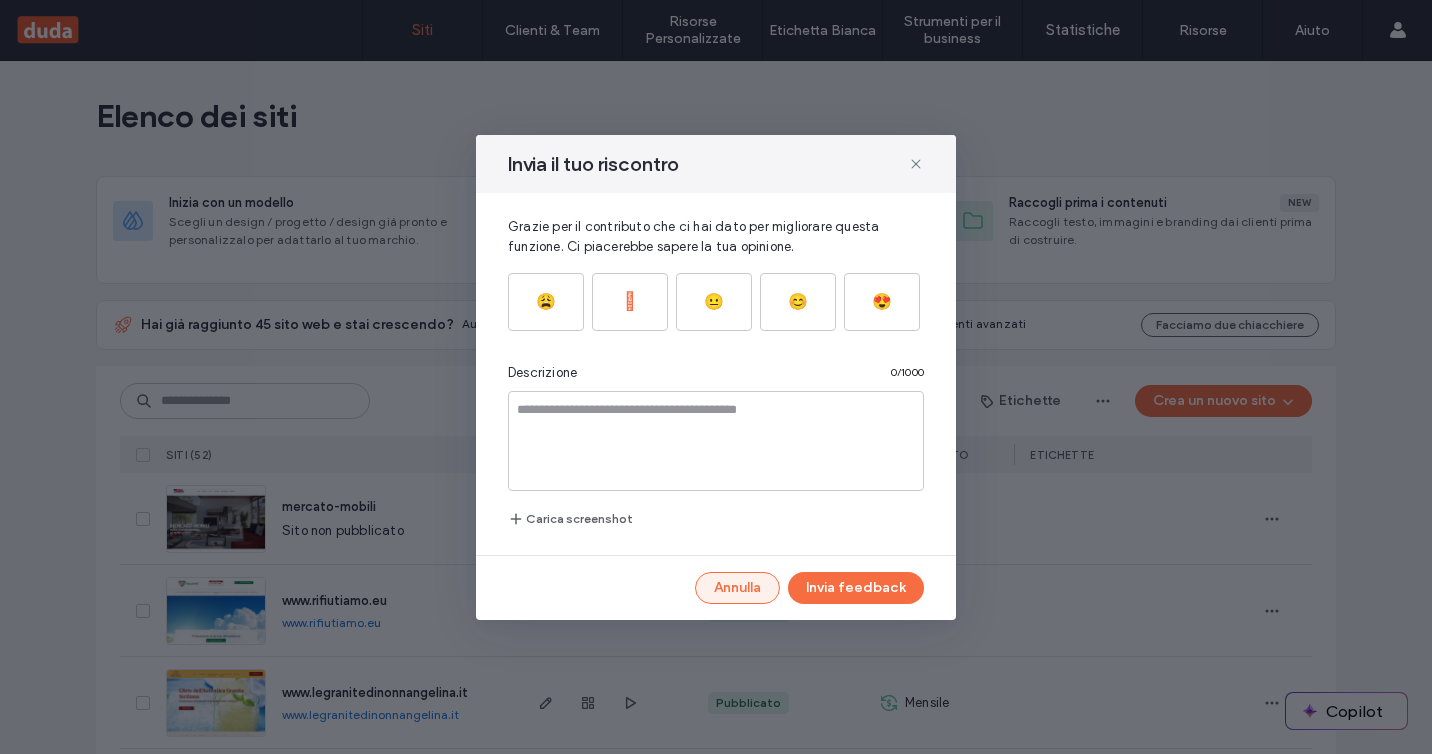 click on "Annulla" at bounding box center [737, 588] 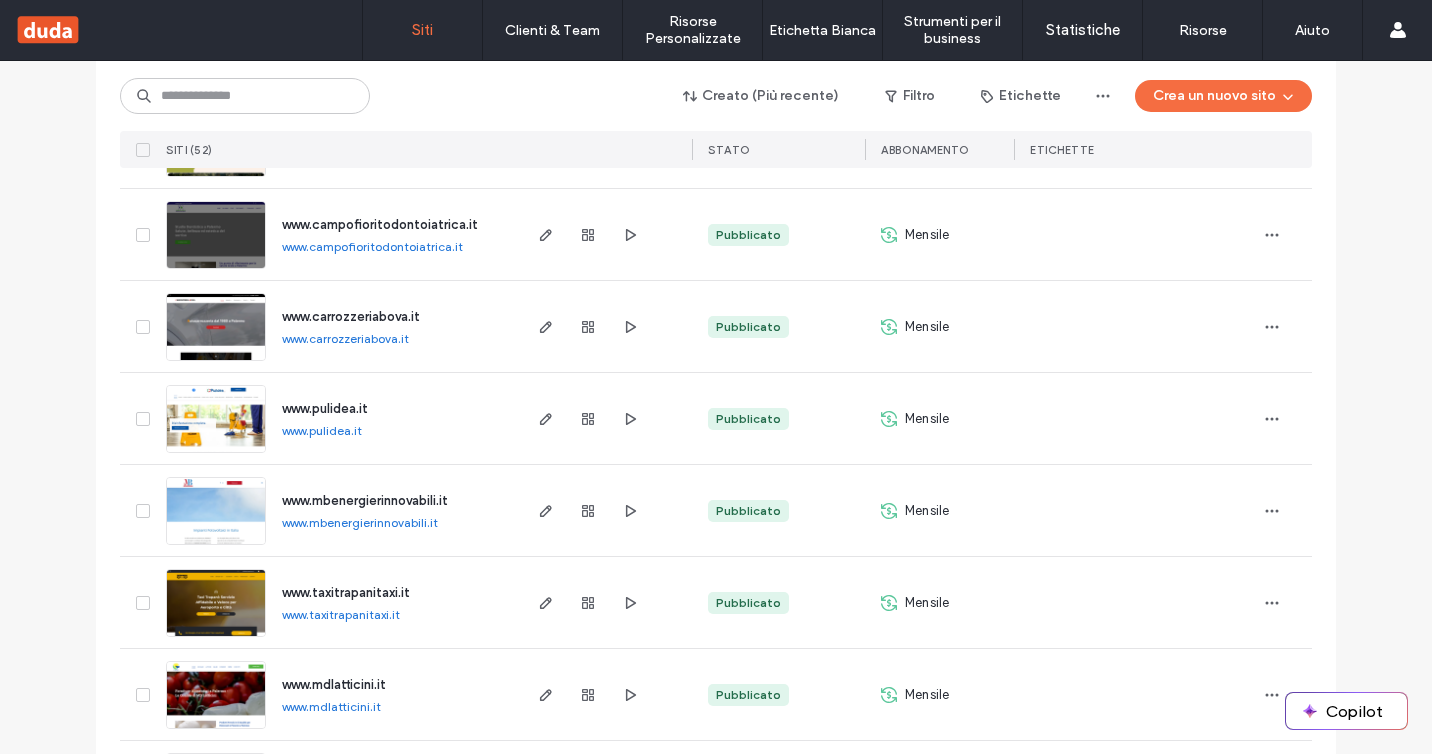 scroll, scrollTop: 0, scrollLeft: 0, axis: both 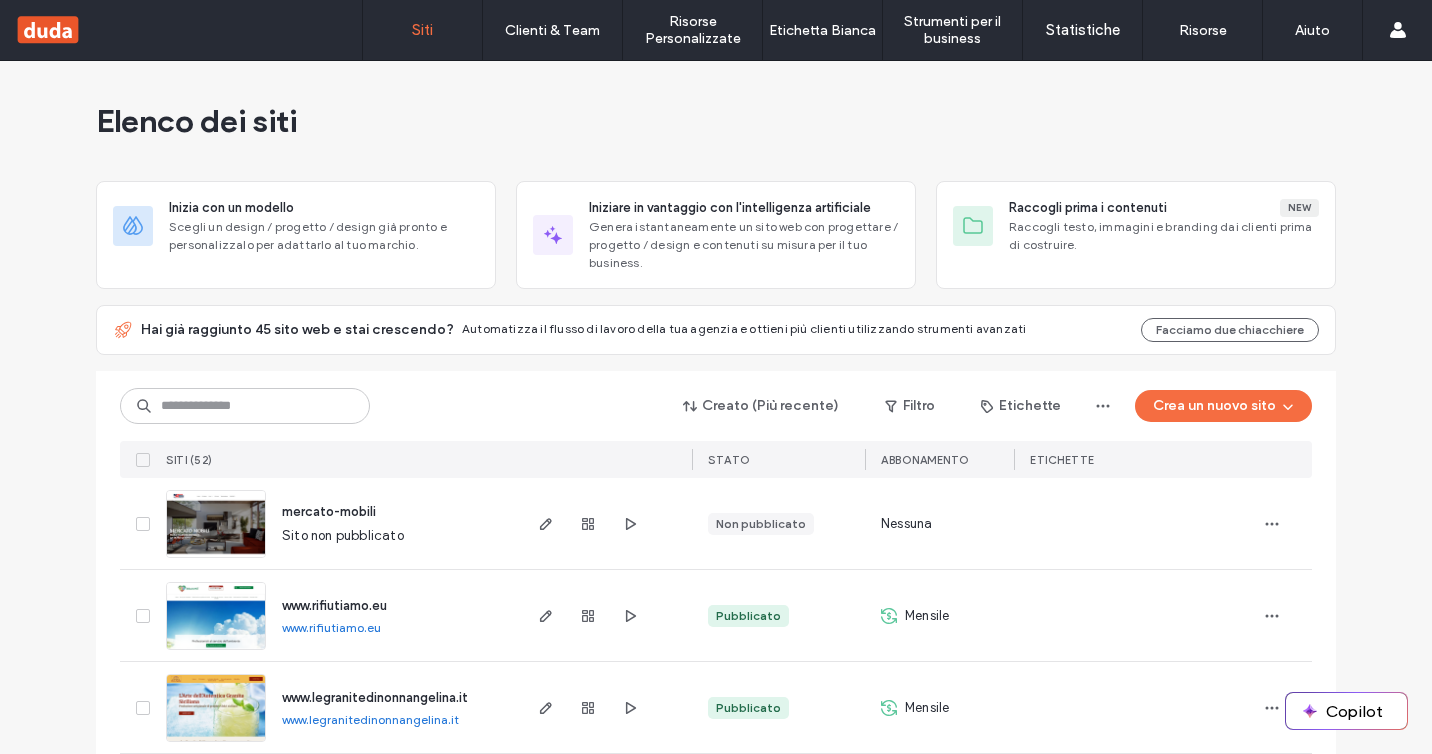 click on "SITI (52)" at bounding box center (338, 459) 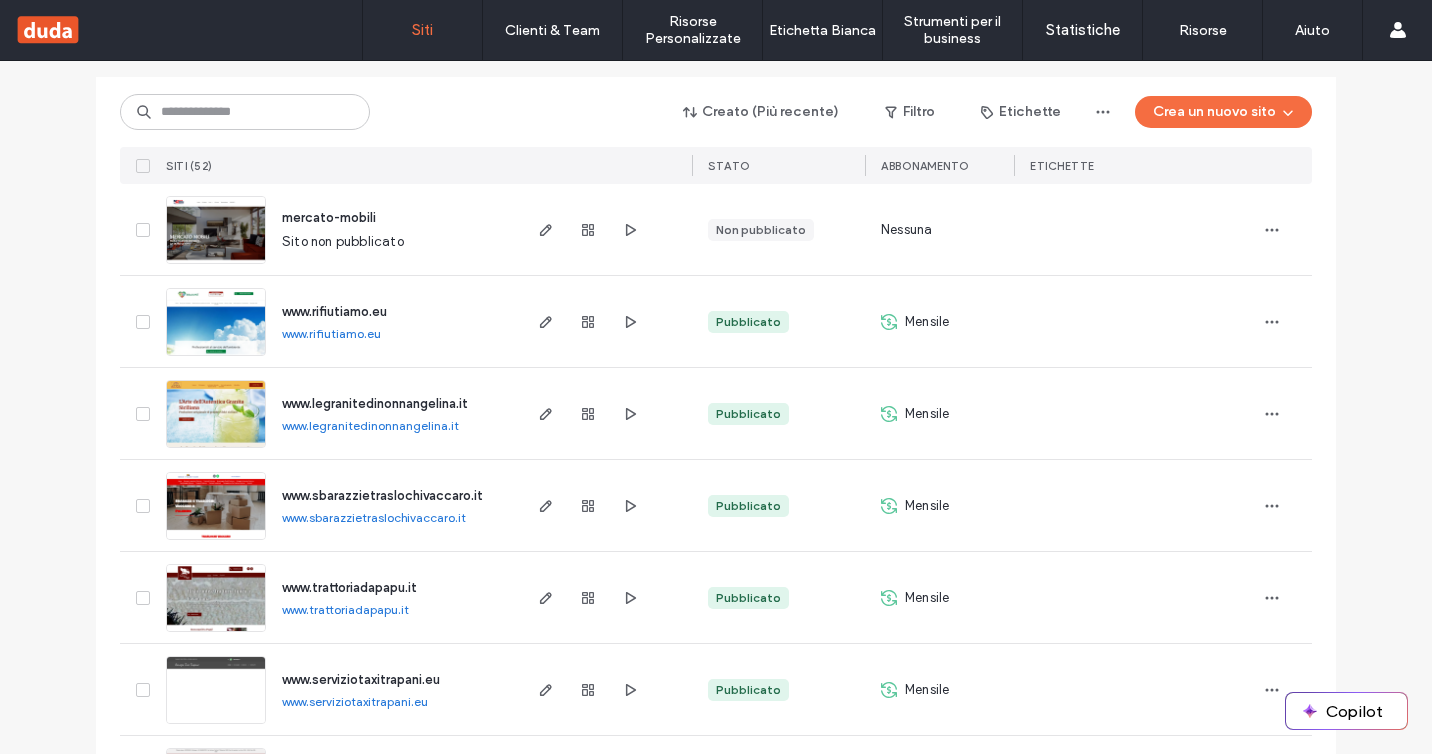 scroll, scrollTop: 300, scrollLeft: 0, axis: vertical 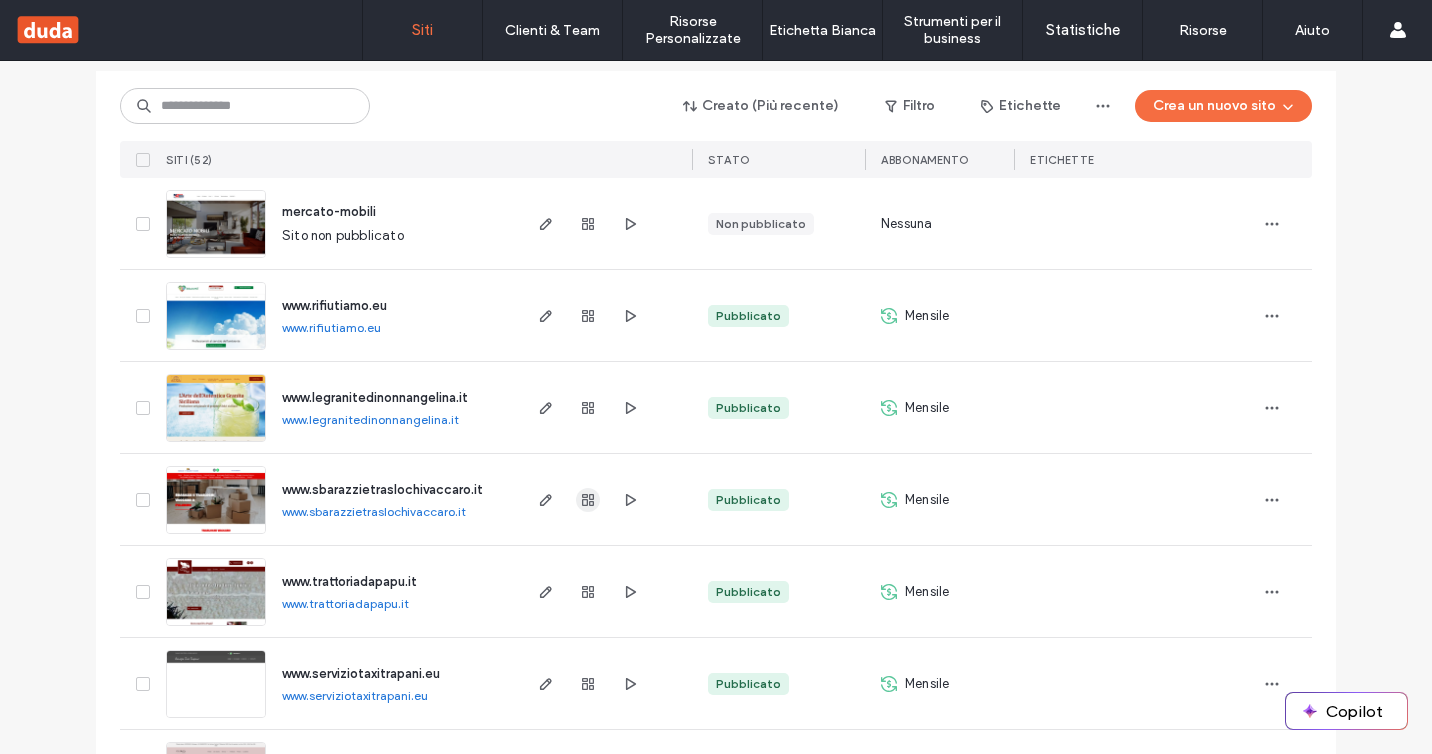 click 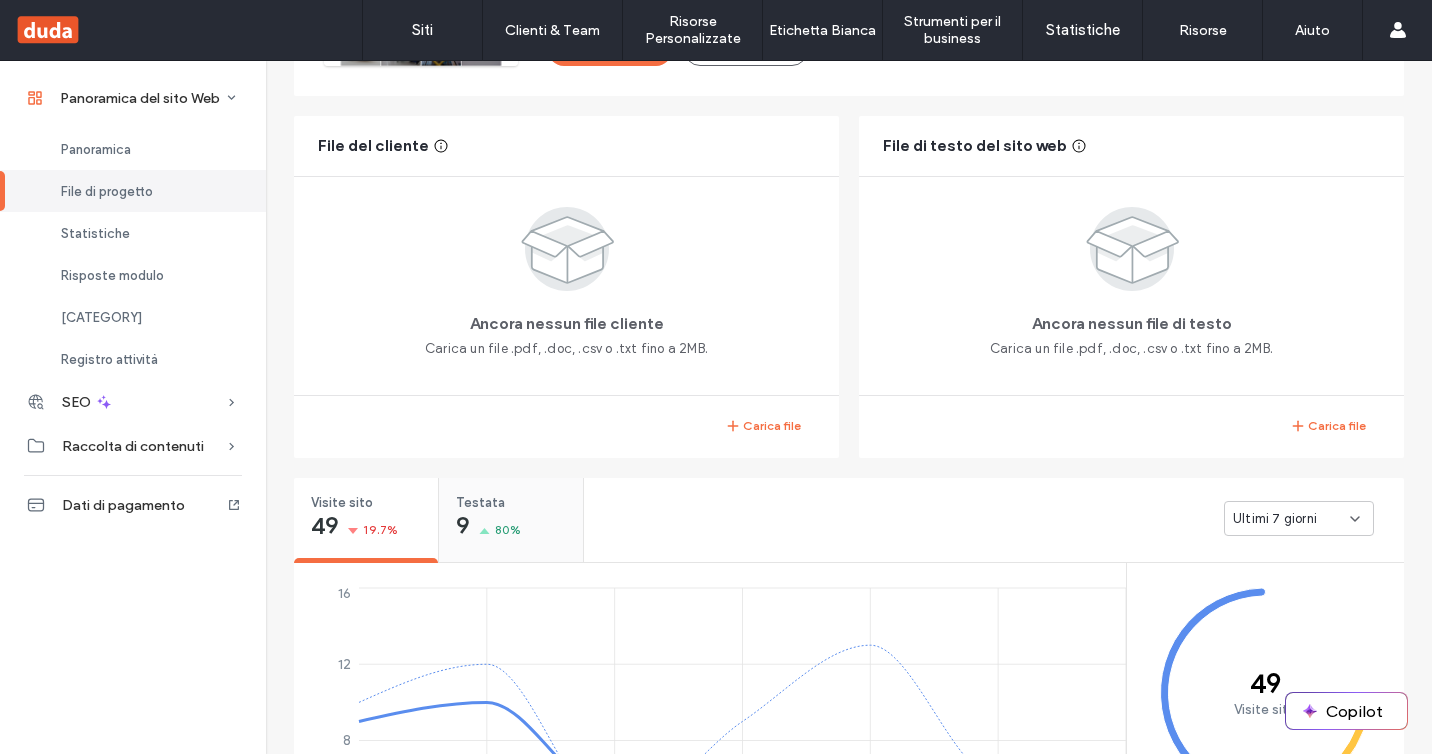 click on "Testata" at bounding box center [504, 503] 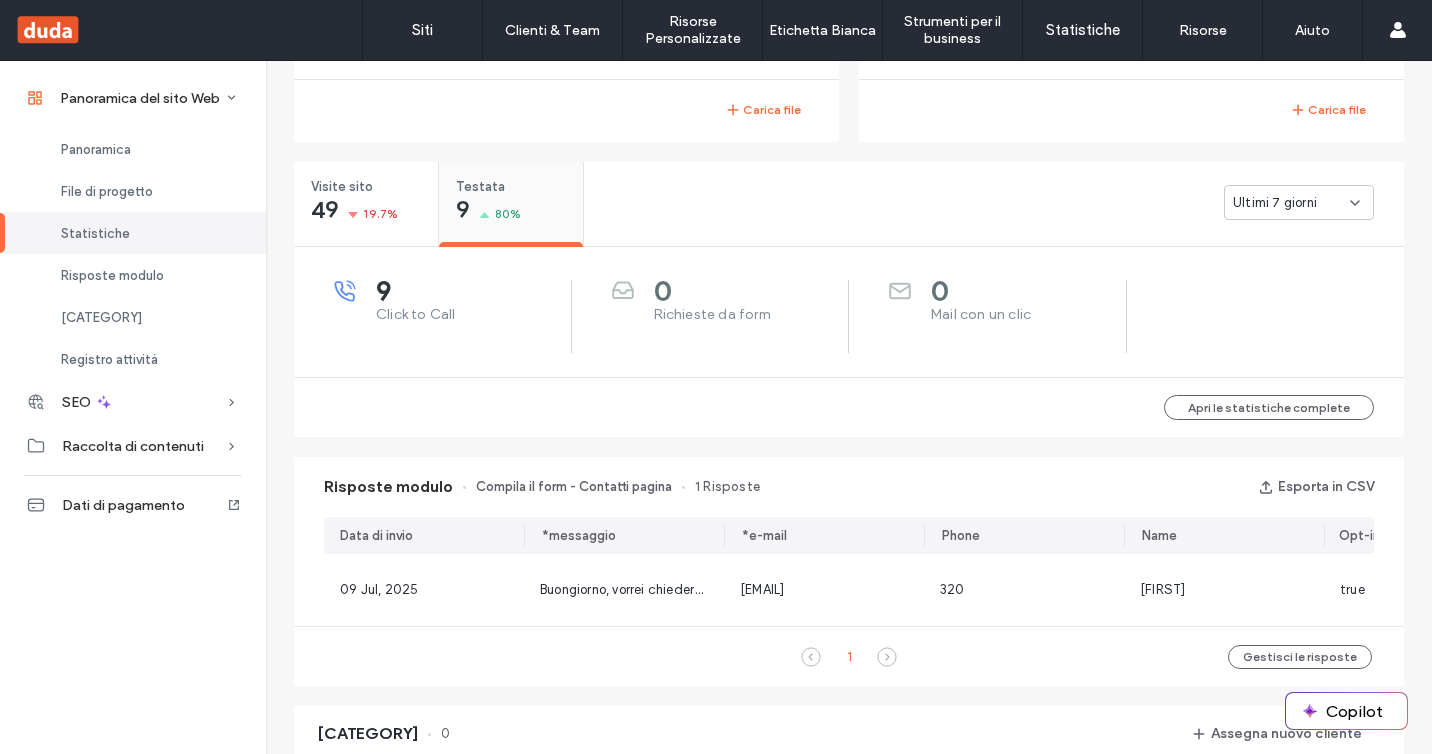 scroll, scrollTop: 658, scrollLeft: 0, axis: vertical 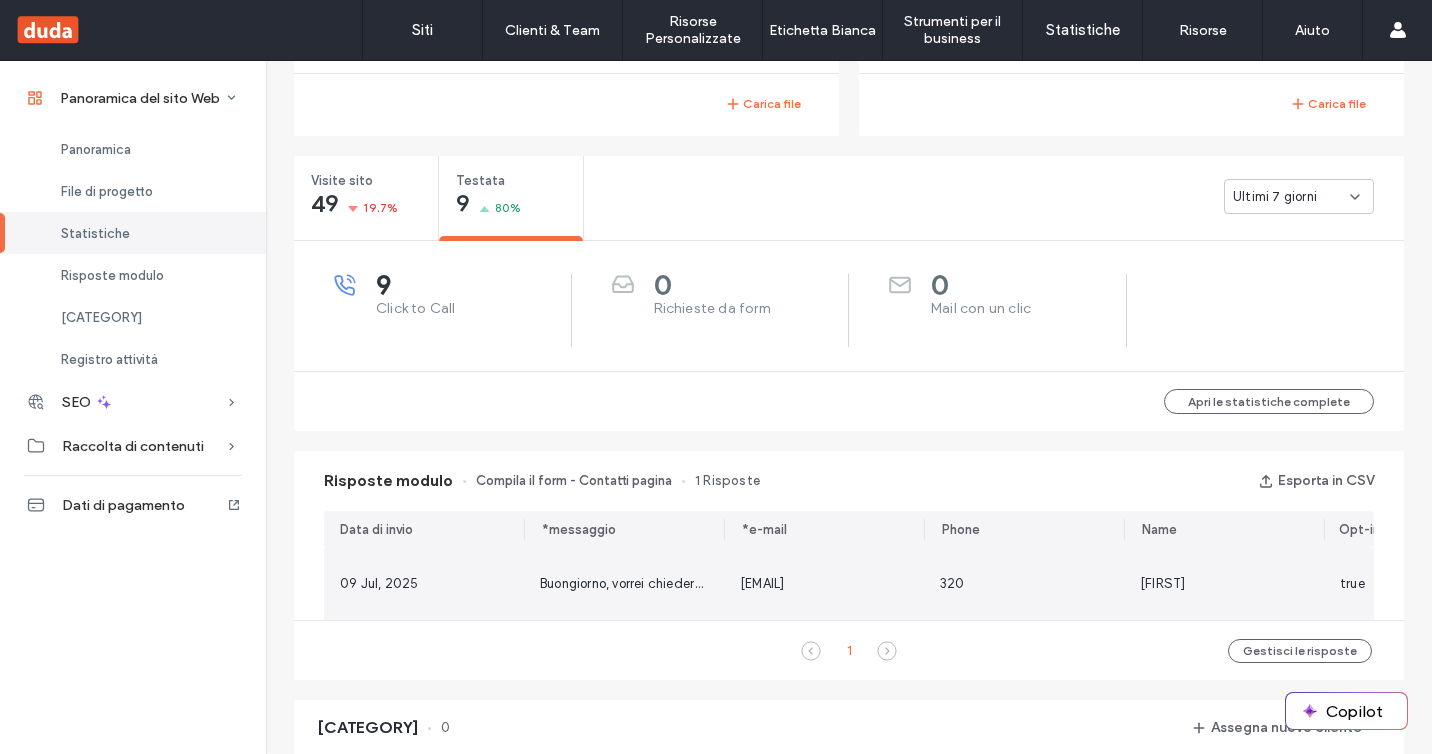 click on "Buongiorno, vorrei chiedere un informazione. Più o meno quanto potrebbe costare uno sgombero di un intero appartamento, 3 piano zona villaggio santa rosalia?" at bounding box center [624, 584] 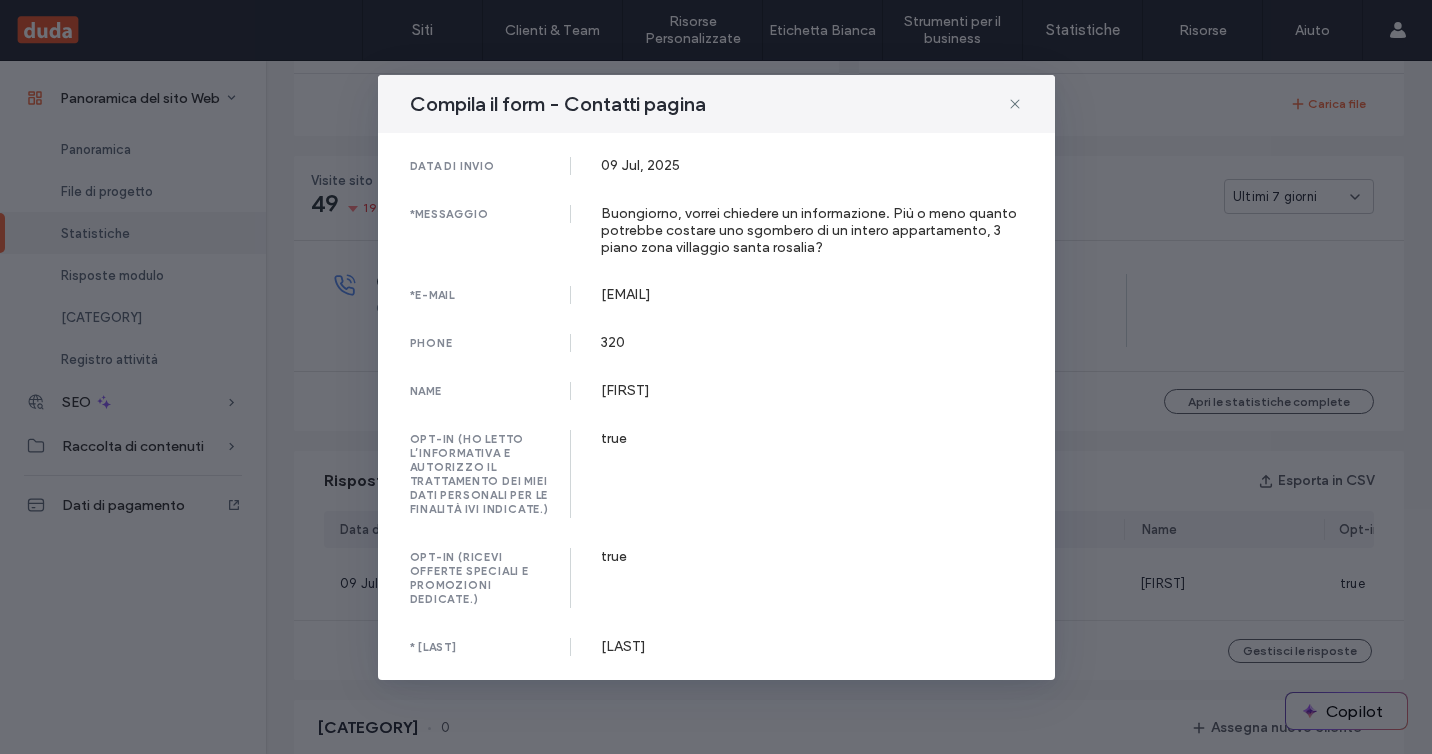 click on "Compila il form - Contatti pagina data di invio [DATE] *messaggio Buongiorno, vorrei chiedere un informazione. Più o meno quanto potrebbe costare uno sgombero di un intero appartamento, 3 piano zona villaggio santa rosalia? *e-mail [EMAIL] phone [PHONE] name [FIRST] opt-in (ho letto l’informativa e autorizzo il trattamento dei miei dati personali per le finalità ivi indicate.) true opt-in (ricevi offerte speciali e promozioni dedicate.) true * [LAST]" at bounding box center (716, 377) 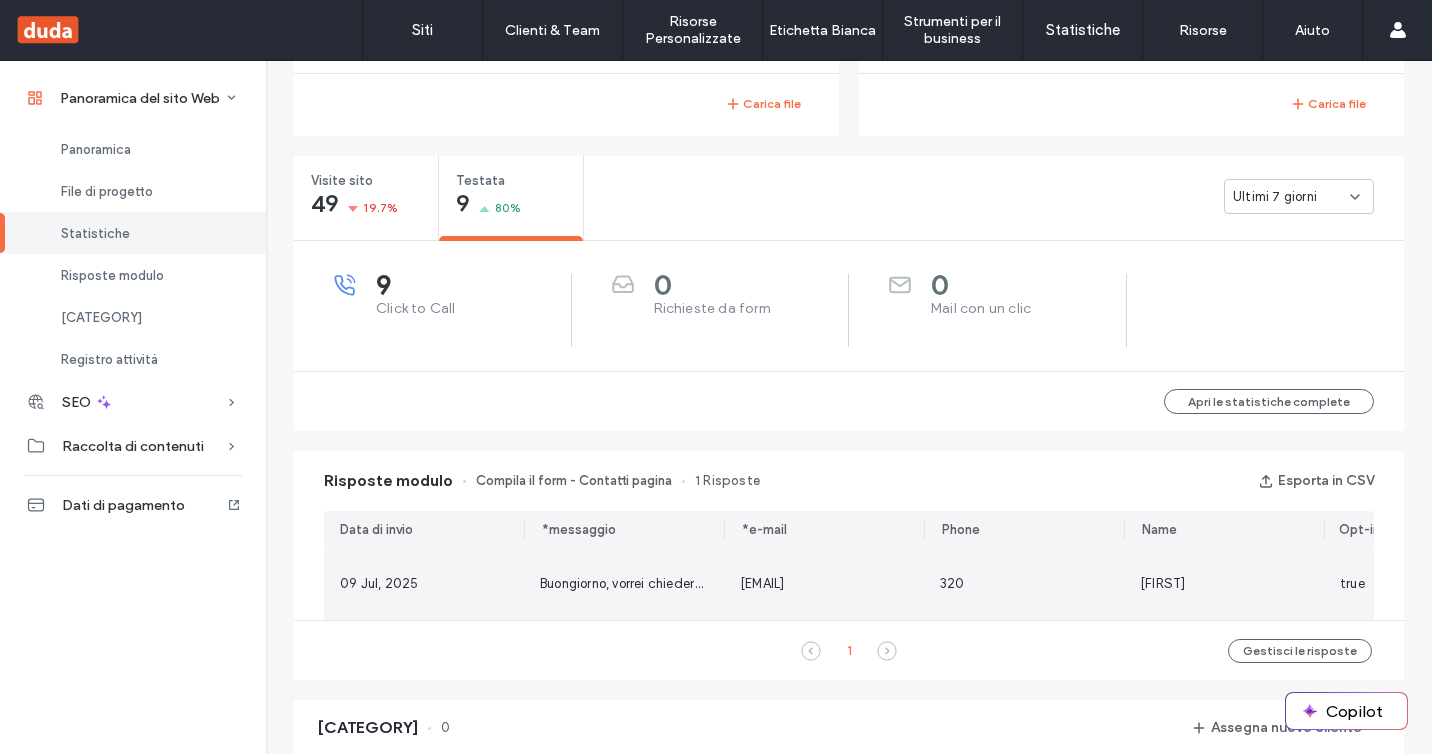 scroll, scrollTop: 436, scrollLeft: 0, axis: vertical 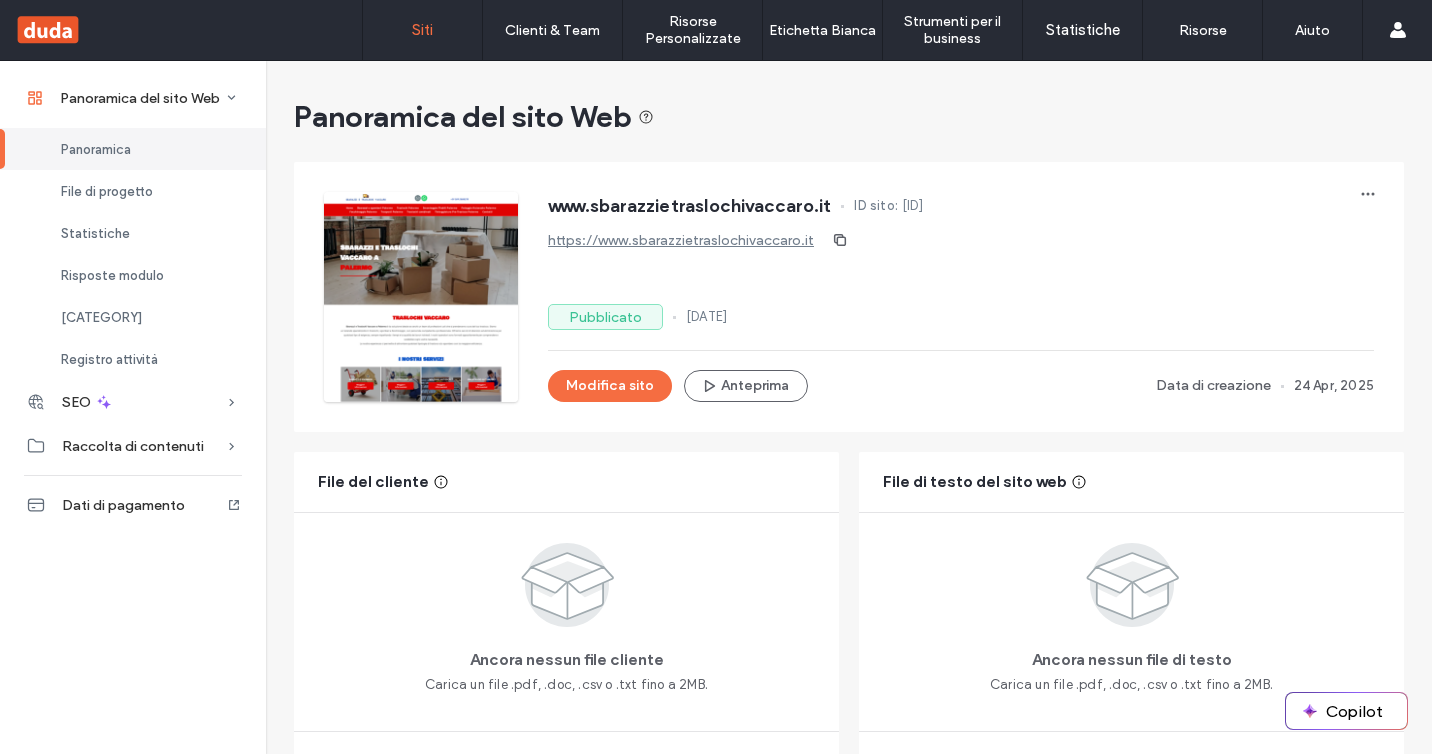 click on "Siti" at bounding box center (422, 30) 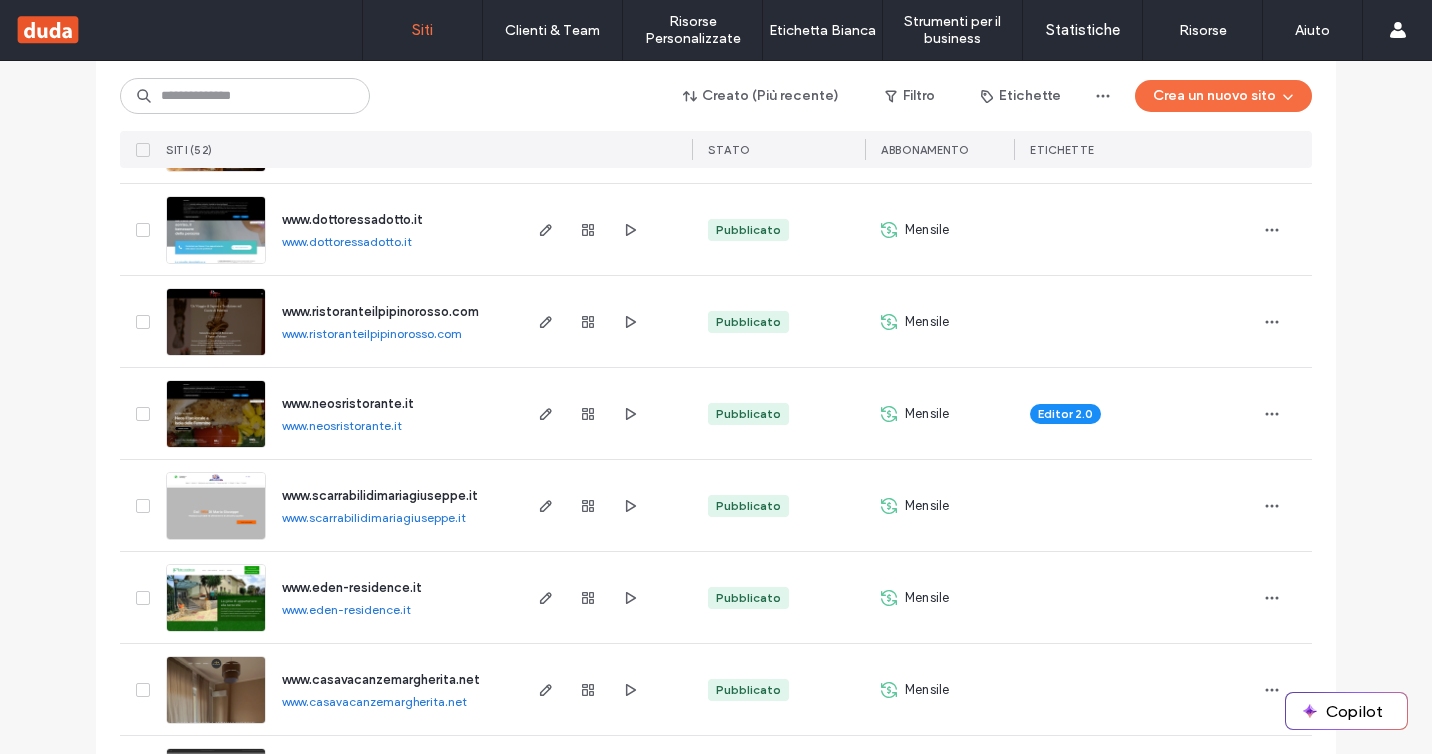 scroll, scrollTop: 1954, scrollLeft: 0, axis: vertical 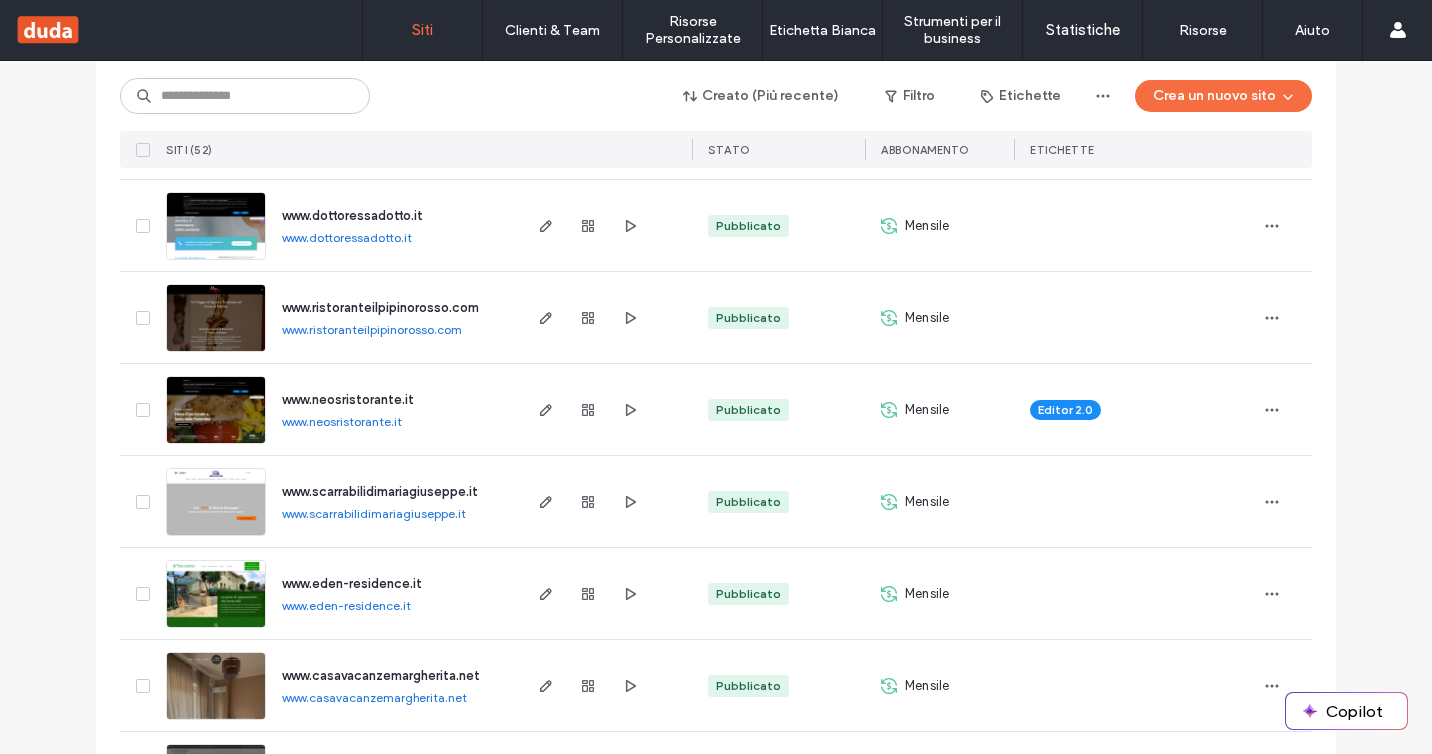 click at bounding box center (588, 409) 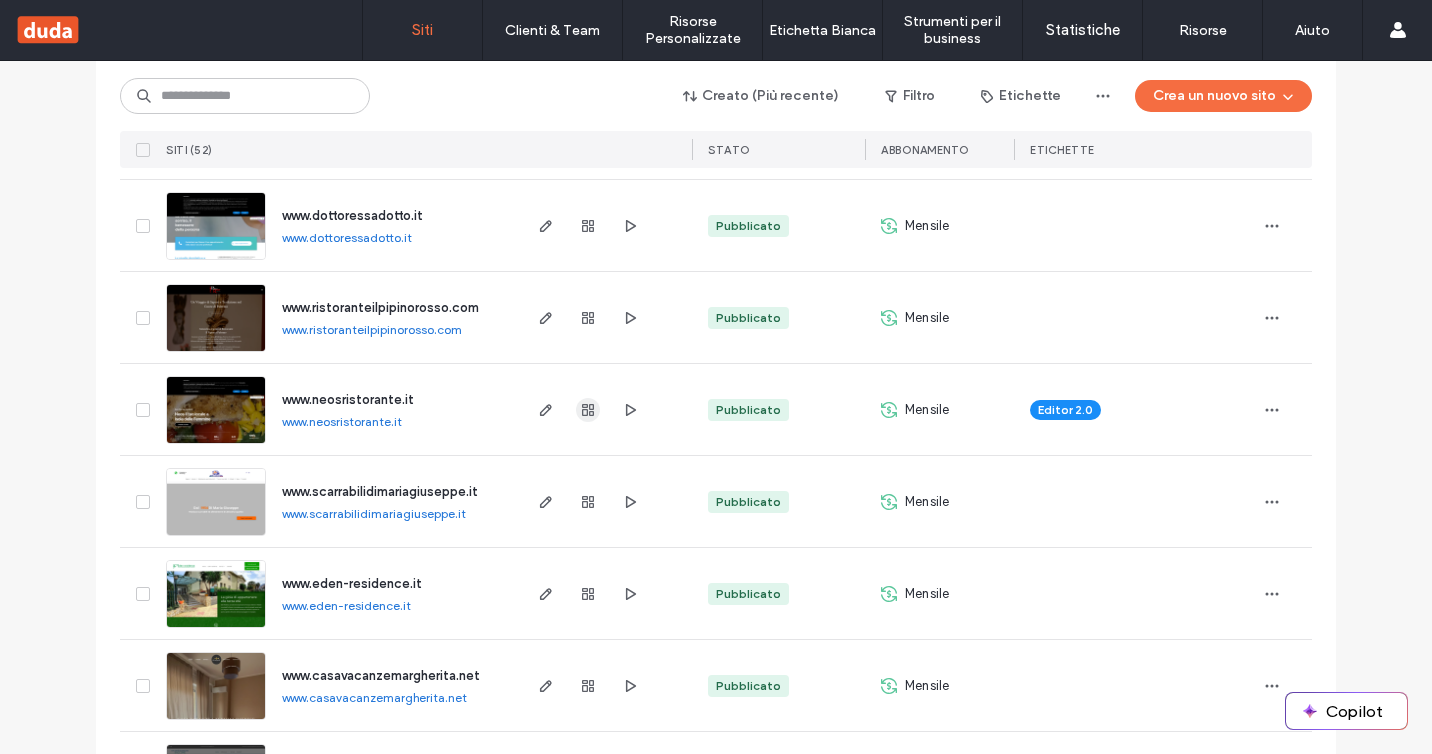 click 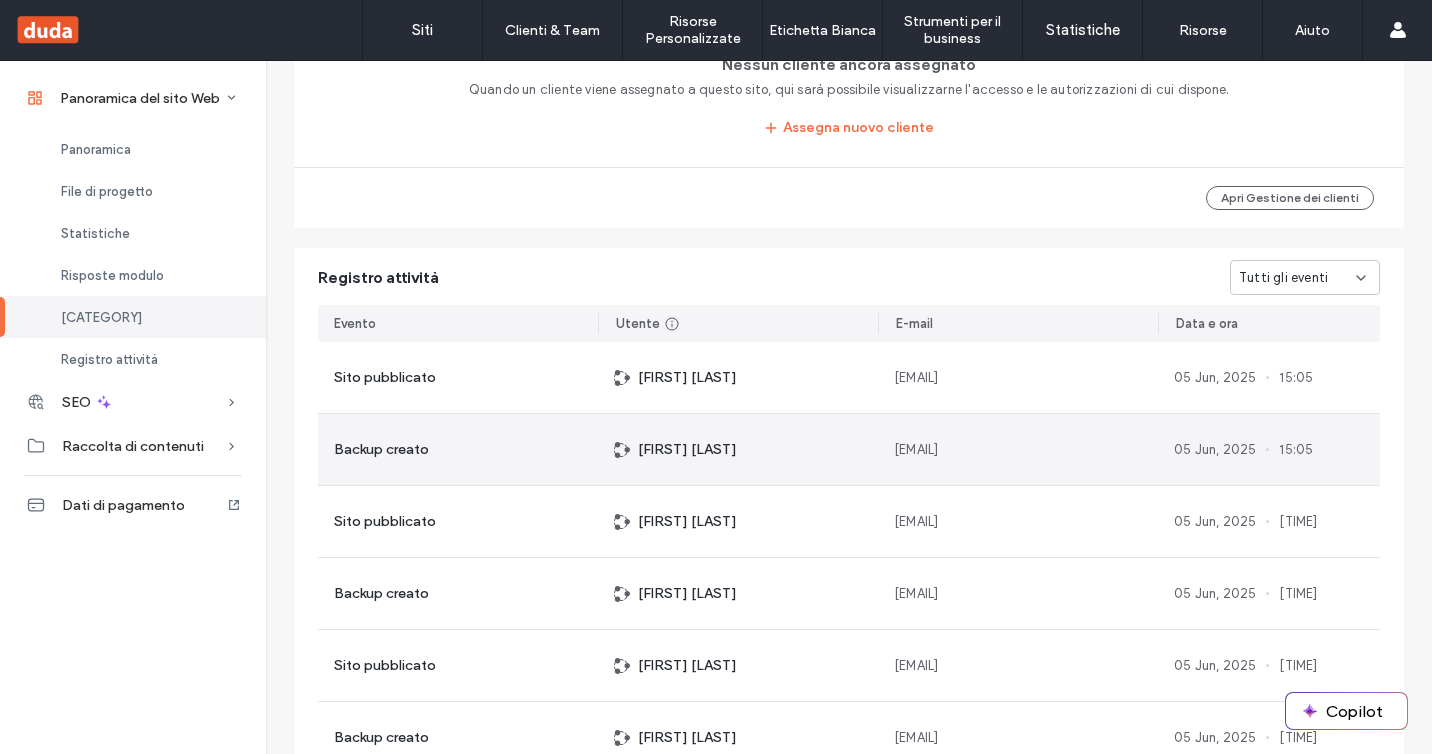 scroll, scrollTop: 1820, scrollLeft: 0, axis: vertical 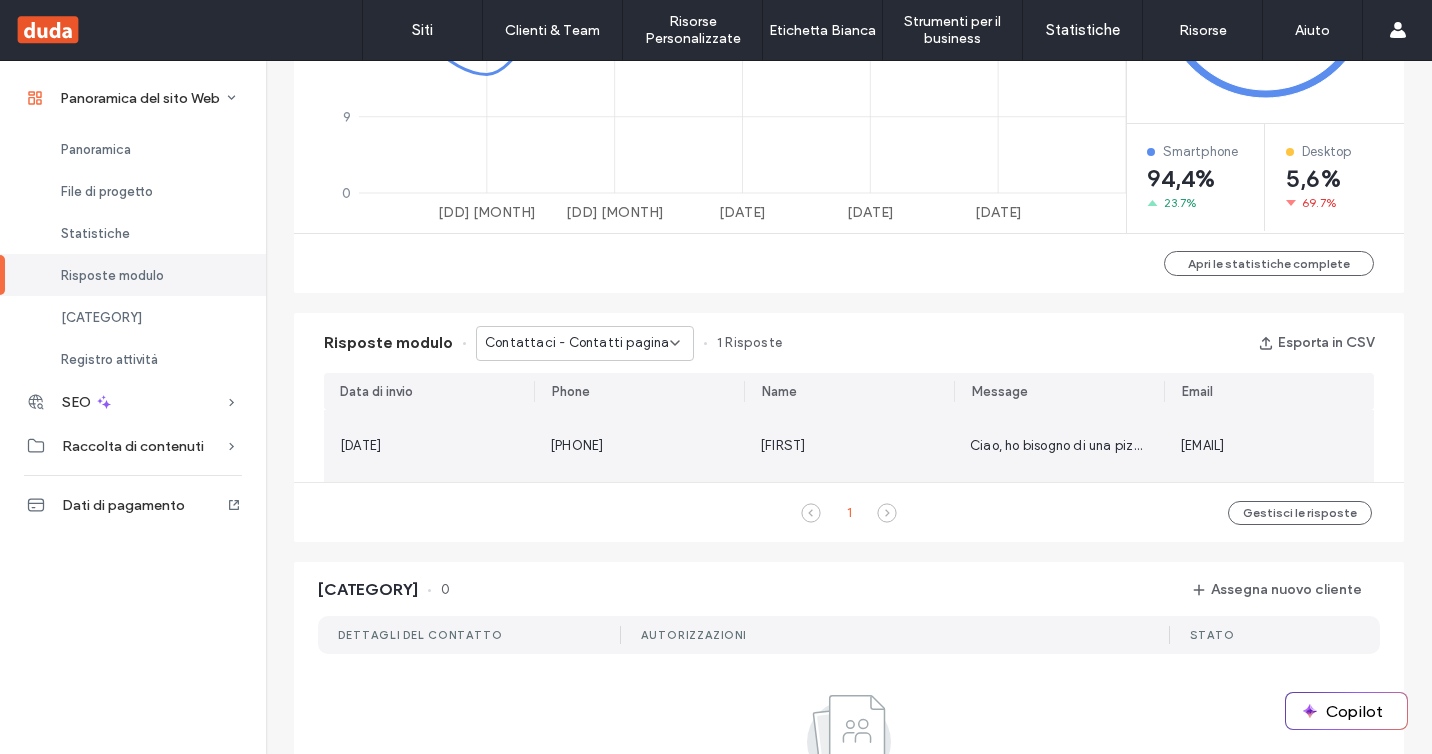 click on "[PHONE]" at bounding box center (639, 446) 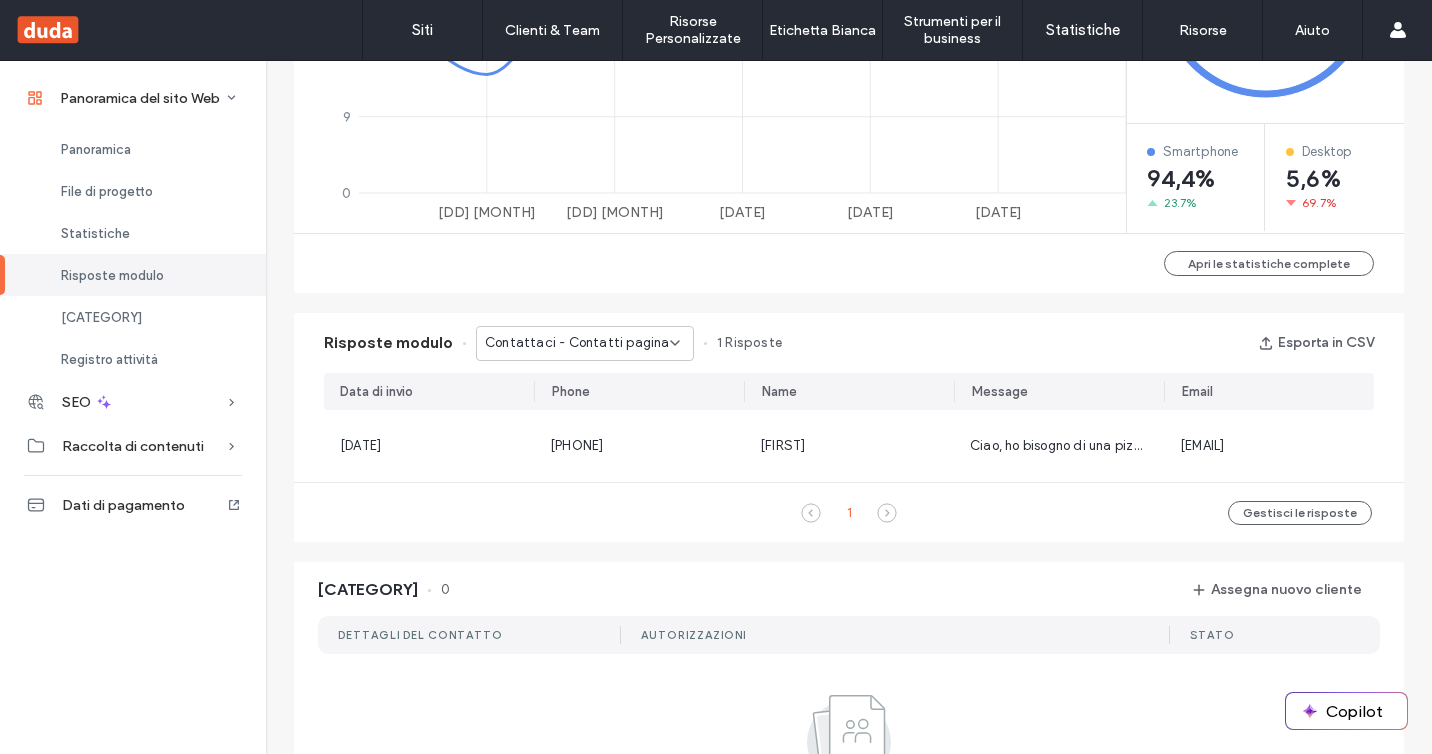 click on "Contattaci - Contatti pagina" at bounding box center (577, 343) 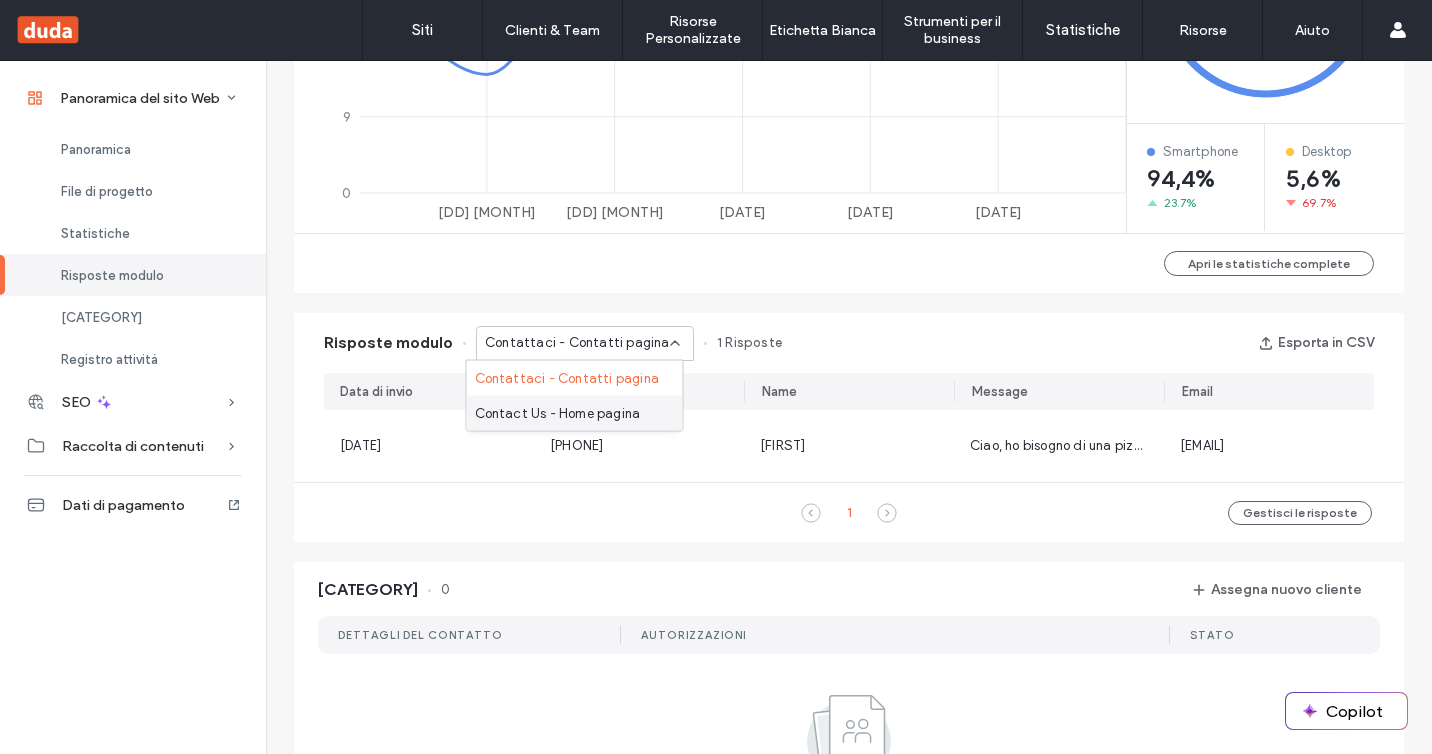 click on "Contact Us - Home pagina" at bounding box center (558, 413) 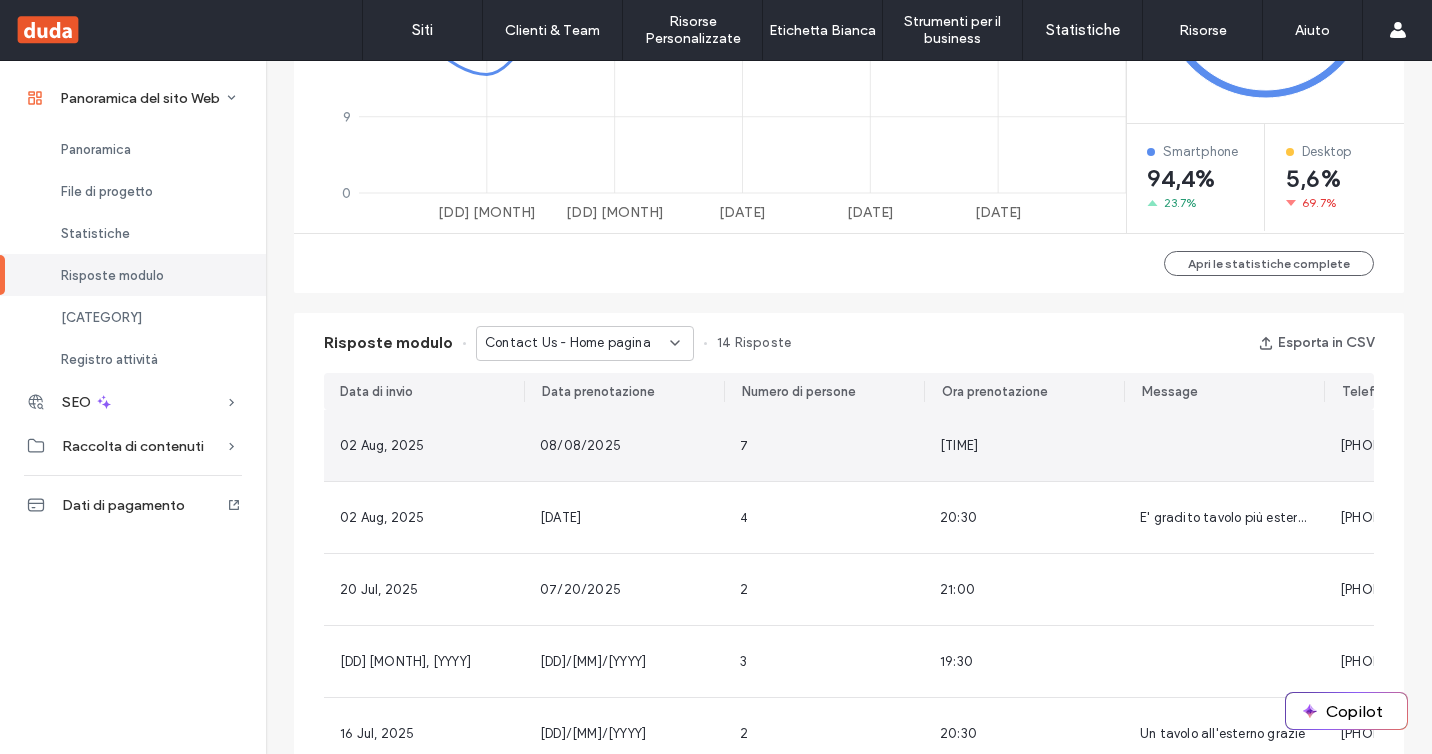 click on "08/08/2025" at bounding box center (624, 445) 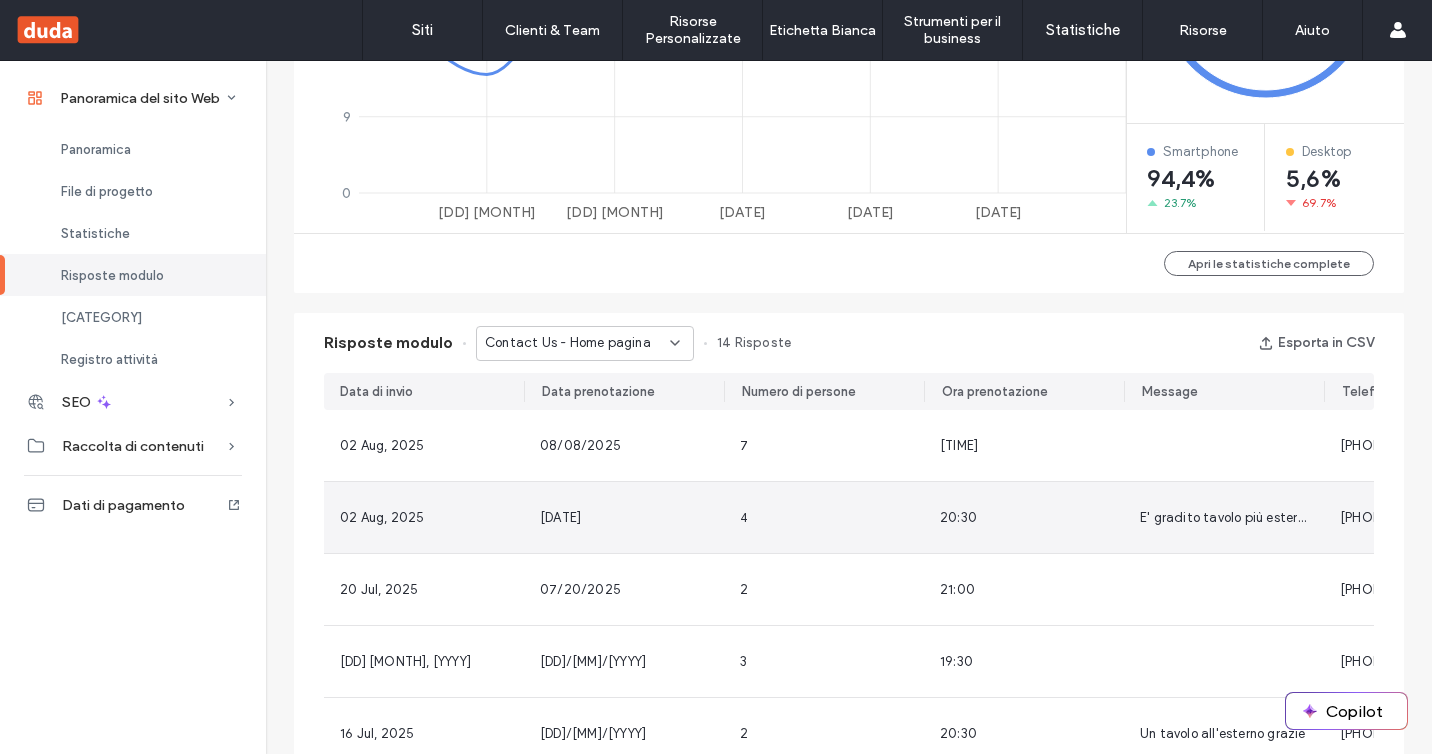 click on "[DATE]" at bounding box center (624, 517) 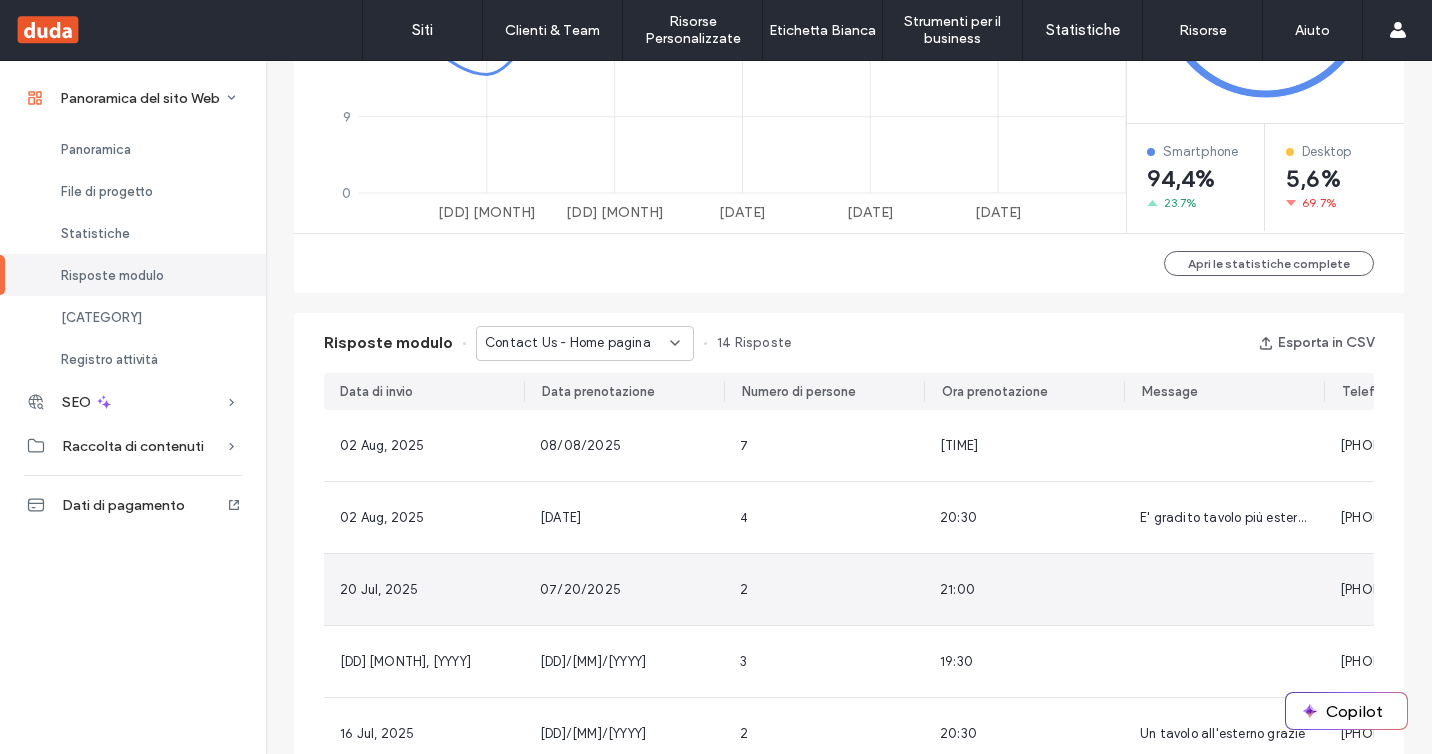 click on "07/20/2025" at bounding box center (624, 589) 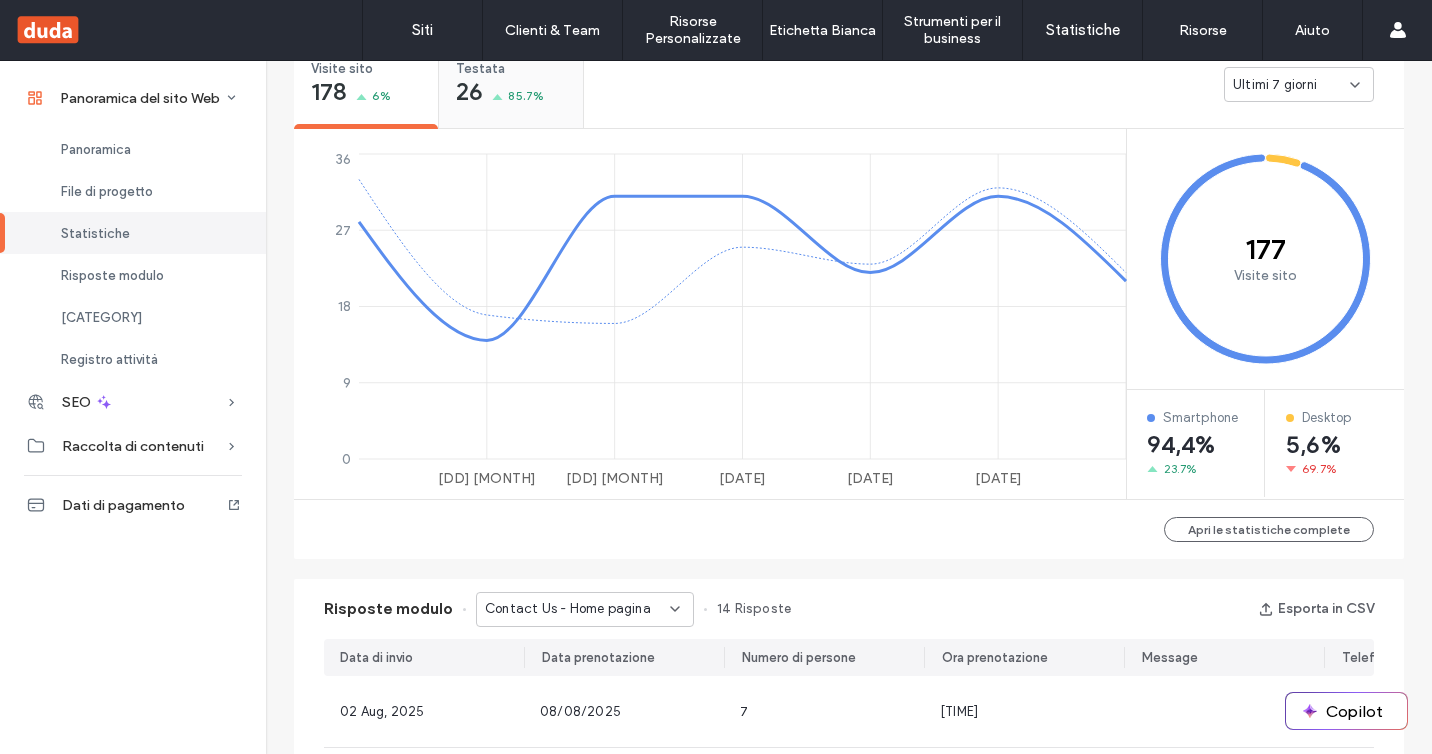 scroll, scrollTop: 629, scrollLeft: 0, axis: vertical 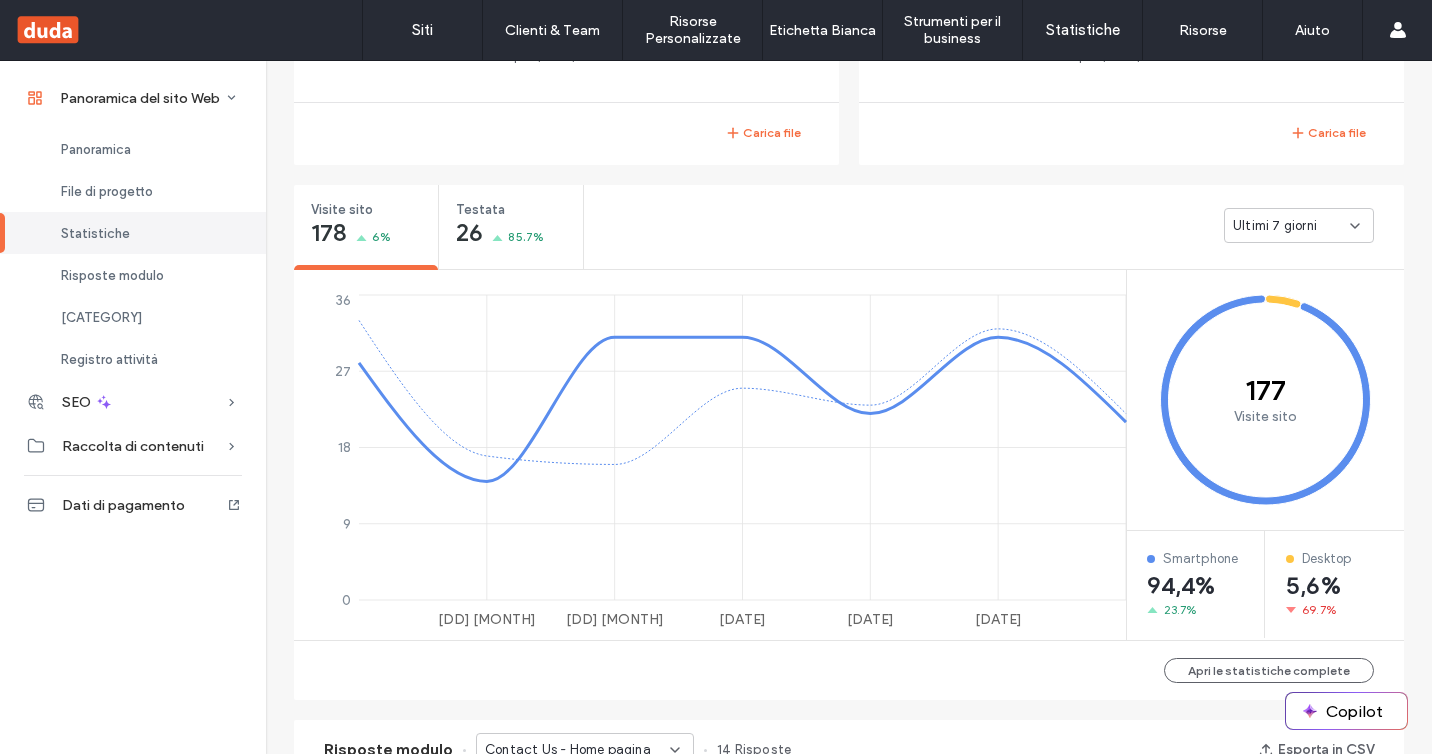 click on "Visite sito 178 6% Testata 26 85.7% Ultimi 7 giorni 29 luglio 30 luglio 31 luglio 1 Ago 2 Ago 0 9 18 27 36 177 Visite sito Smartphone 94,4% 23.7% Desktop 5,6% 69.7% Apri le statistiche complete" at bounding box center [849, 442] 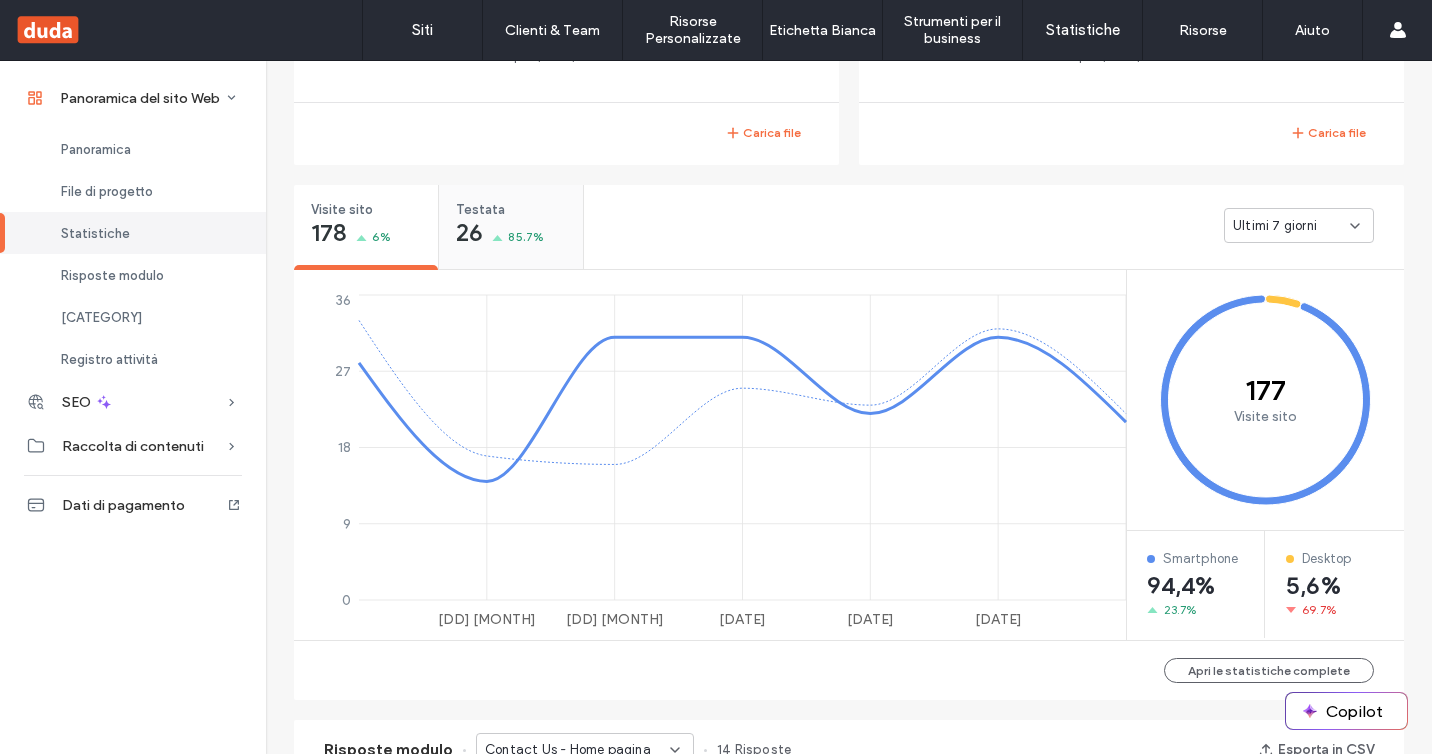 click on "Testata" at bounding box center (504, 210) 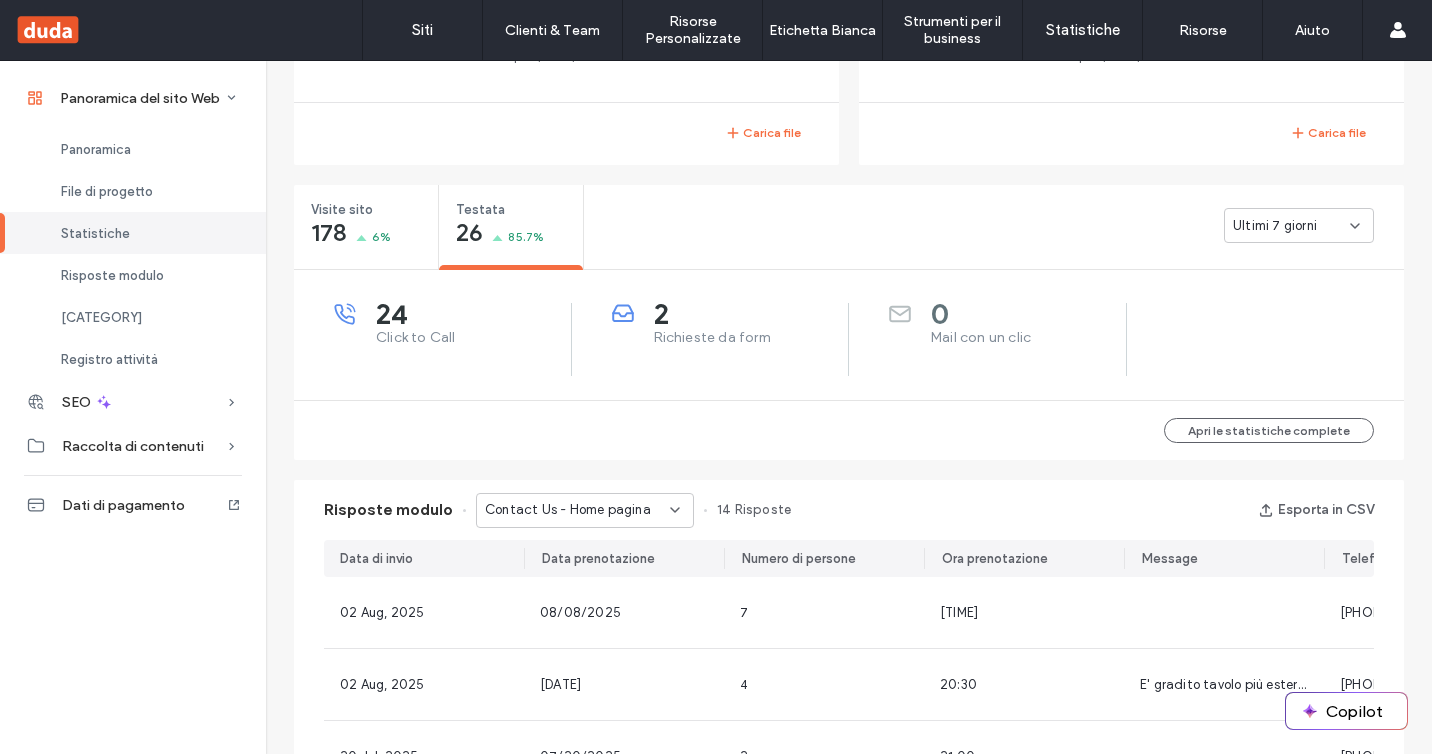 scroll, scrollTop: 585, scrollLeft: 0, axis: vertical 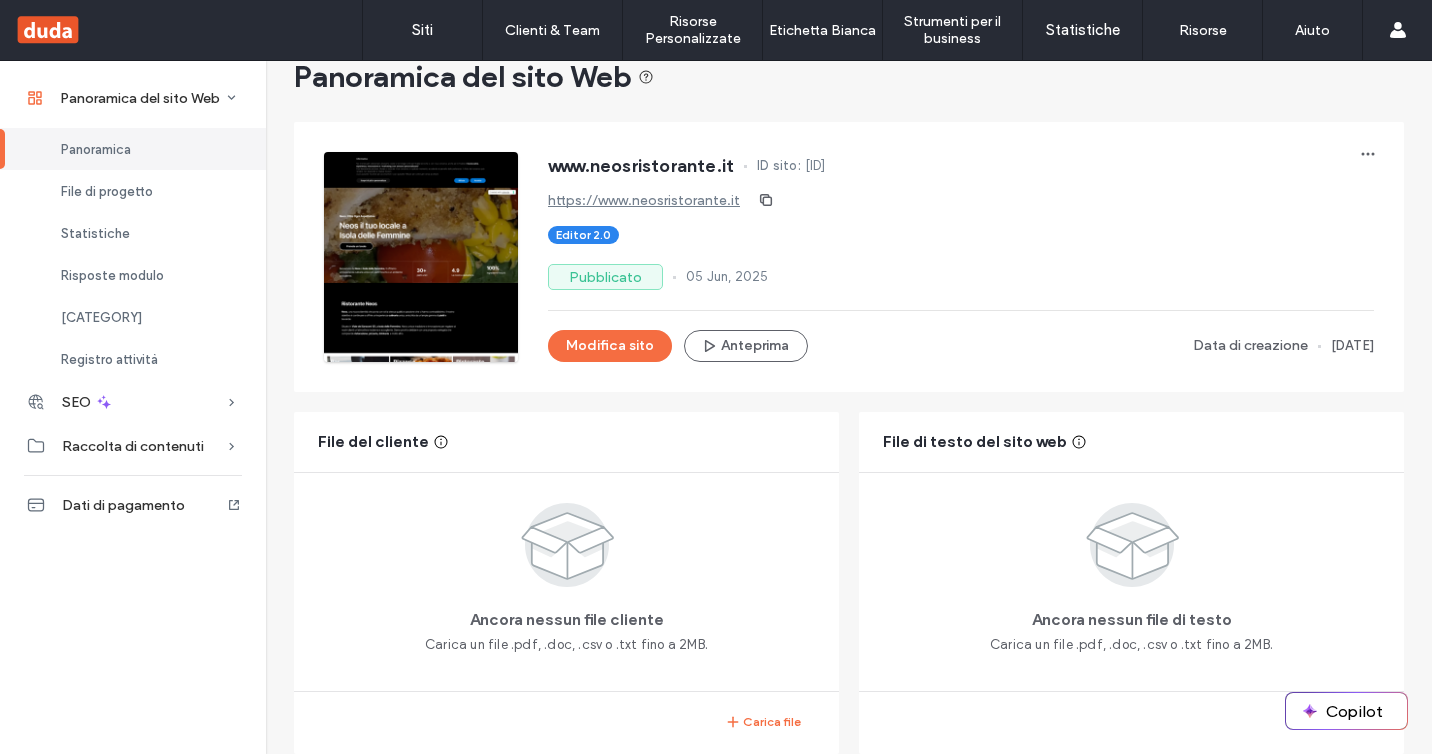 click on "https://www.neosristorante.it" at bounding box center (644, 200) 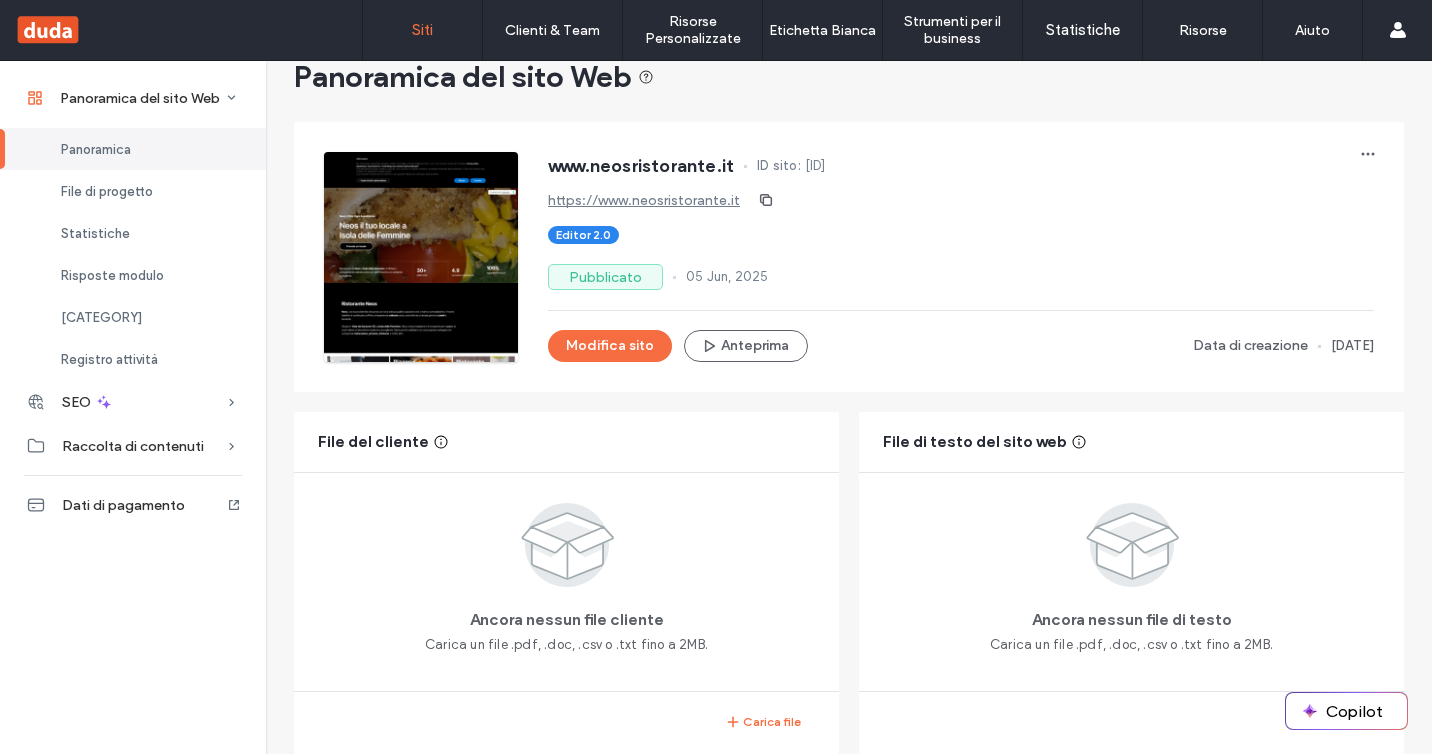 click on "Siti" at bounding box center [422, 30] 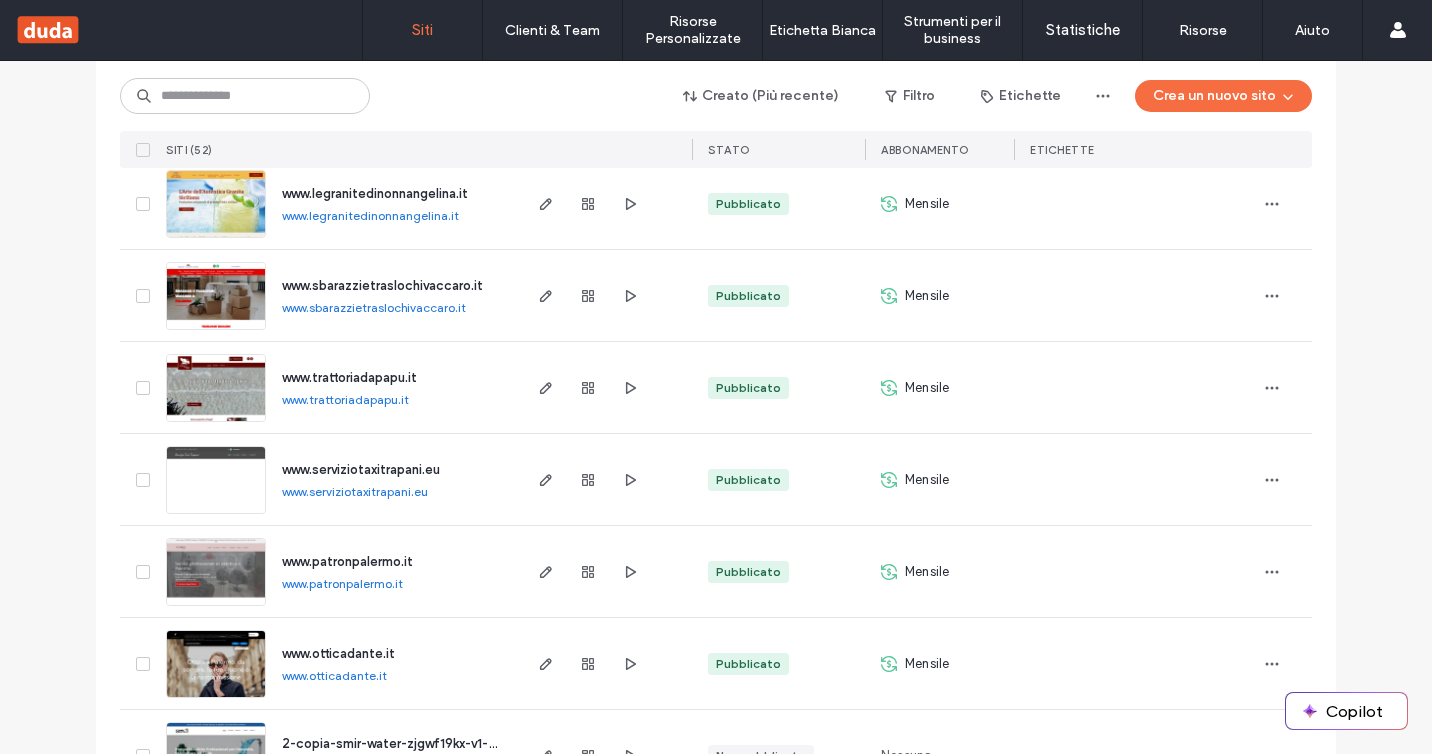 scroll, scrollTop: 0, scrollLeft: 0, axis: both 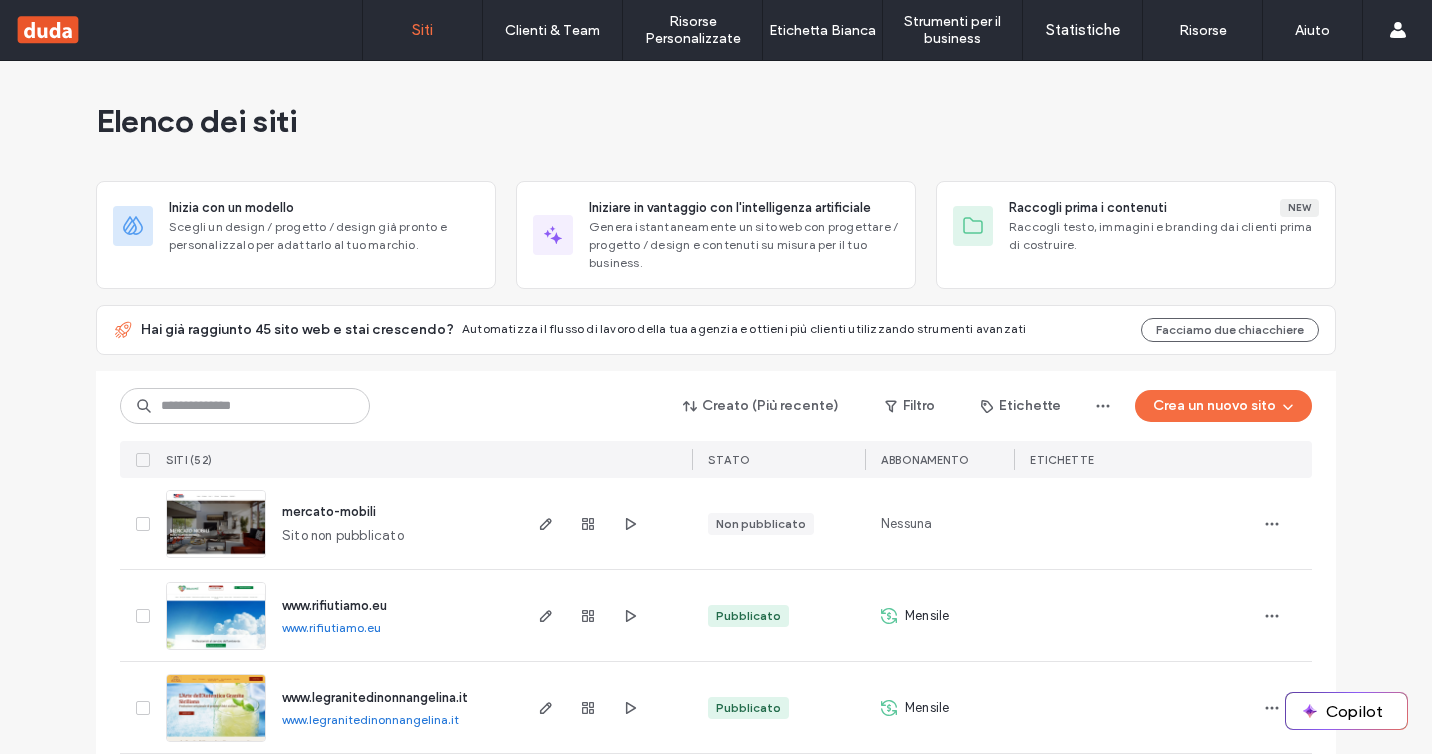 click on "Creato (Più recente) Filtro Etichette Crea un nuovo sito" at bounding box center [716, 406] 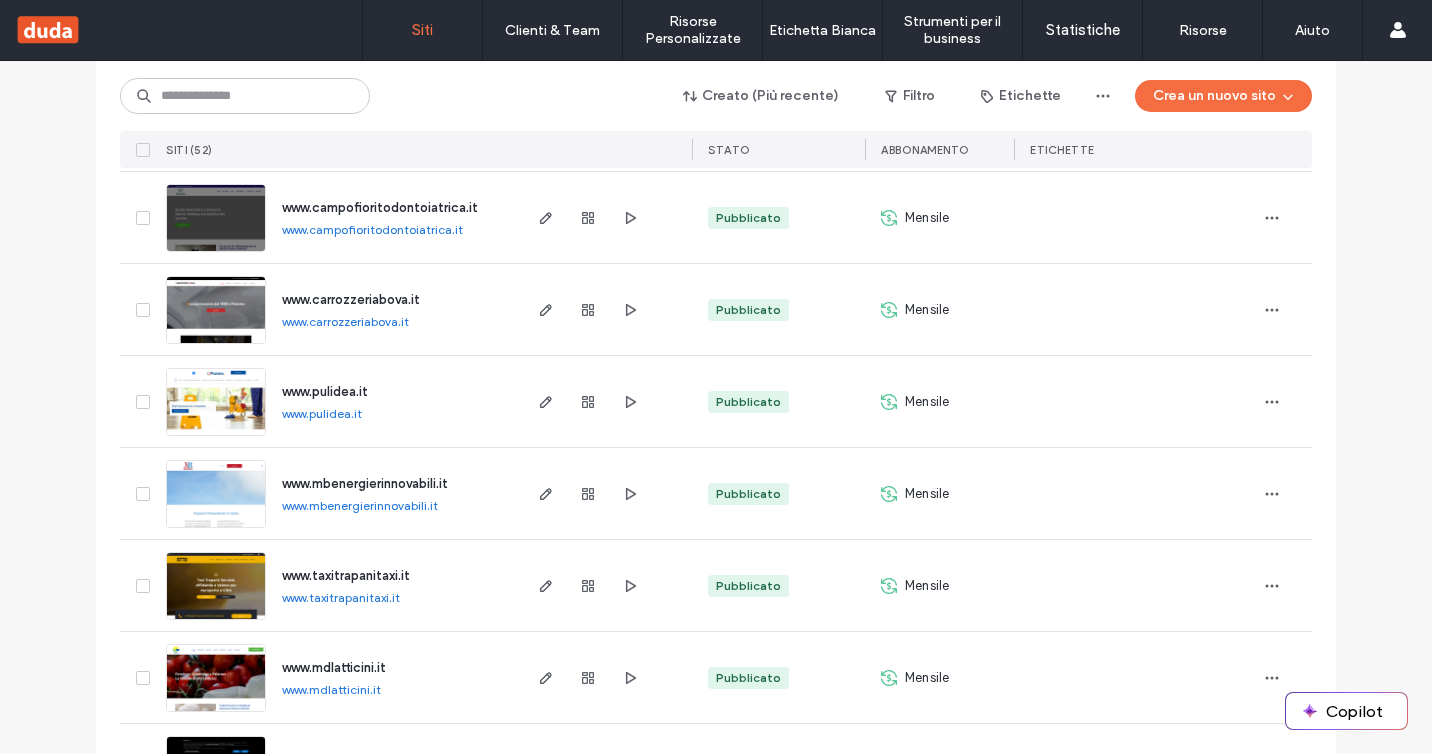 scroll, scrollTop: 1227, scrollLeft: 0, axis: vertical 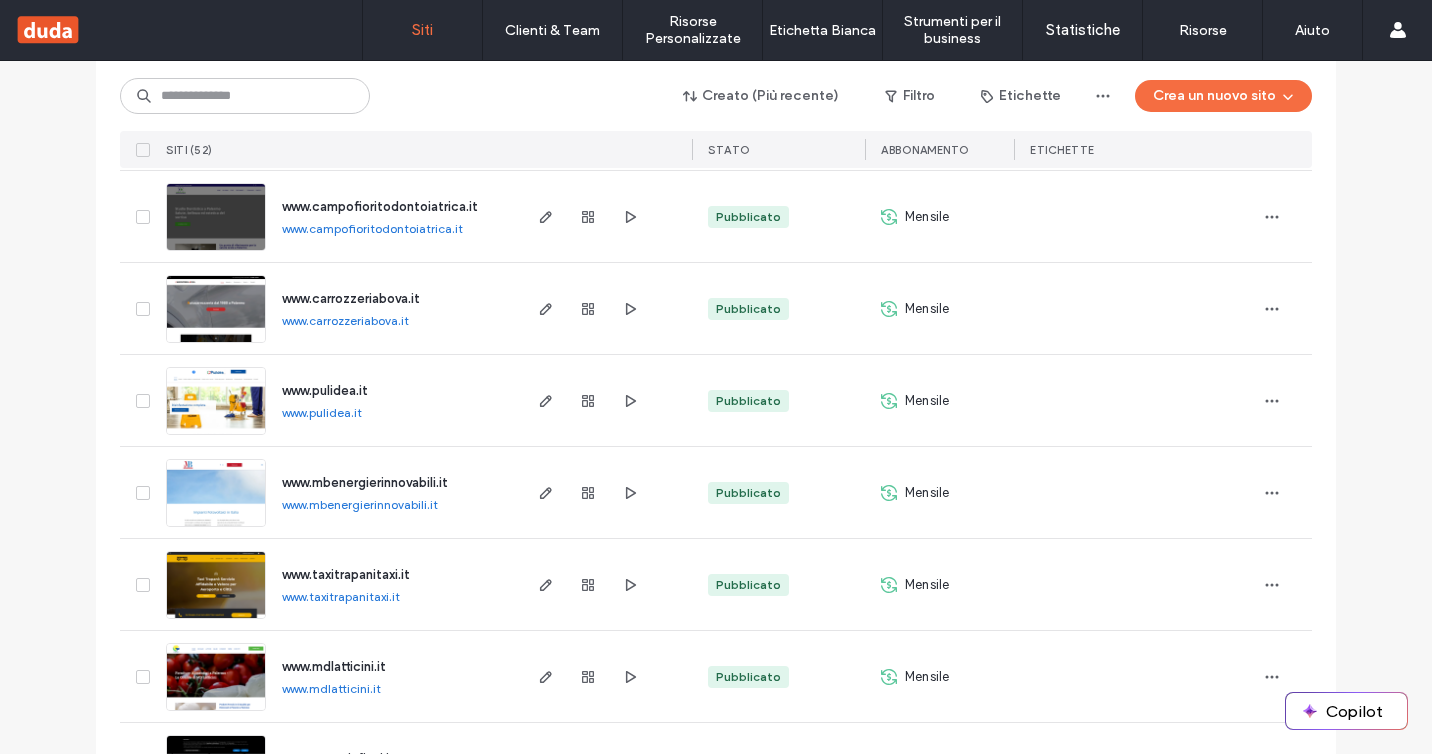 click on "www.mbenergierinnovabili.it www.mbenergierinnovabili.it" at bounding box center [392, 492] 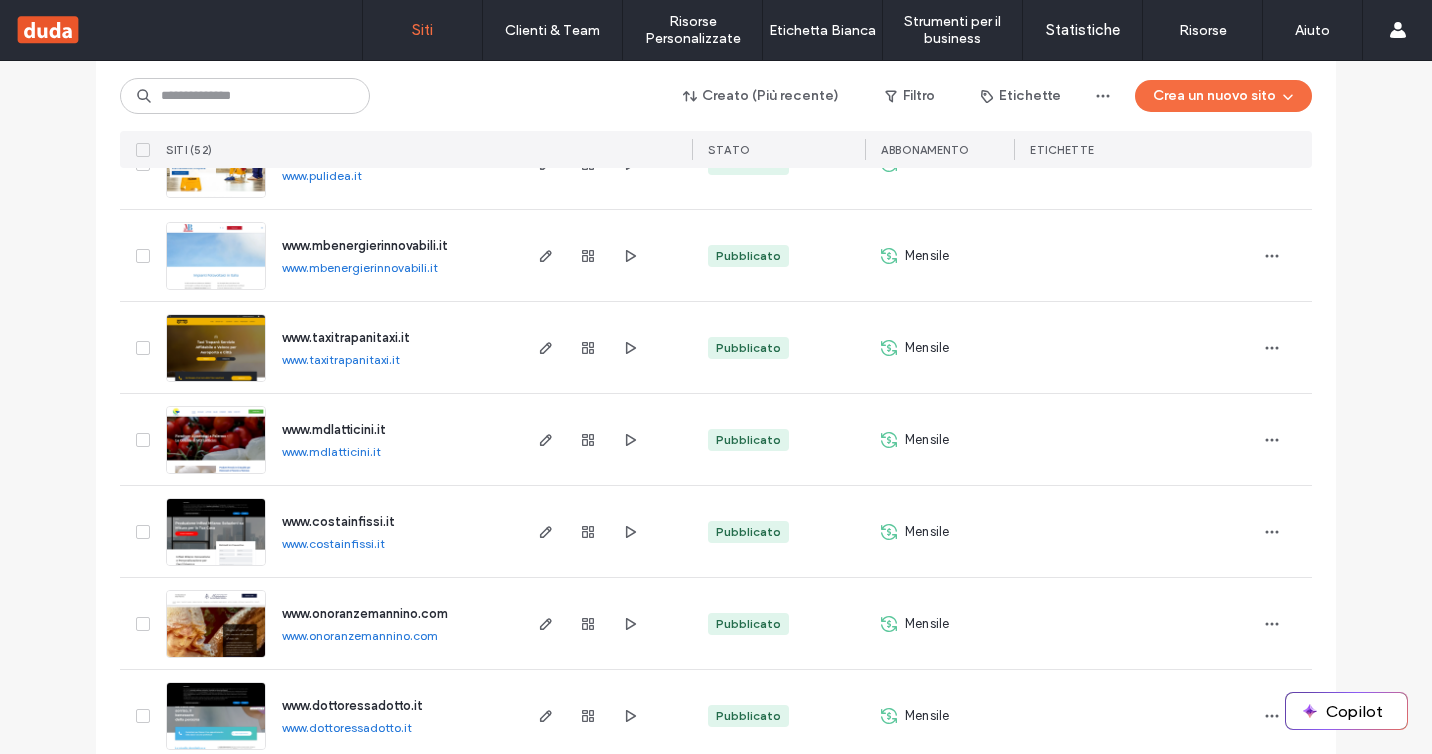 scroll, scrollTop: 1468, scrollLeft: 0, axis: vertical 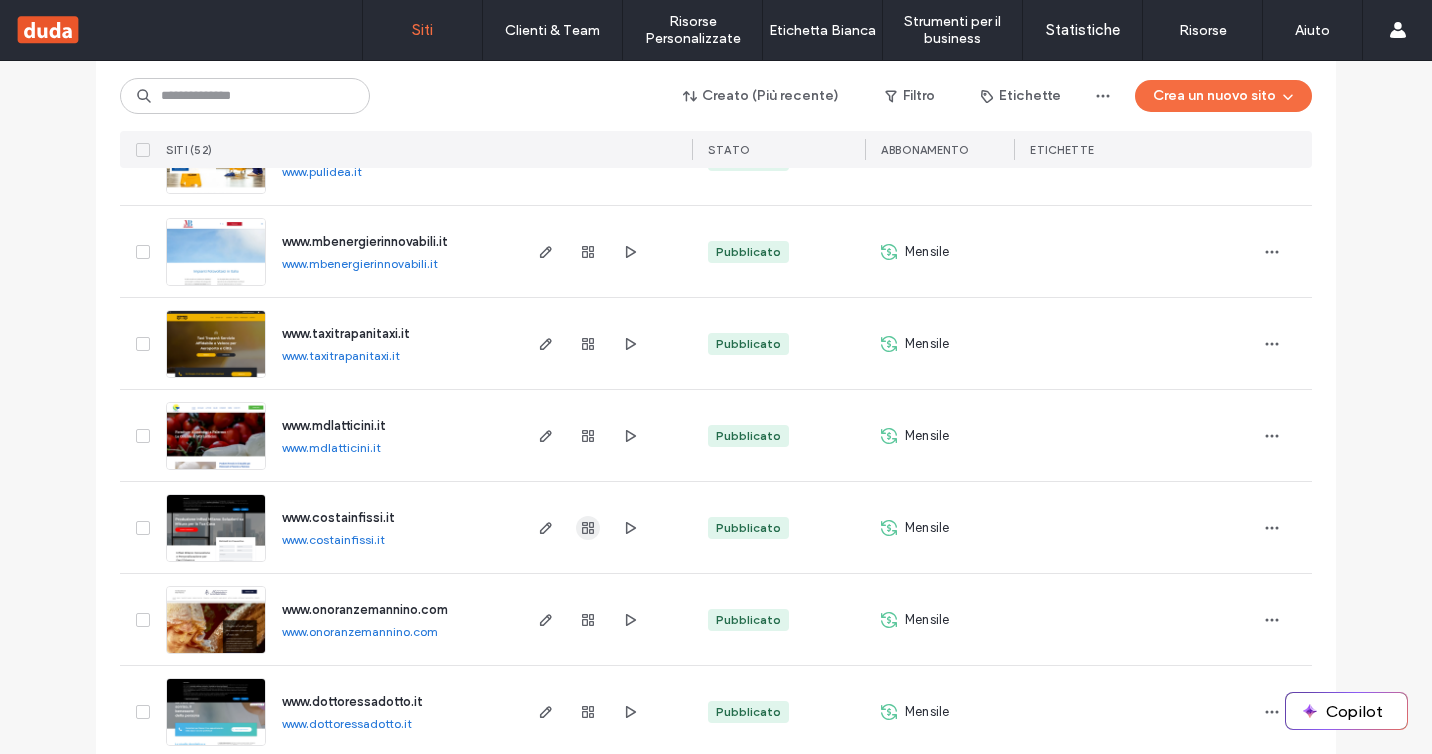 click 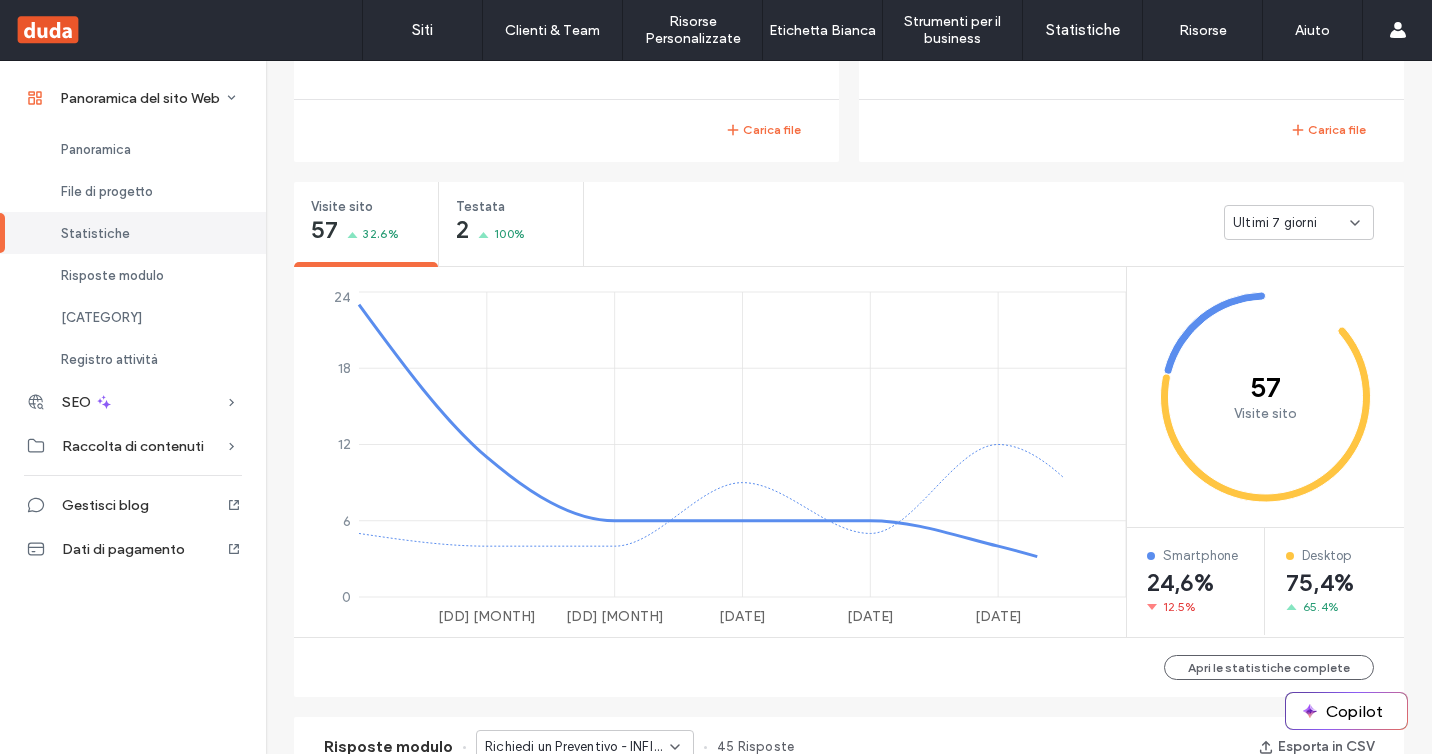 scroll, scrollTop: 415, scrollLeft: 0, axis: vertical 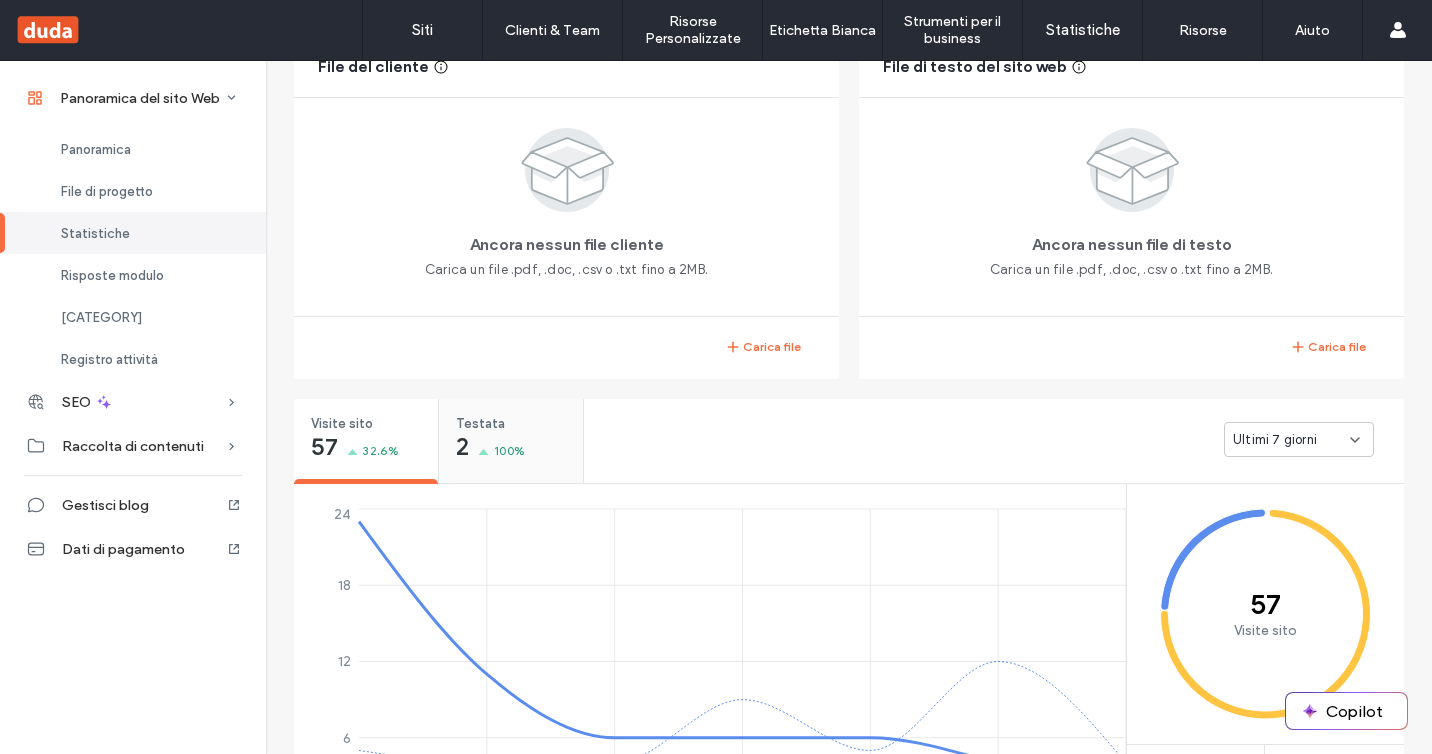 click on "Testata 2 100%" at bounding box center [511, 436] 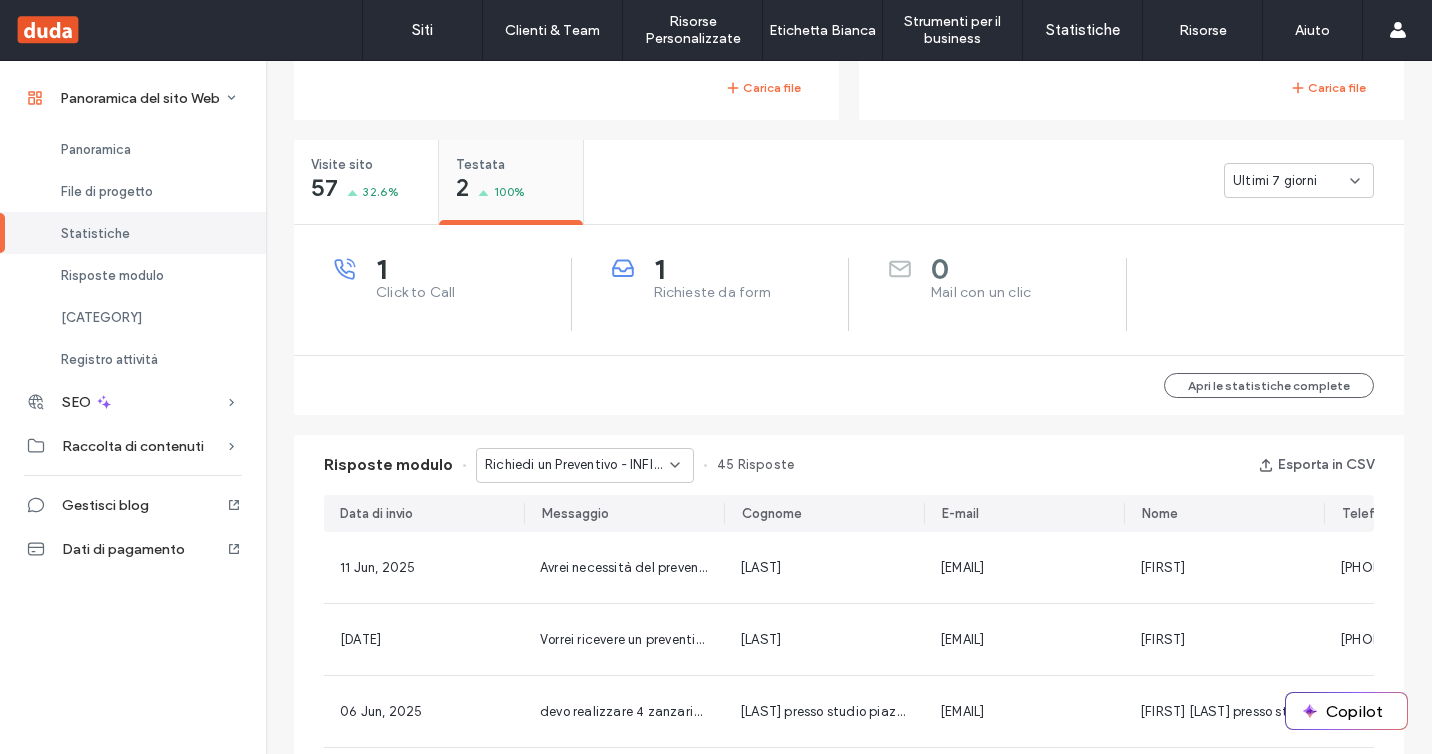 scroll, scrollTop: 720, scrollLeft: 0, axis: vertical 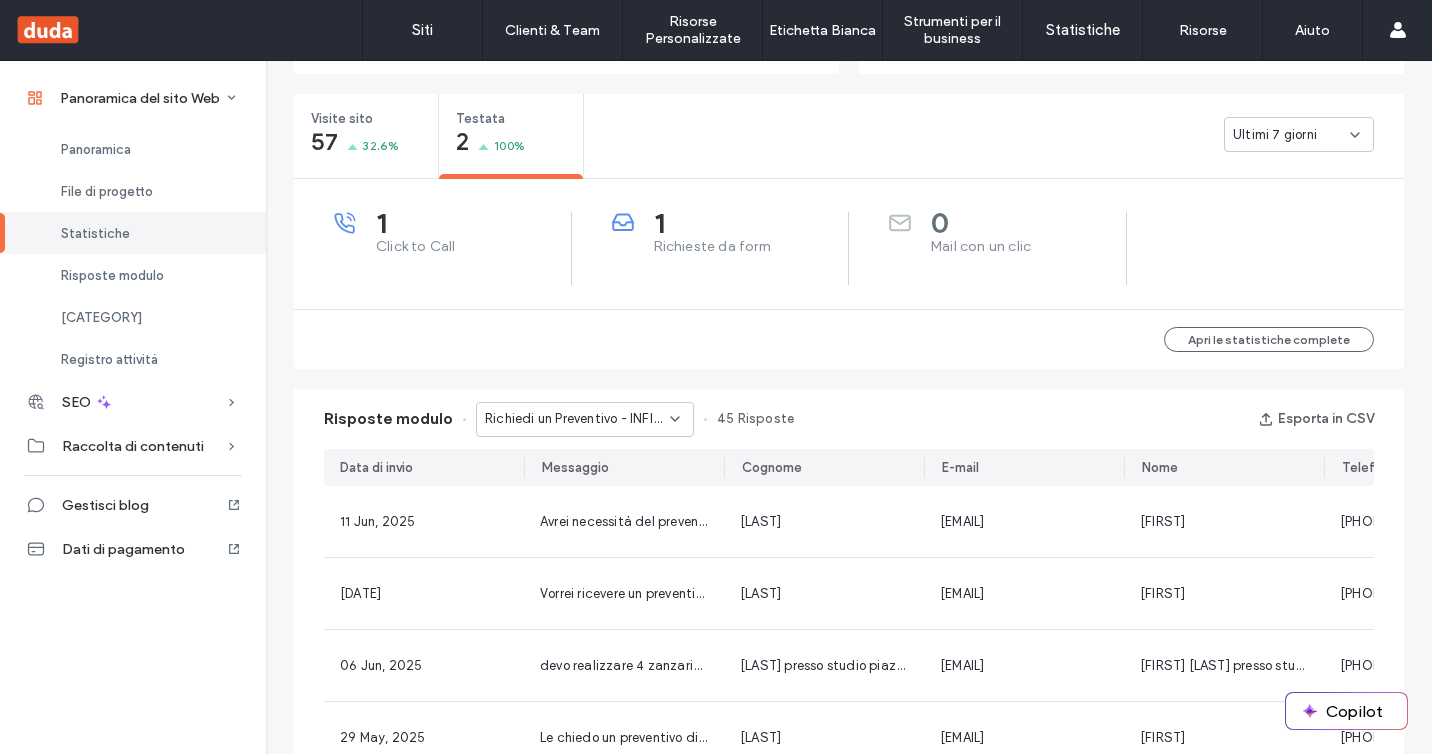 click on "Richiedi un Preventivo - INFISSI LANDING pagina" at bounding box center [577, 419] 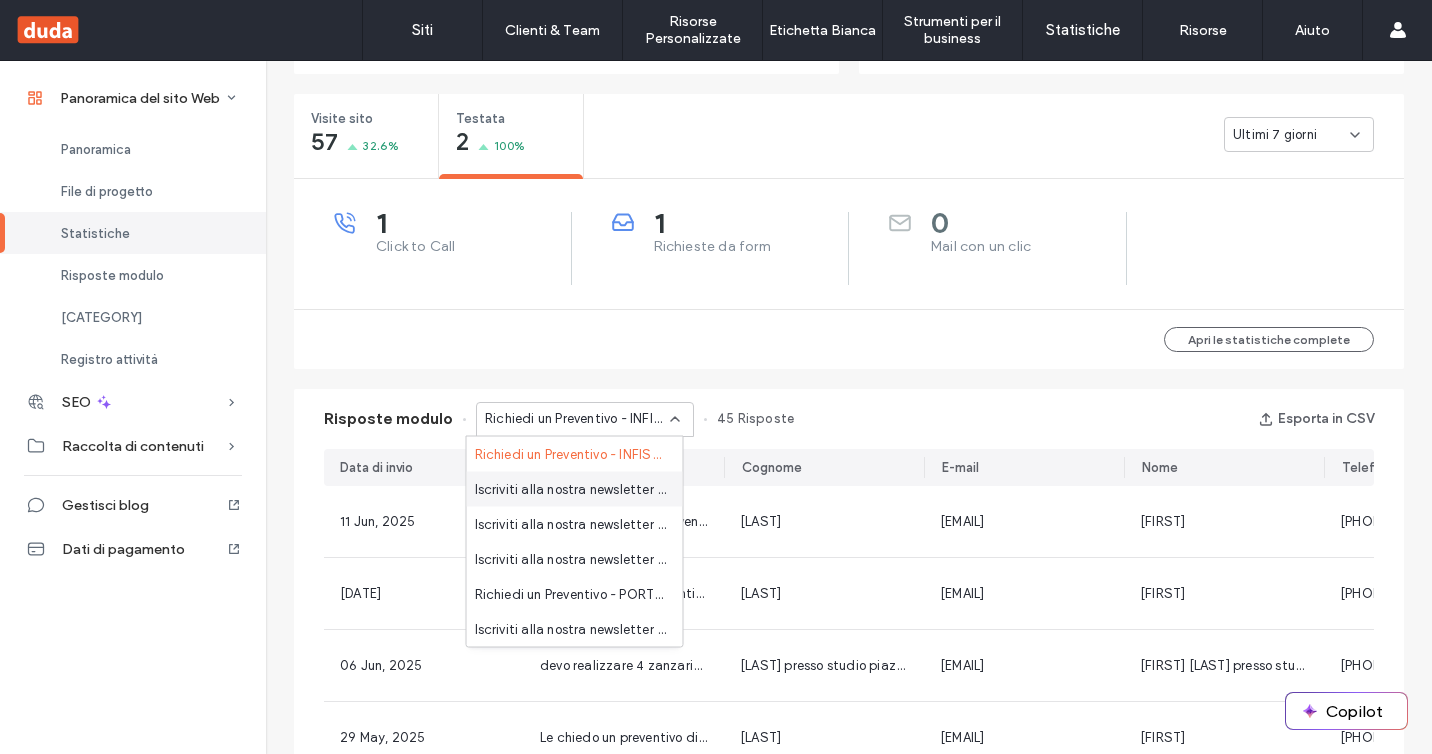 click on "Iscriviti alla nostra newsletter - ZANZARIERE LANDING pagina" at bounding box center [571, 489] 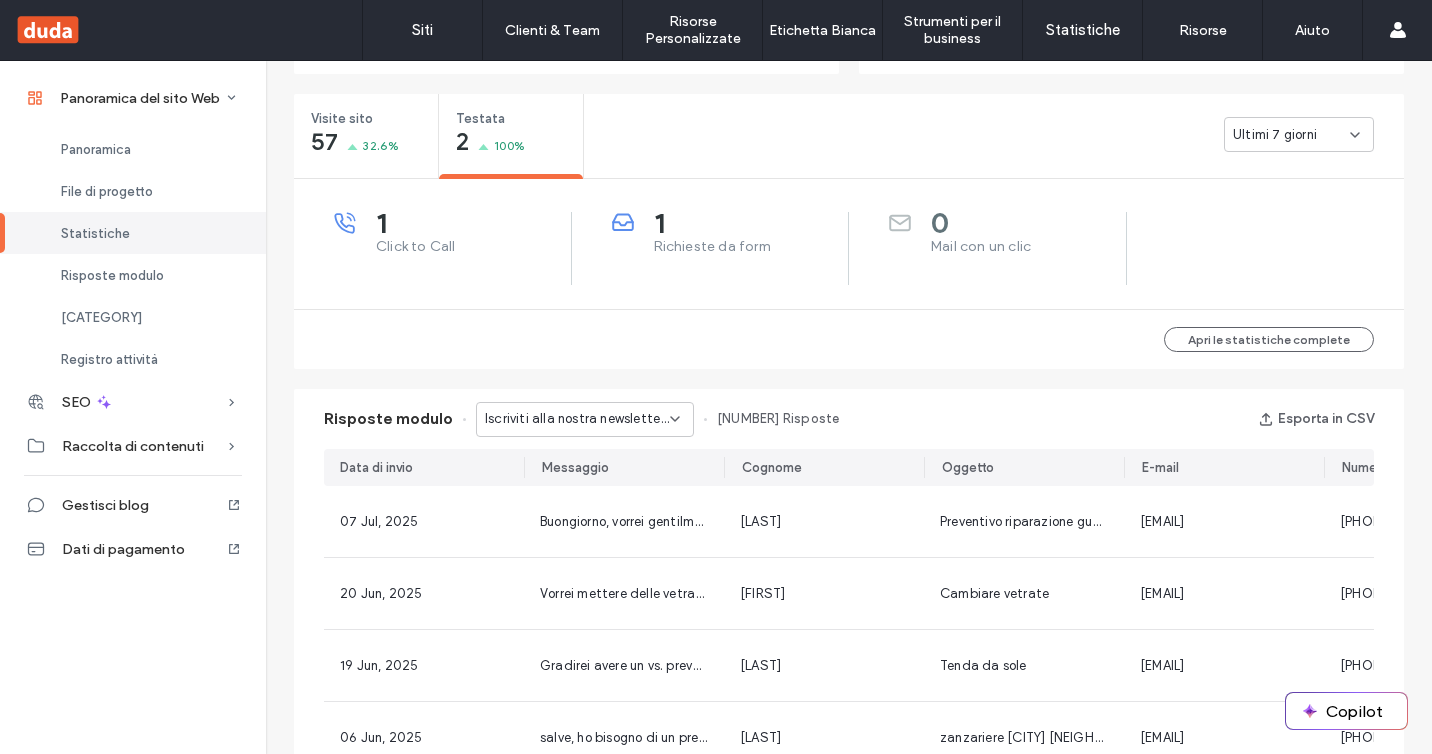 click on "Iscriviti alla nostra newsletter - ZANZARIERE LANDING pagina" at bounding box center [577, 419] 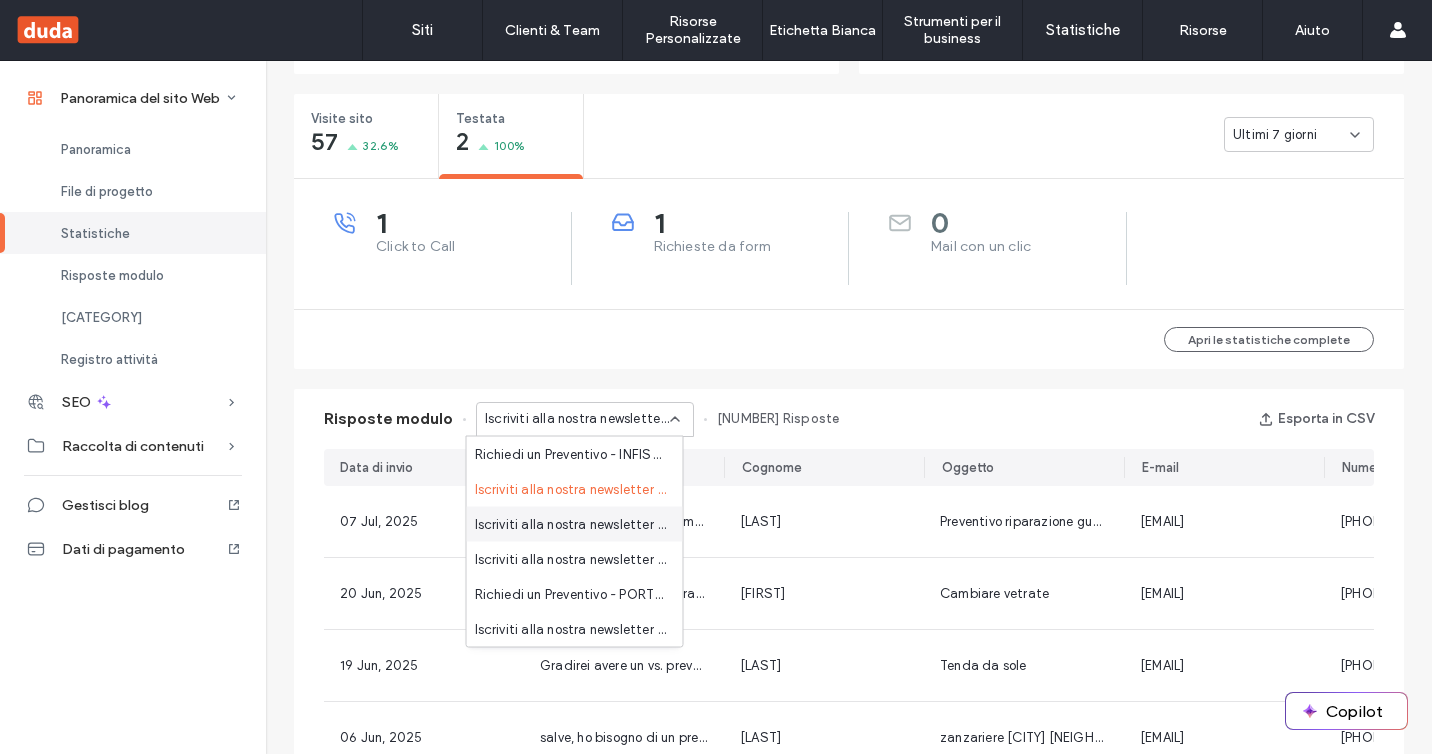 click on "Iscriviti alla nostra newsletter - VERANDE pagina" at bounding box center (575, 524) 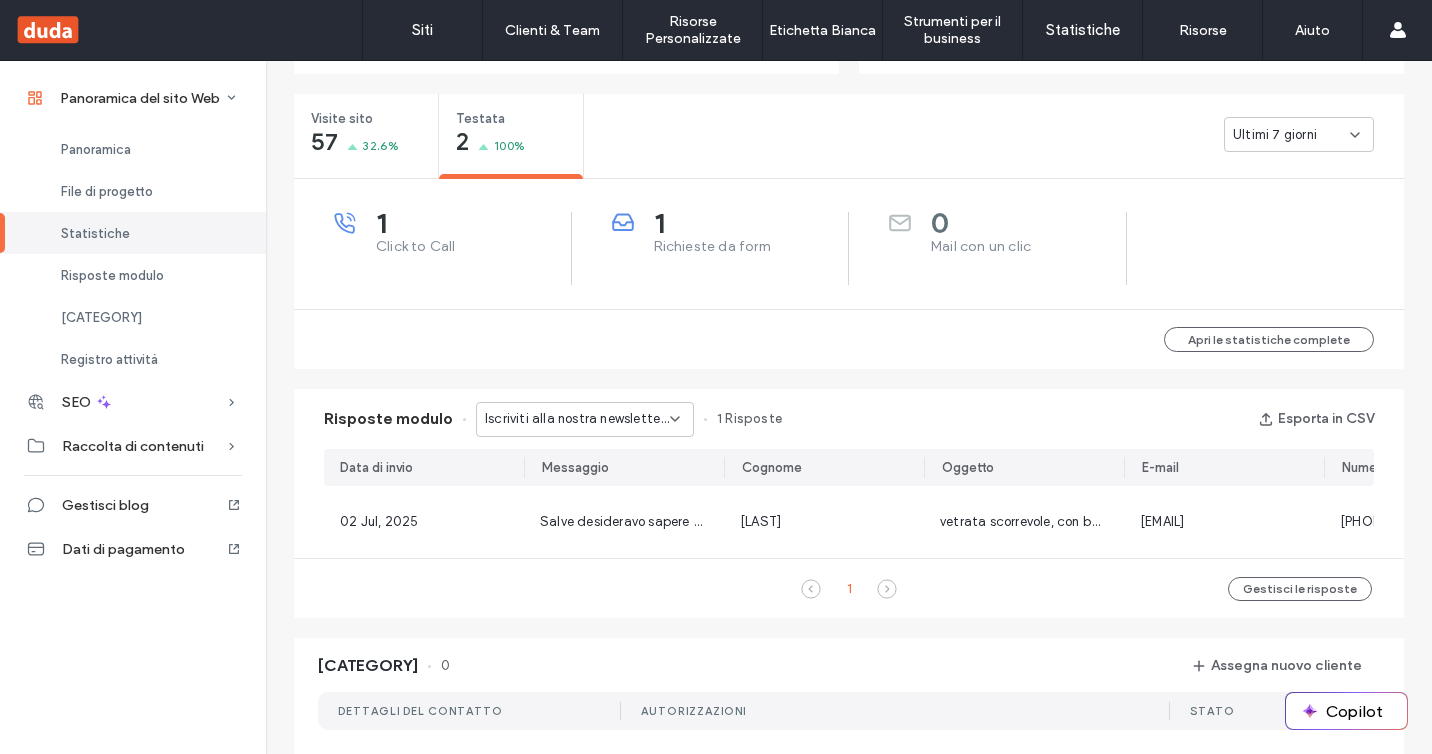 click on "Iscriviti alla nostra newsletter - VERANDE pagina" at bounding box center (577, 419) 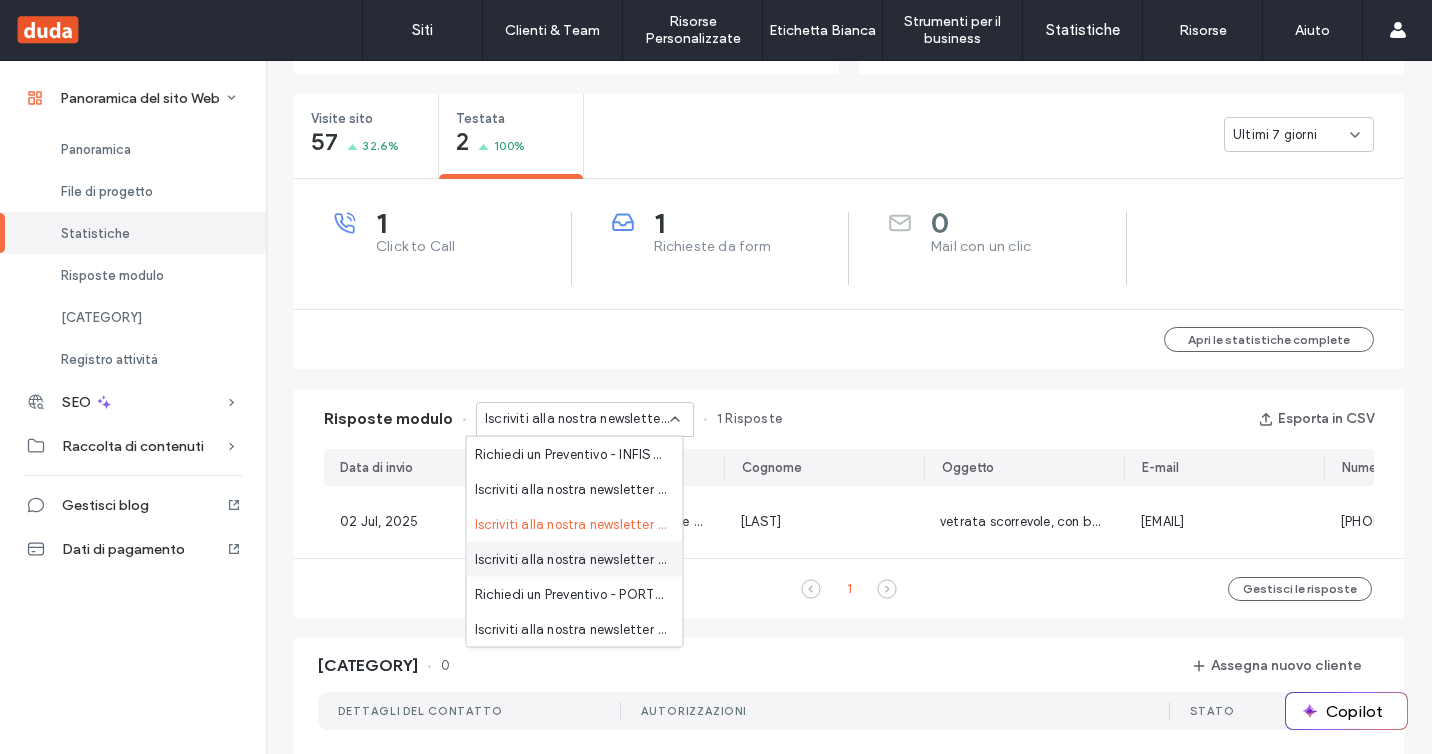 click on "Iscriviti alla nostra newsletter - PORTE LANDING pagina" at bounding box center [571, 559] 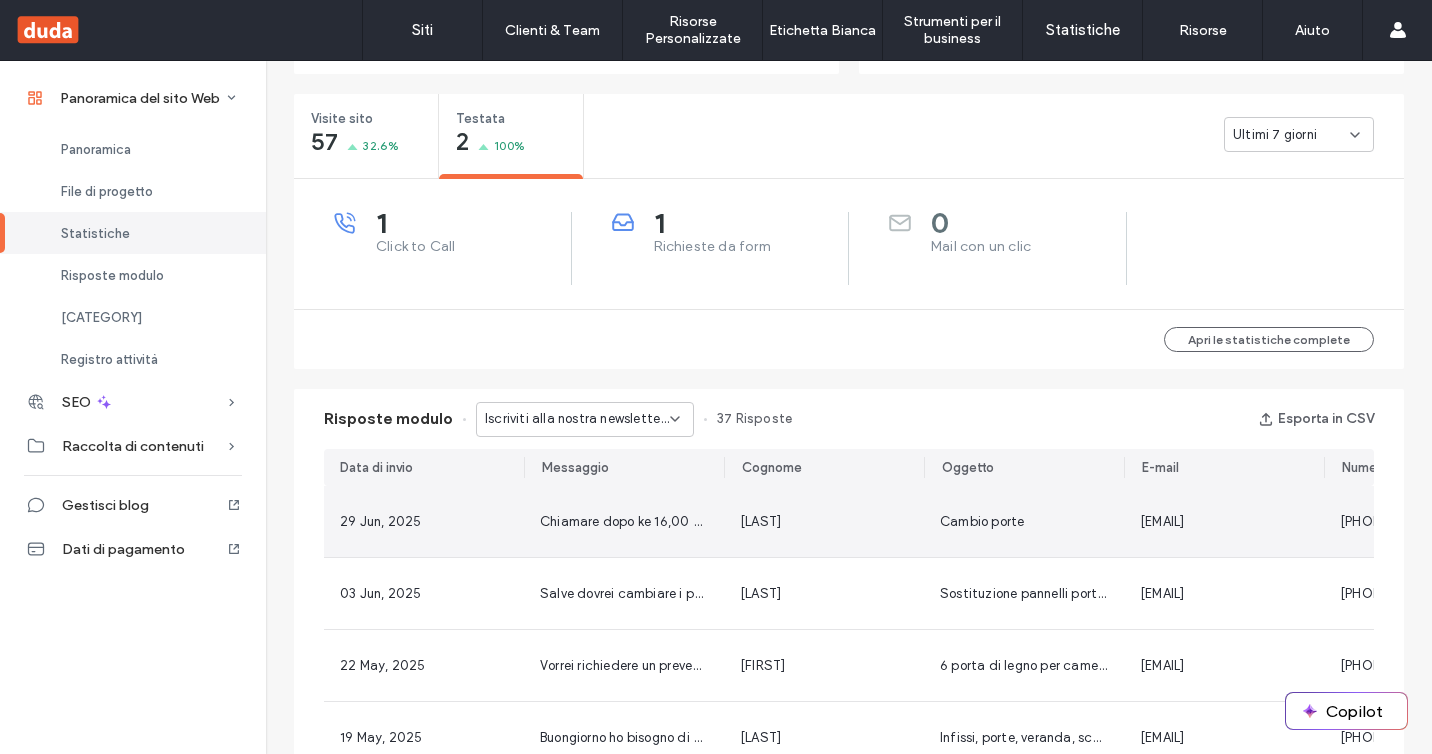 click on "Chiamare dopo ke 16,00 per fav" at bounding box center [624, 521] 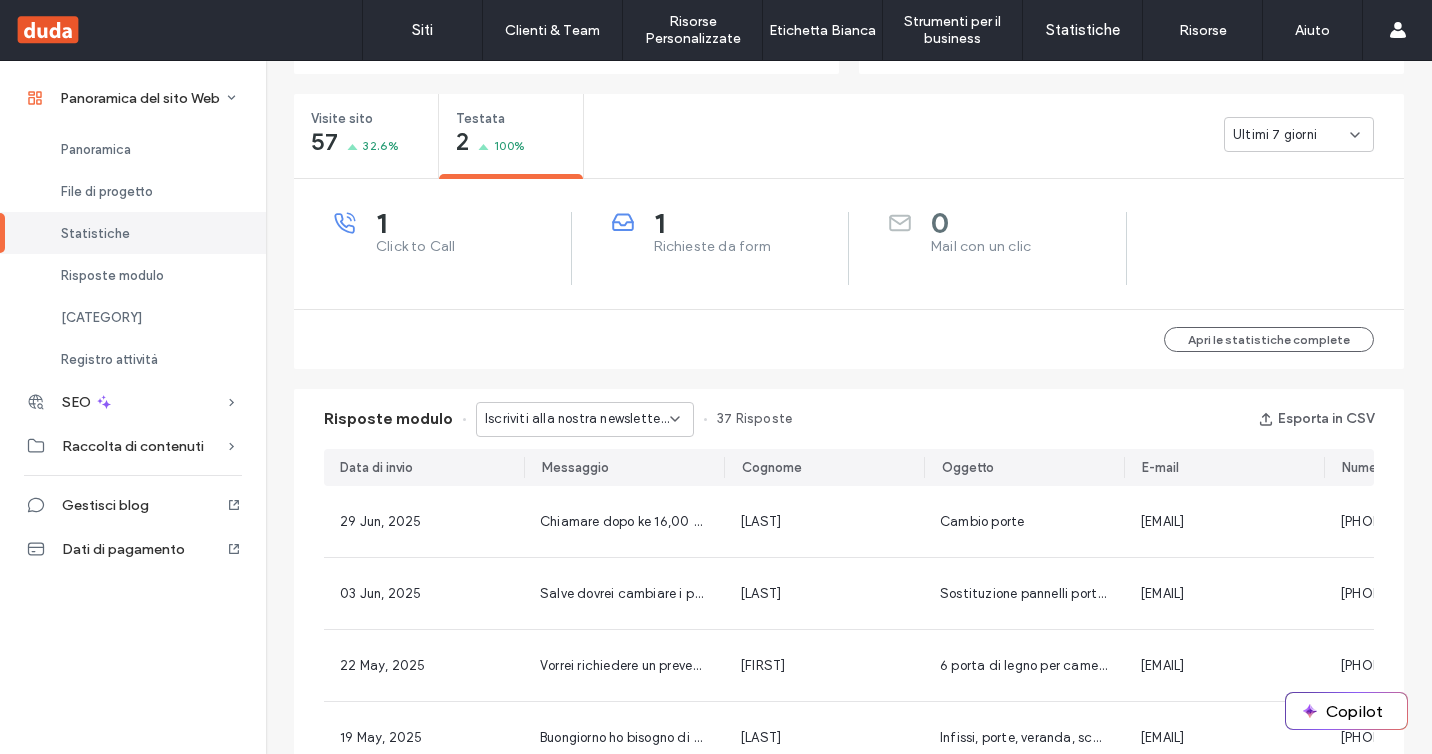 click on "Risposte modulo Iscriviti alla nostra newsletter - PORTE LANDING pagina 37 Risposte Esporta in CSV" at bounding box center (849, 419) 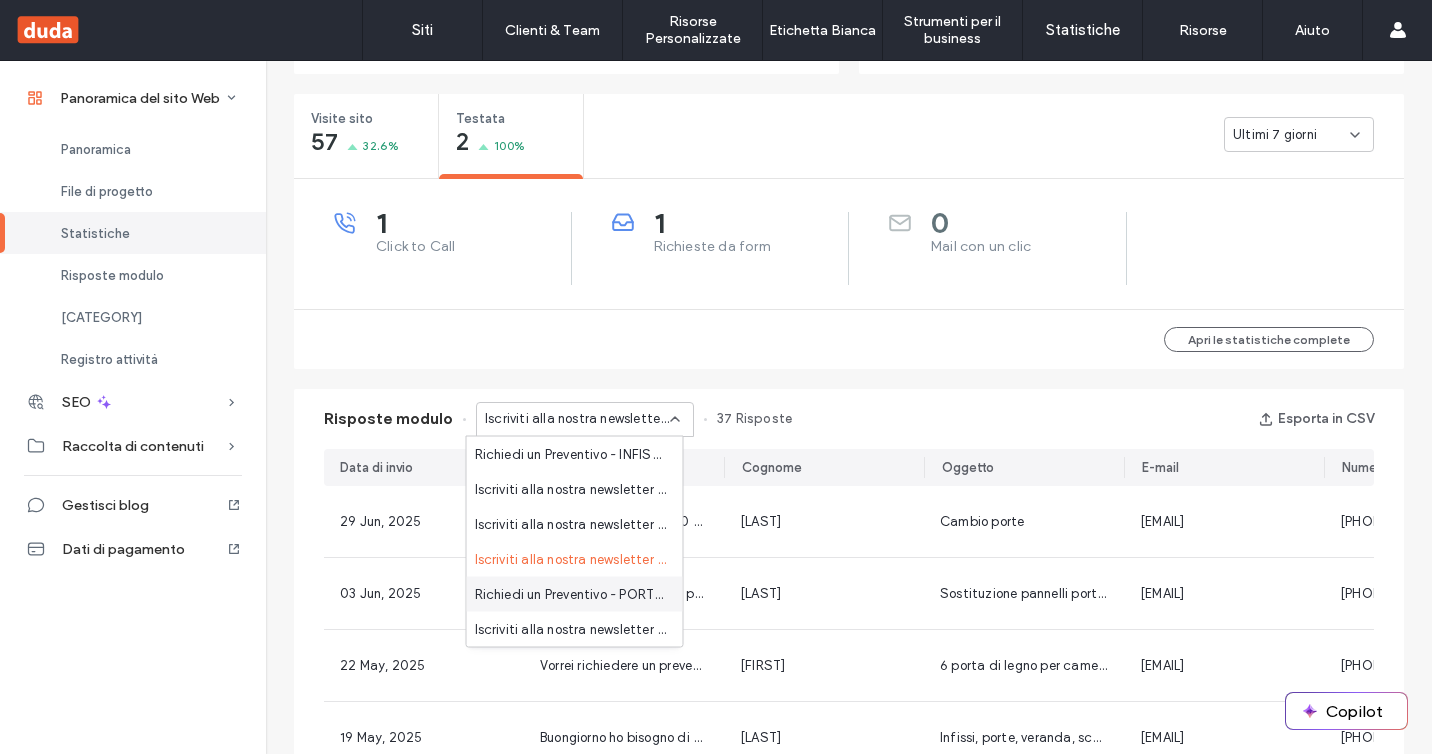 click on "Richiedi un Preventivo - PORTE LANDING pagina" at bounding box center [571, 594] 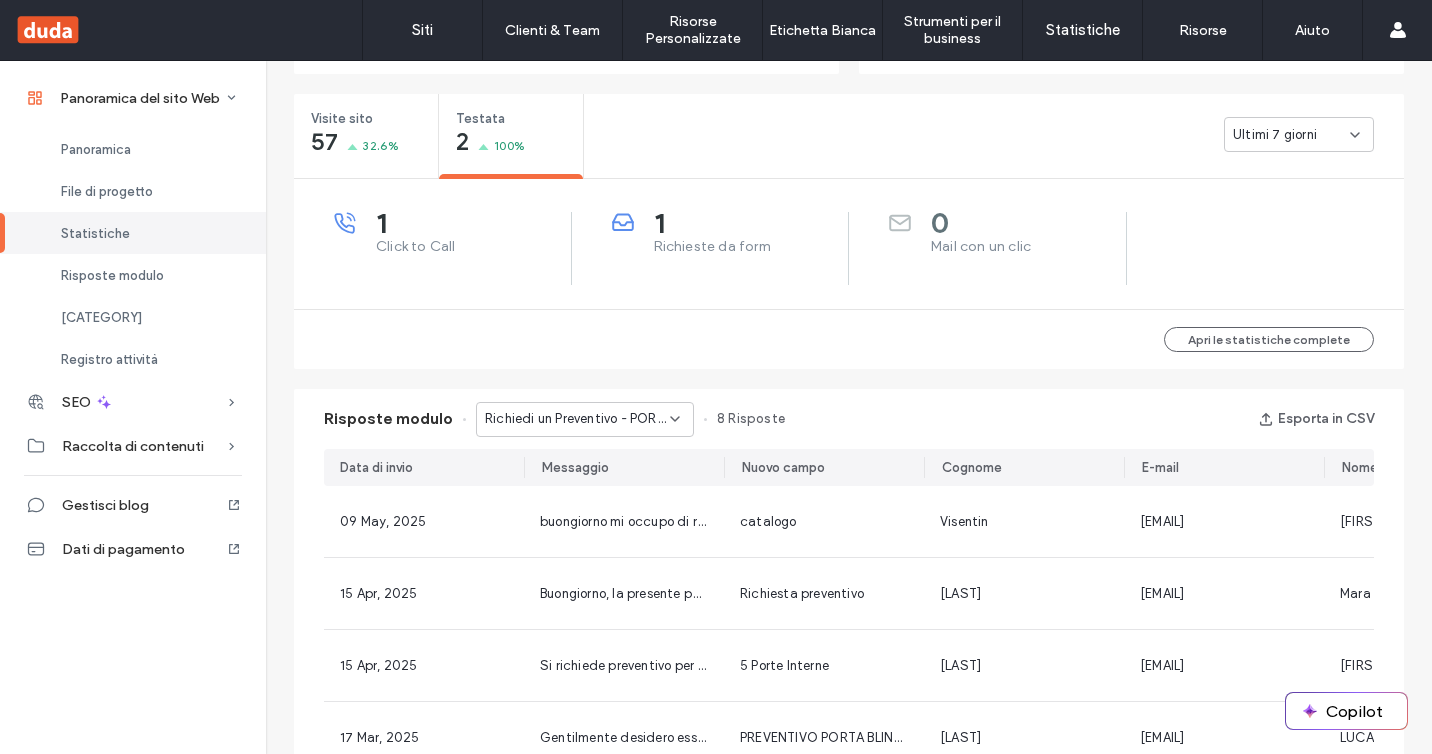 click on "Richiedi un Preventivo - PORTE LANDING pagina" at bounding box center (577, 419) 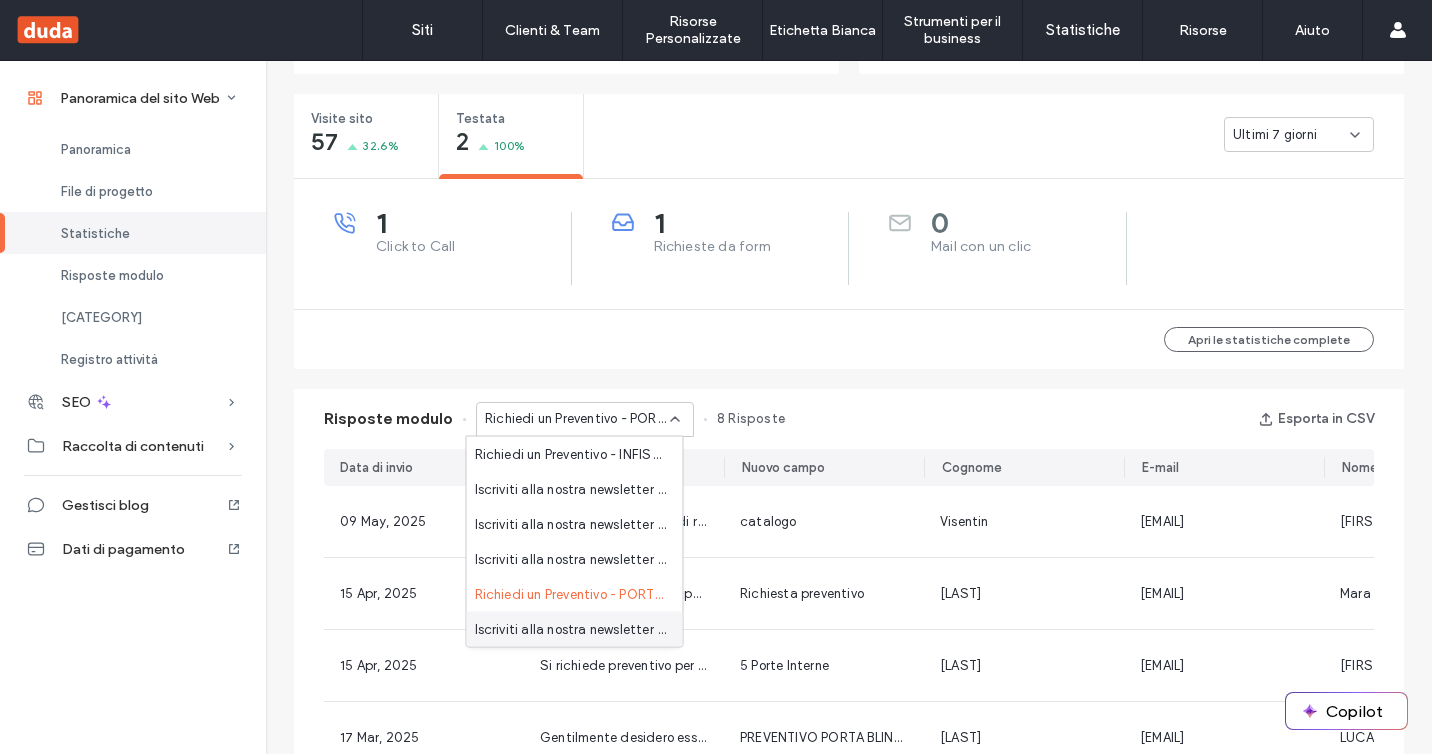 click on "Iscriviti alla nostra newsletter - TENDE DA SOLE pagina" at bounding box center [571, 629] 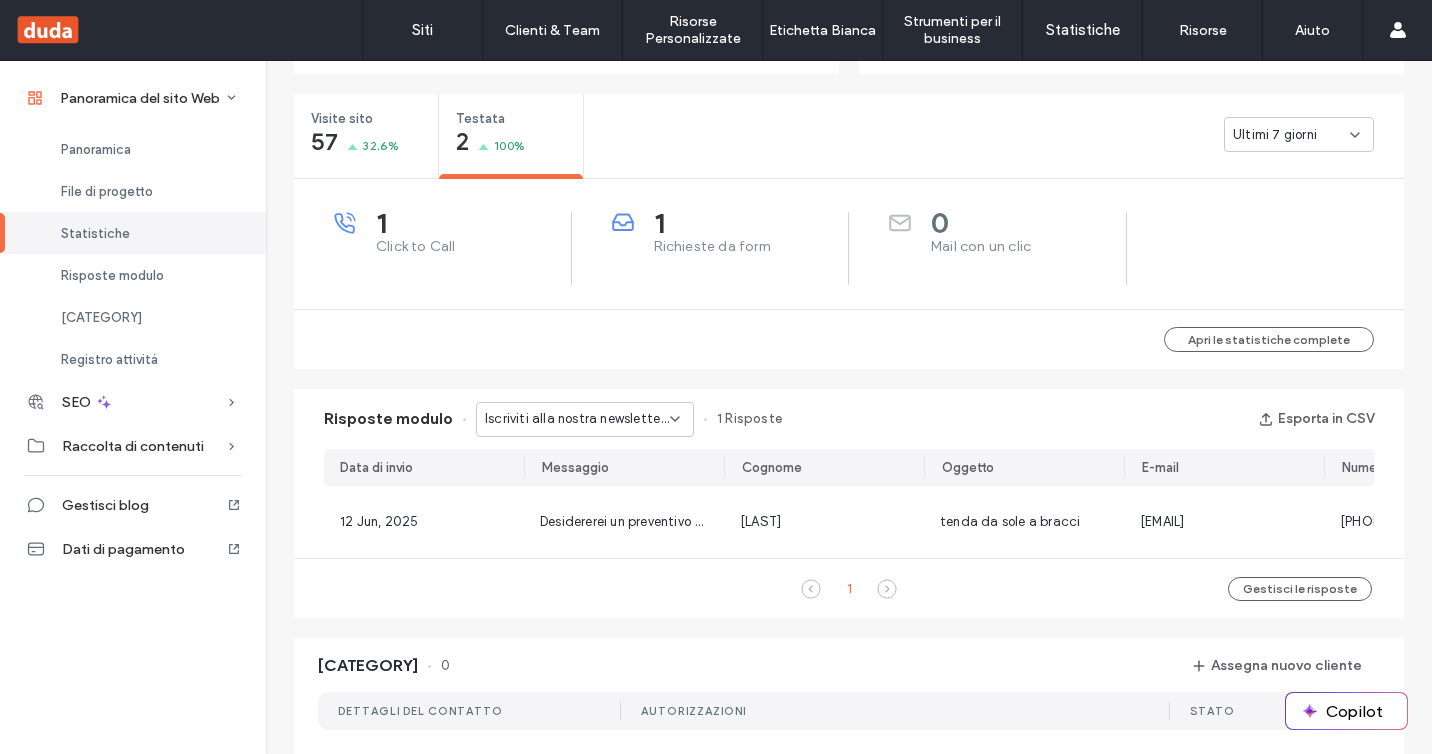 click on "Risposte modulo Iscriviti alla nostra newsletter - TENDE DA SOLE pagina 1 Risposte Esporta in CSV" at bounding box center [849, 419] 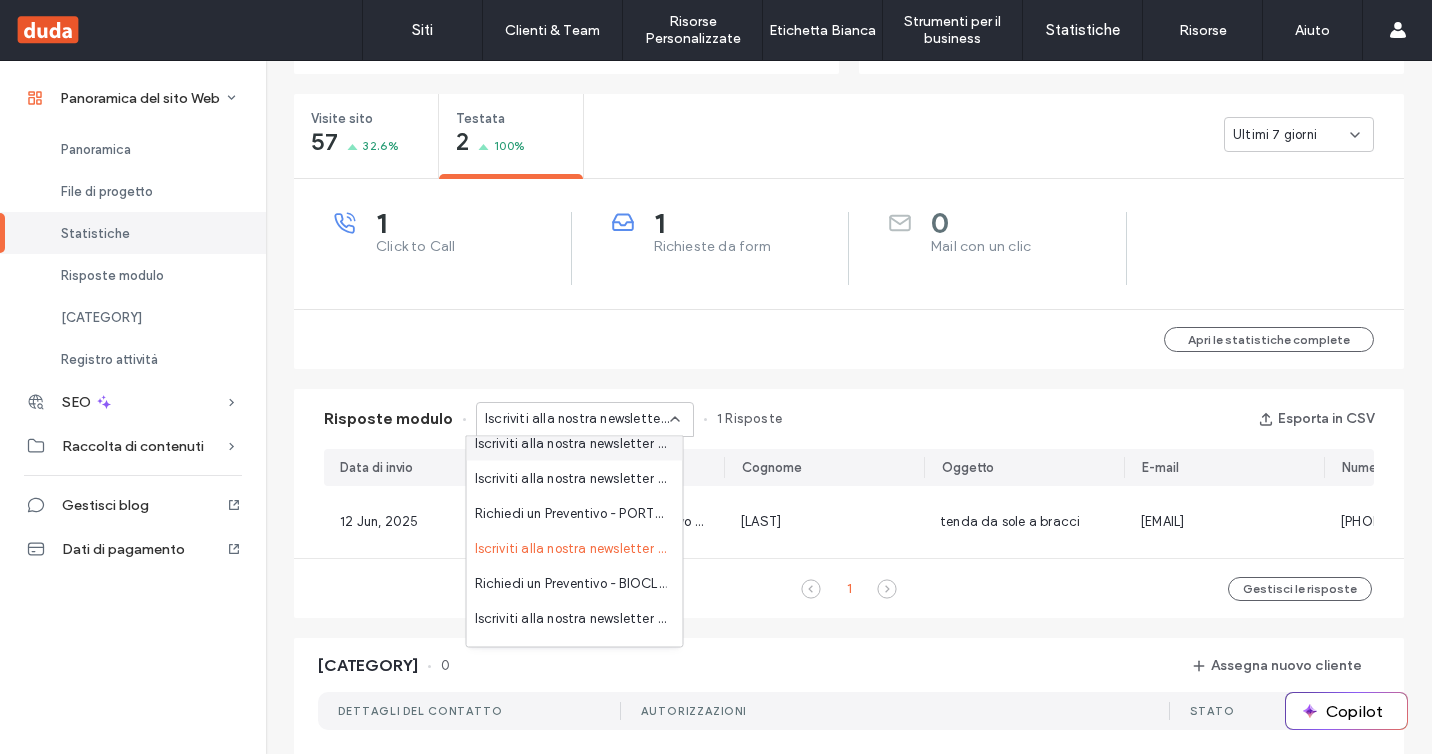 scroll, scrollTop: 117, scrollLeft: 0, axis: vertical 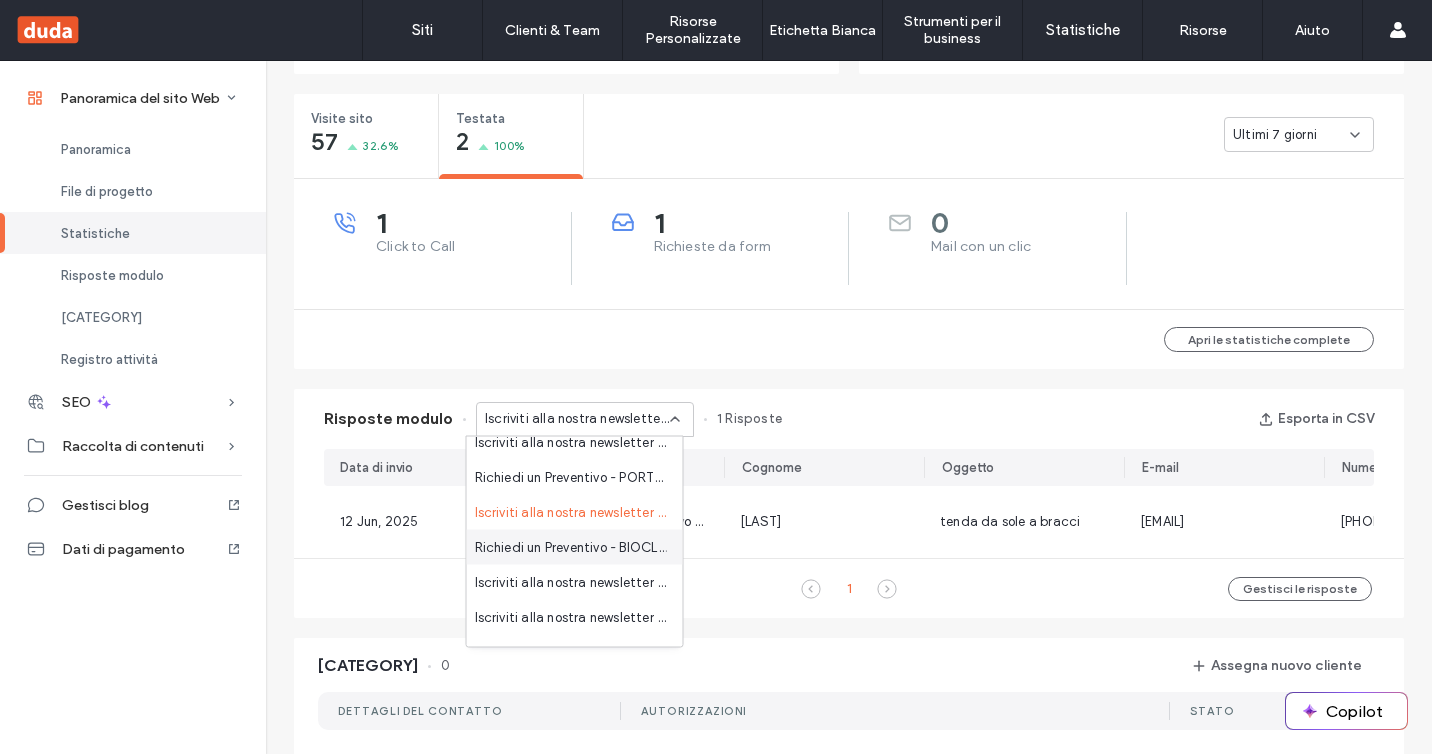 click on "Richiedi un Preventivo - BIOCLIMATICHE LANDING pagina" at bounding box center [571, 547] 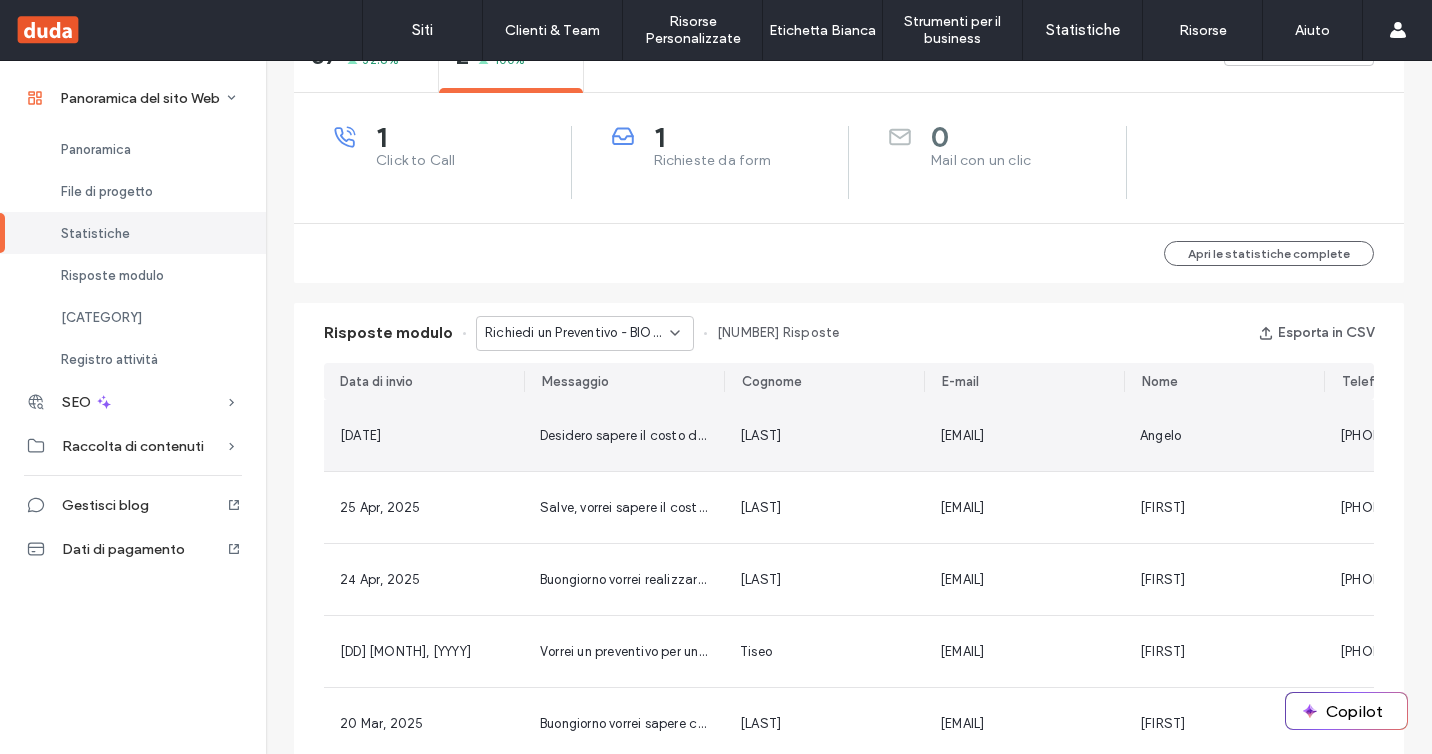 scroll, scrollTop: 819, scrollLeft: 0, axis: vertical 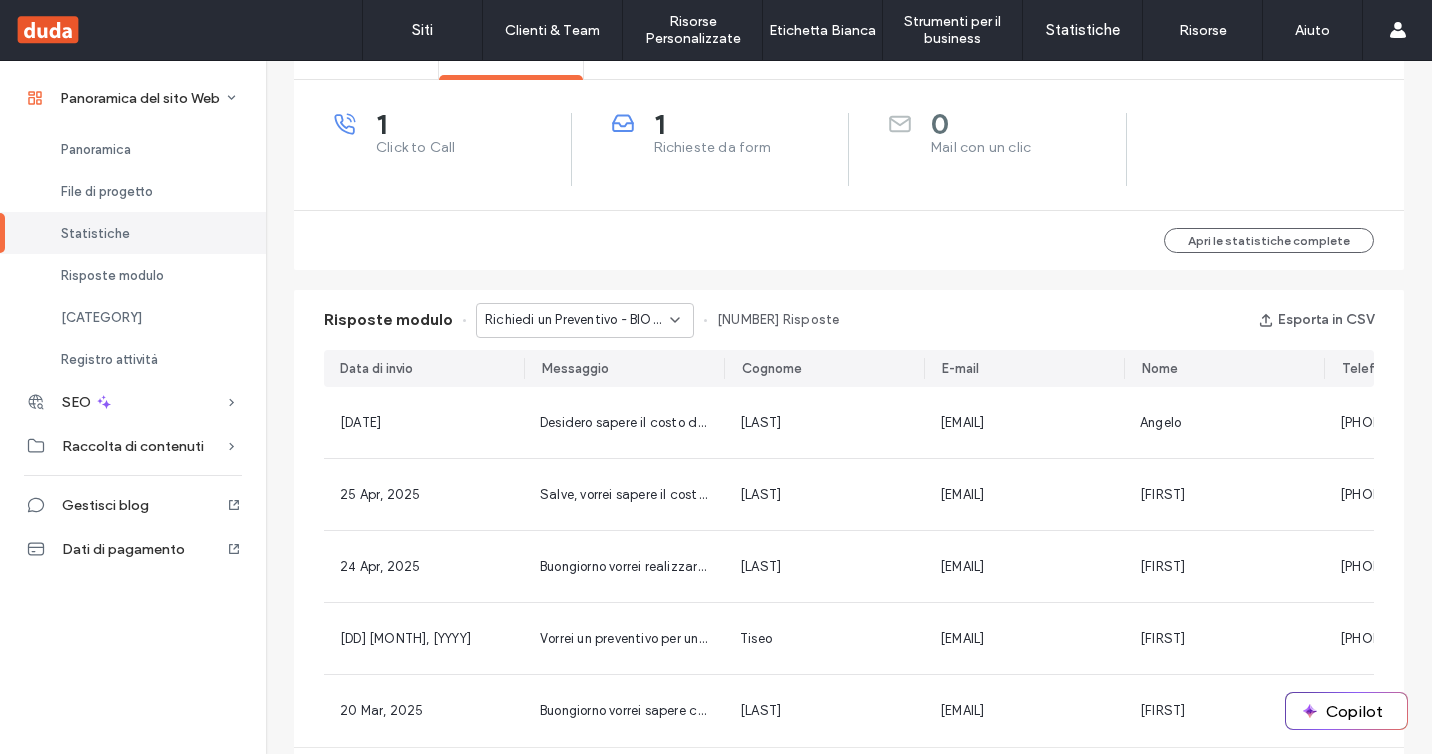 click on "Richiedi un Preventivo - BIOCLIMATICHE LANDING pagina" at bounding box center (577, 320) 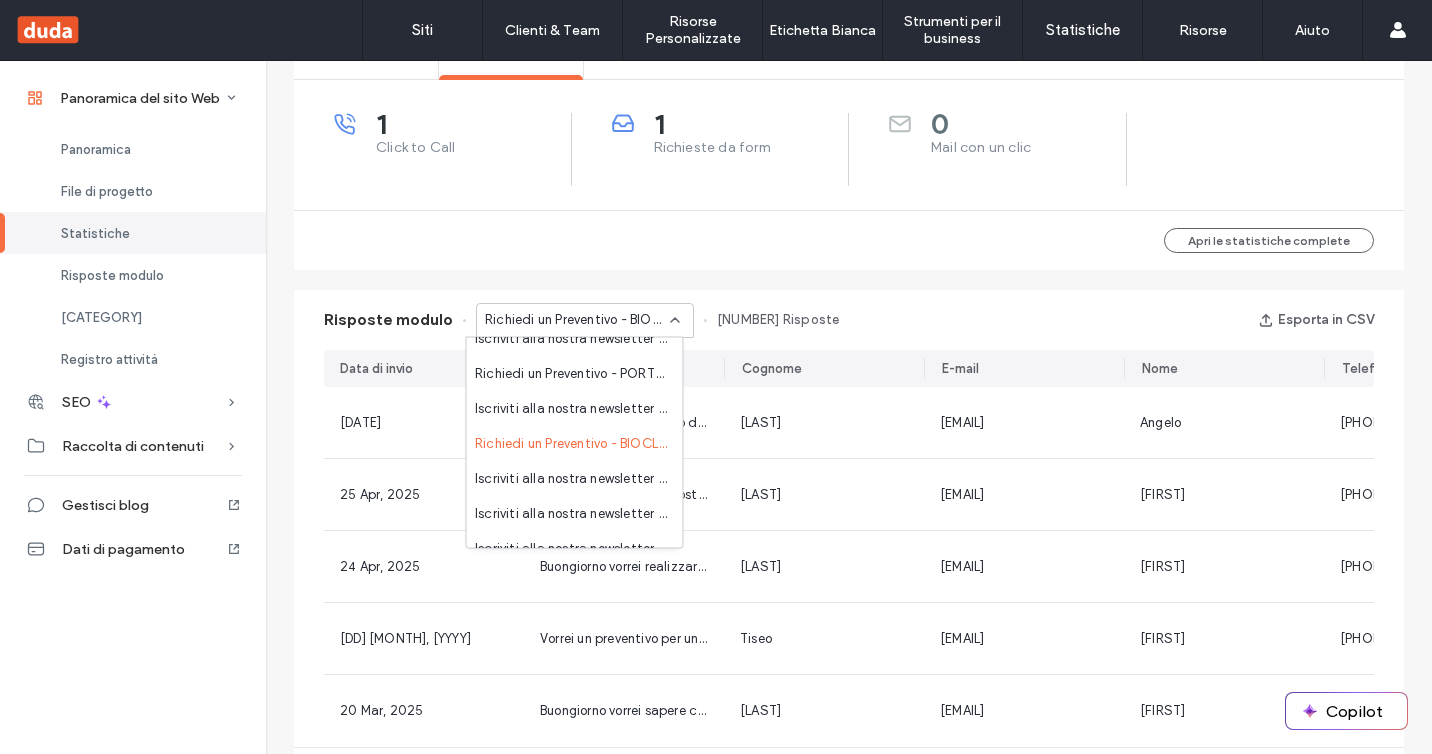 scroll, scrollTop: 167, scrollLeft: 0, axis: vertical 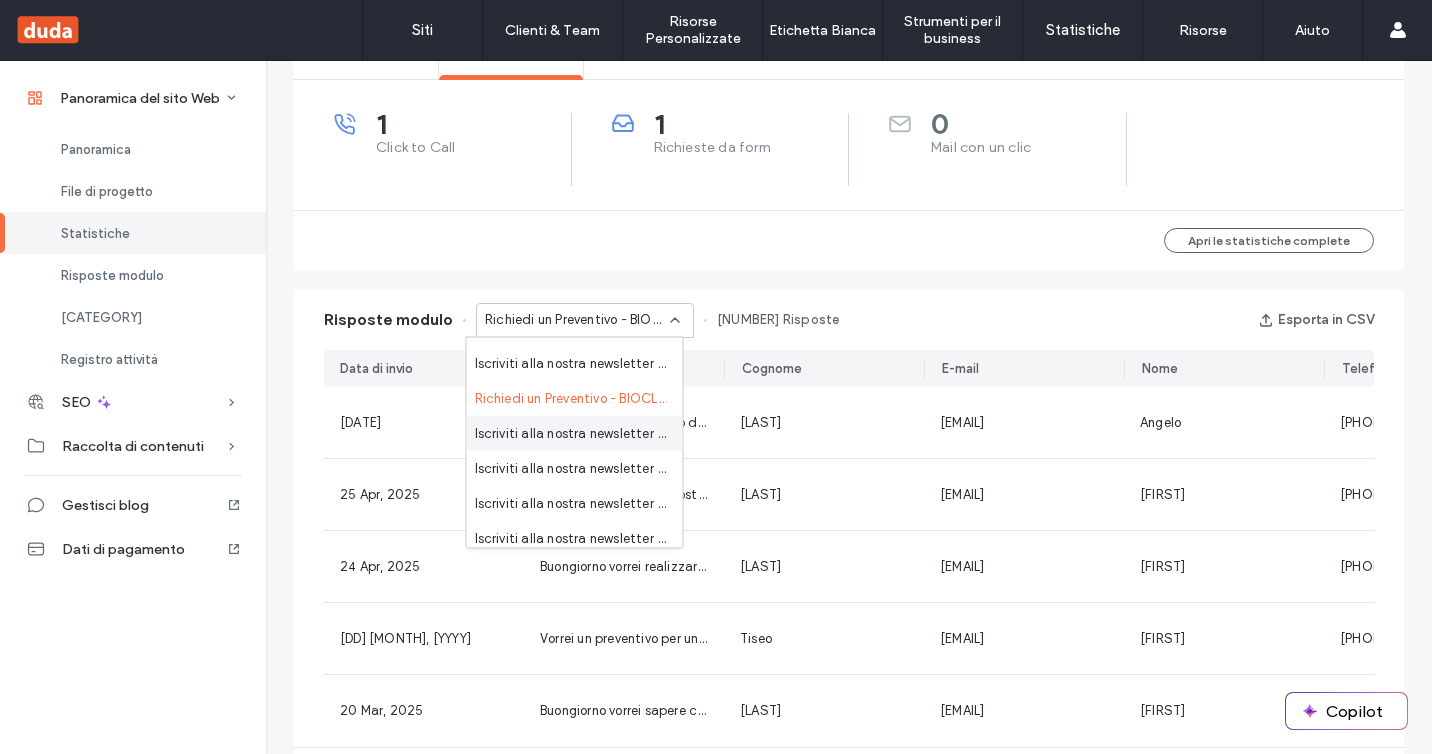 click on "Iscriviti alla nostra newsletter - INFISSI LANDING pagina" at bounding box center (571, 433) 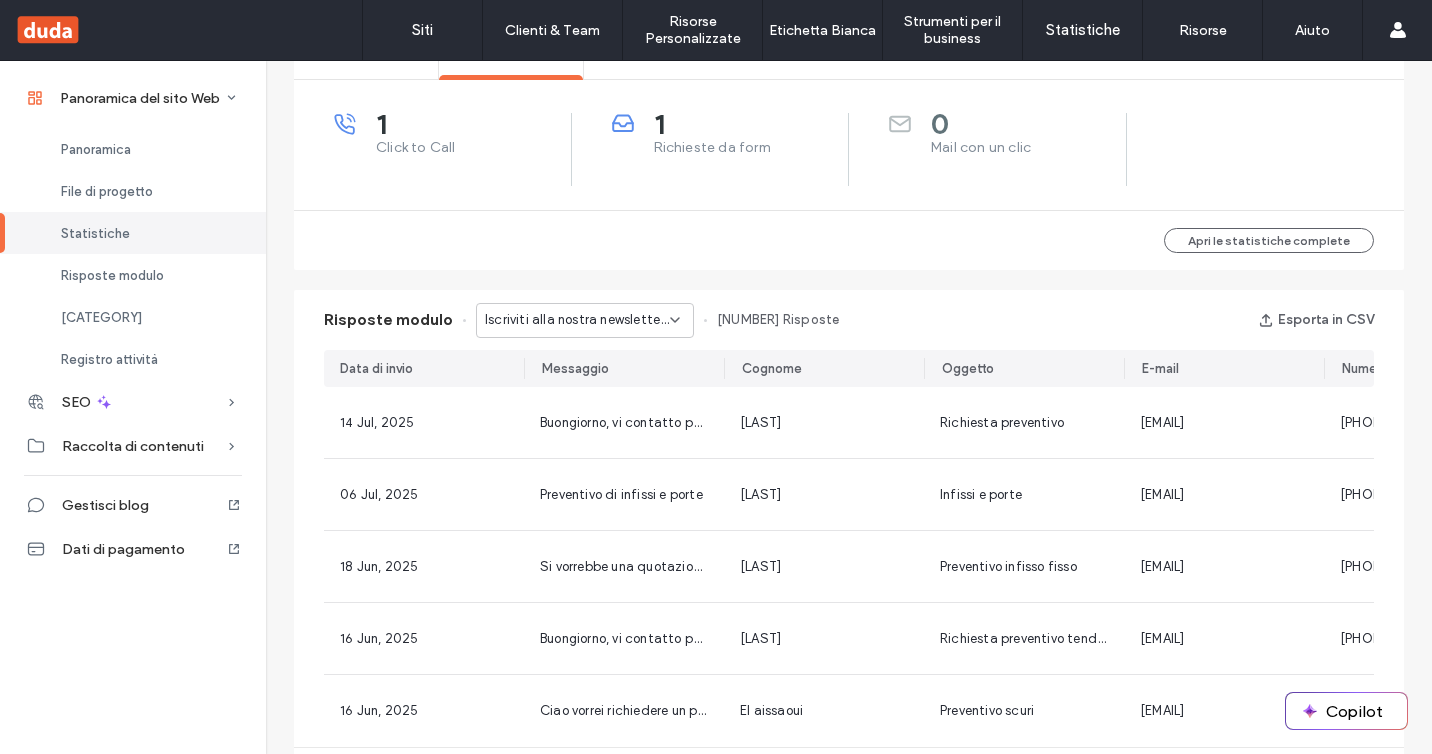 click on "Iscriviti alla nostra newsletter - INFISSI LANDING pagina" at bounding box center (585, 320) 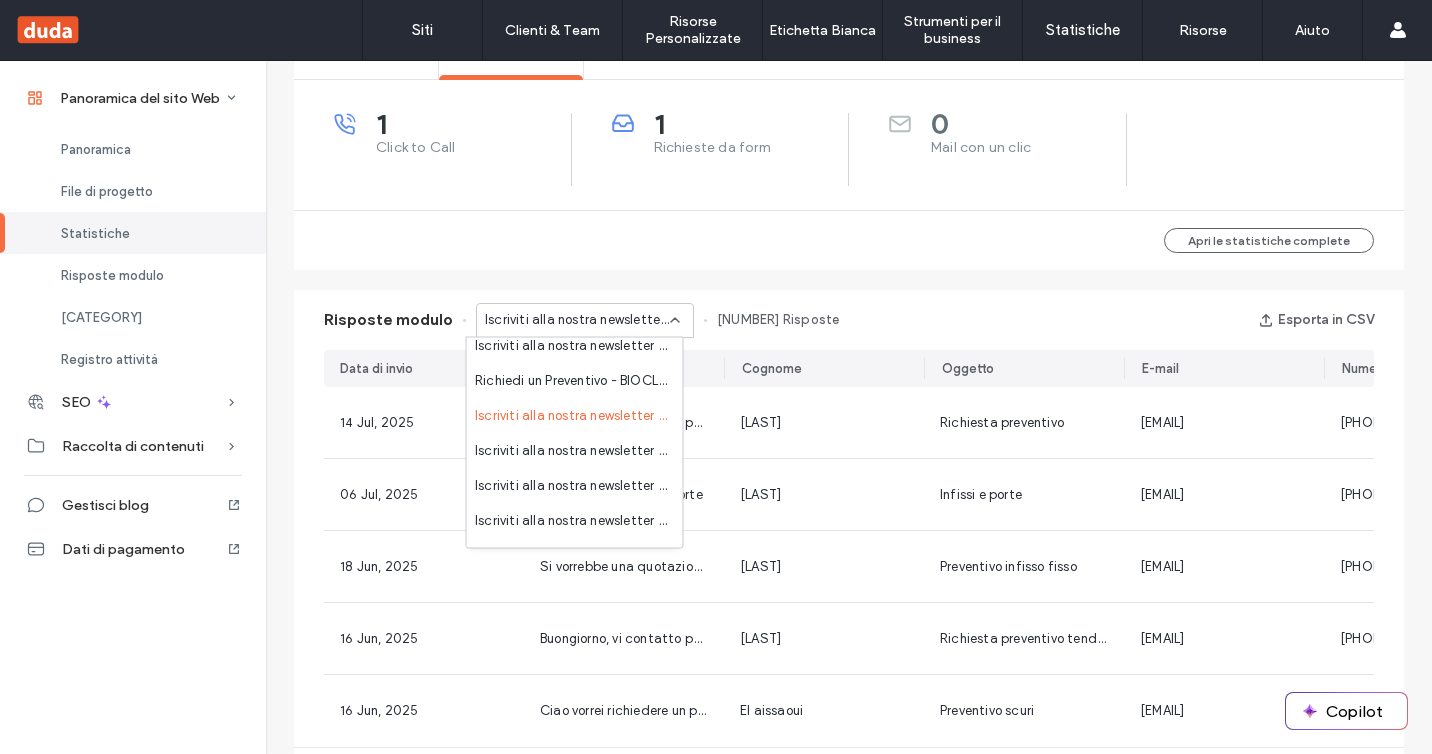 scroll, scrollTop: 259, scrollLeft: 0, axis: vertical 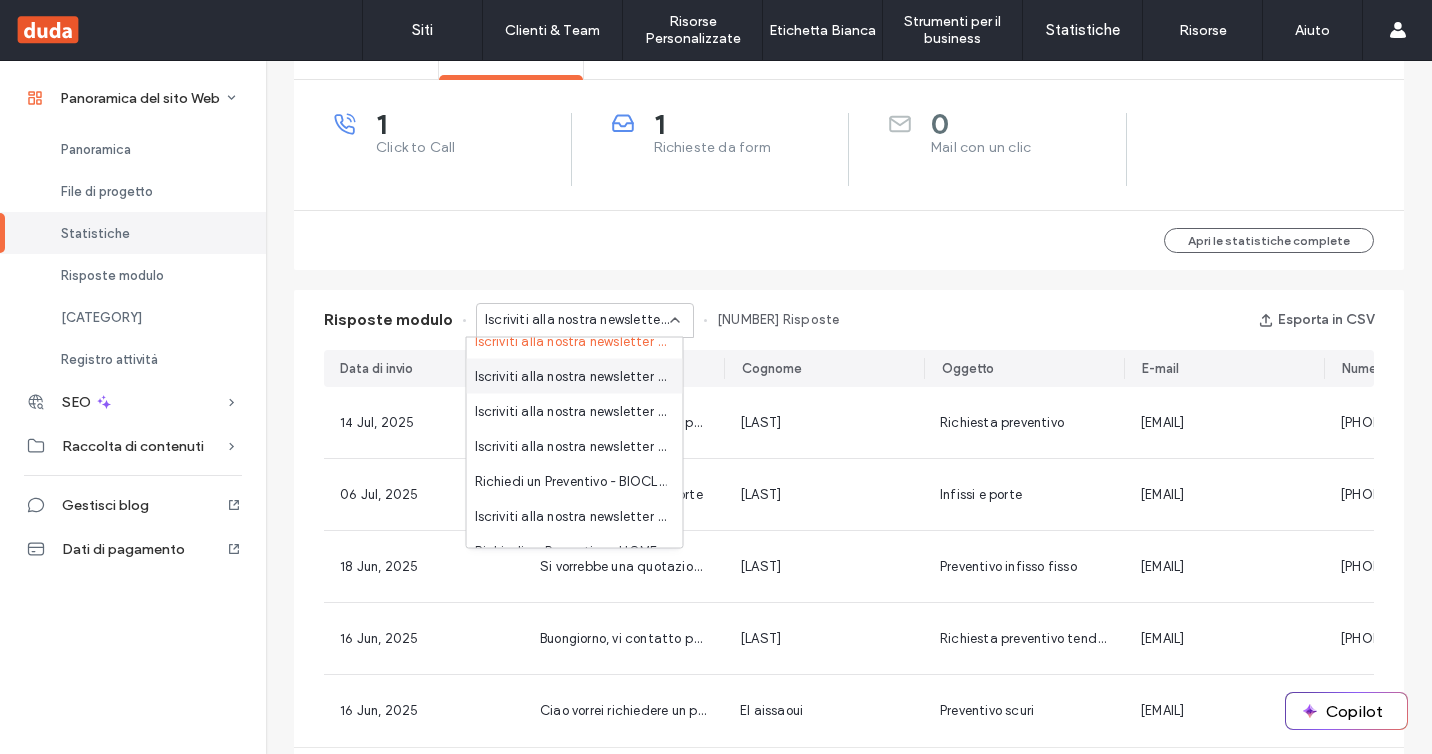 click on "Iscriviti alla nostra newsletter - INFISSI IN LEGNO ALLUMINIO pagina" at bounding box center [575, 376] 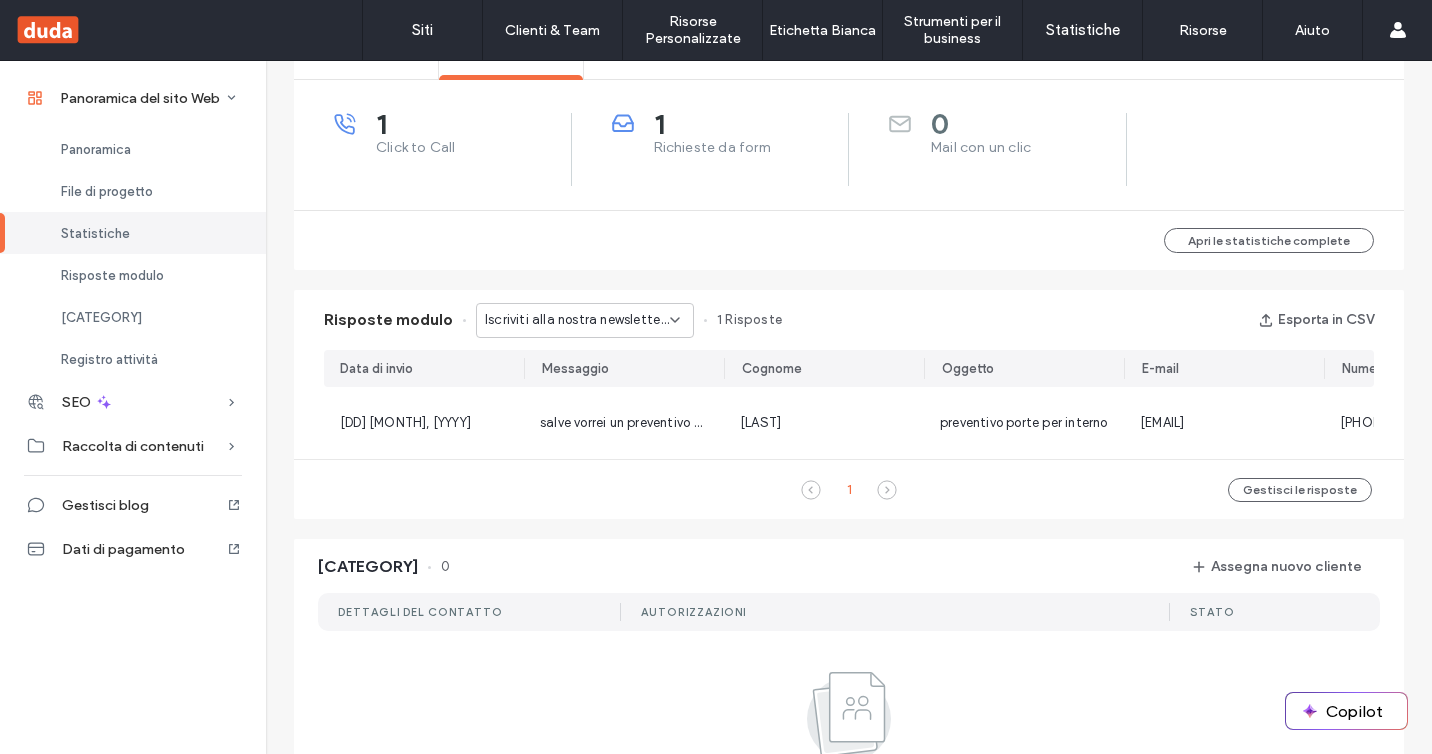 click on "Iscriviti alla nostra newsletter - INFISSI IN LEGNO ALLUMINIO pagina" at bounding box center [577, 320] 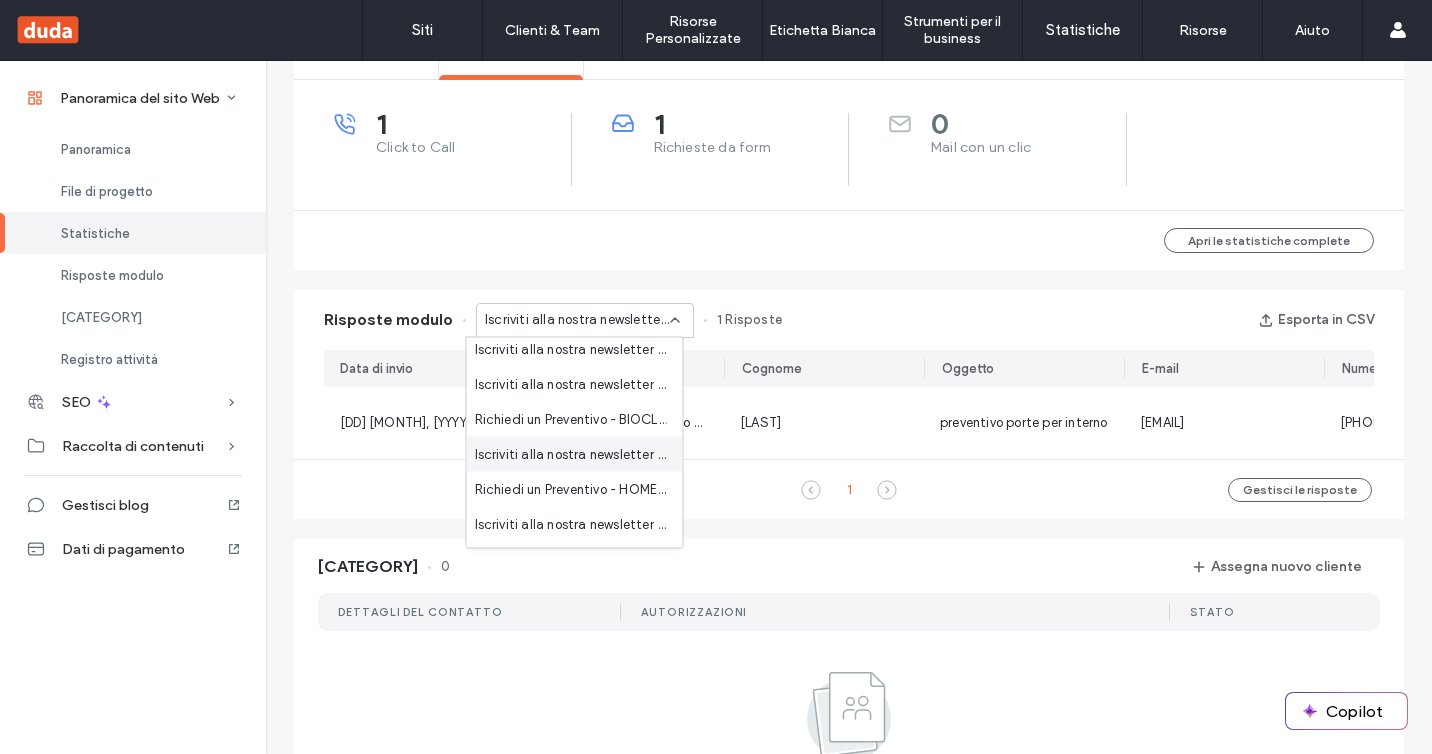 scroll, scrollTop: 246, scrollLeft: 0, axis: vertical 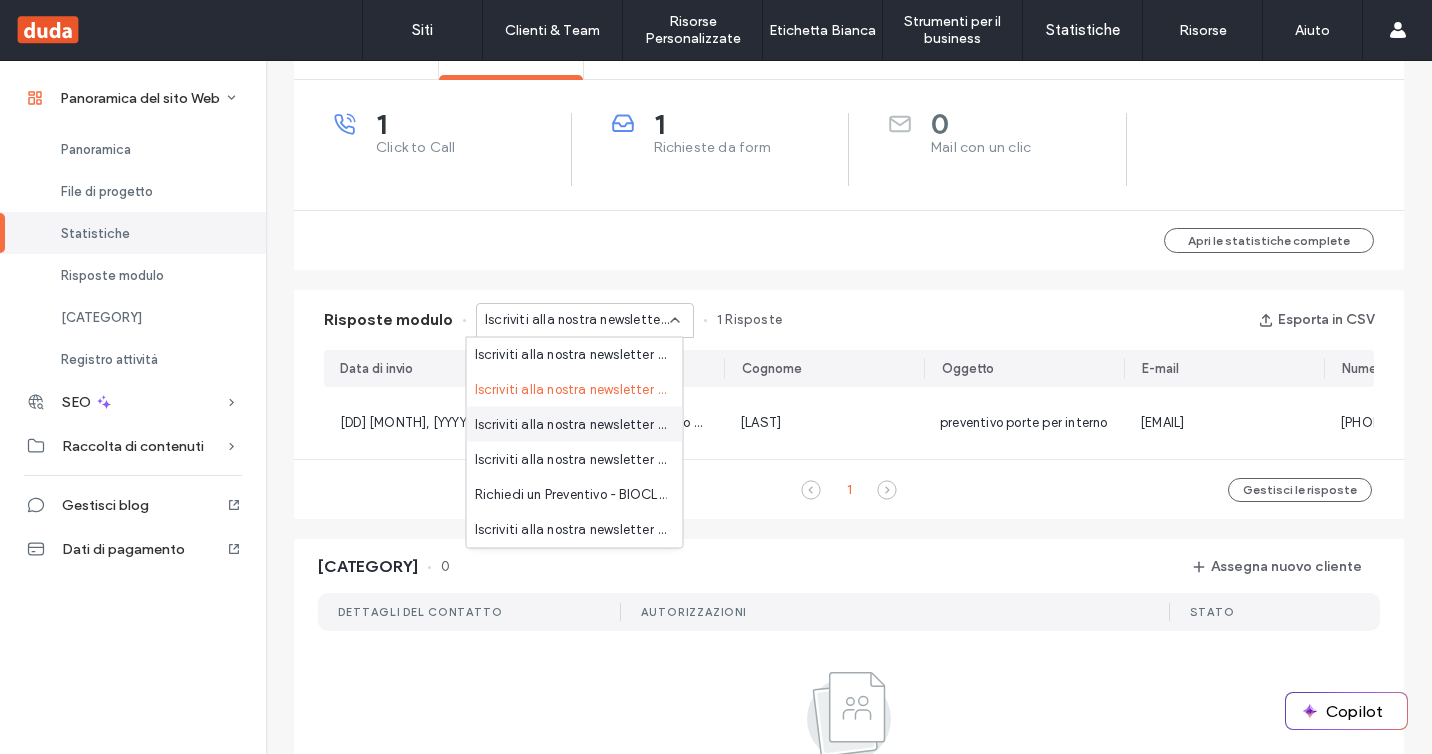 click on "Iscriviti alla nostra newsletter - BIOCLIMATICHE pagina" at bounding box center [575, 424] 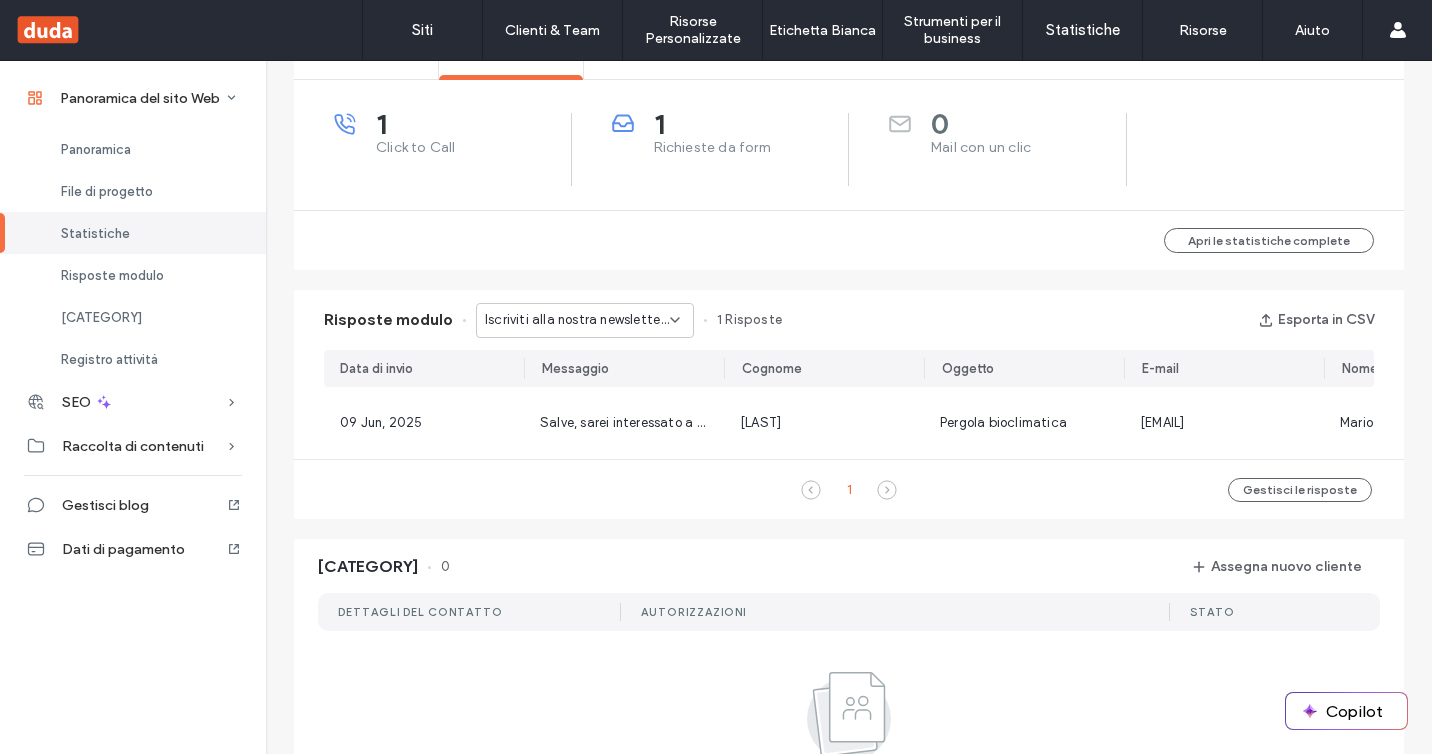 click on "Iscriviti alla nostra newsletter - BIOCLIMATICHE pagina" at bounding box center [585, 320] 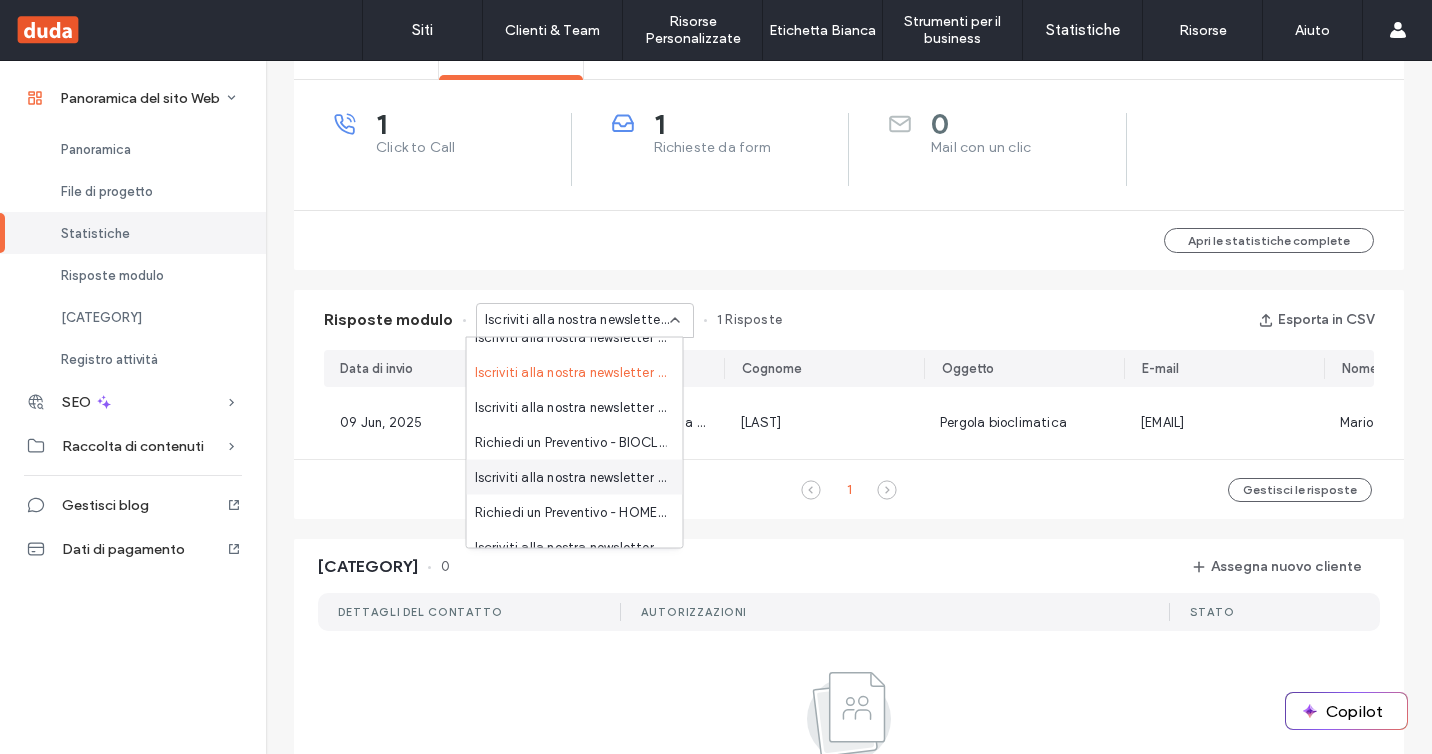 scroll, scrollTop: 291, scrollLeft: 0, axis: vertical 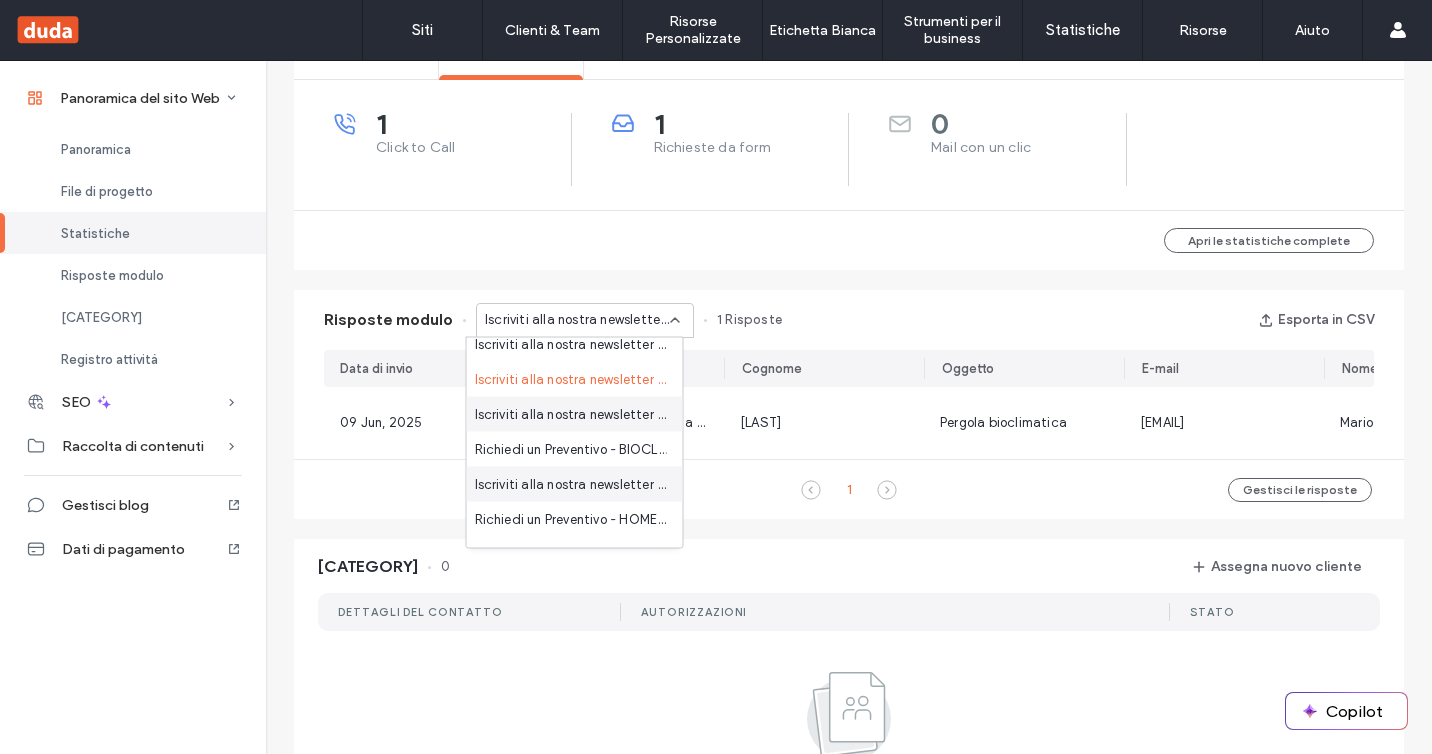 click on "Iscriviti alla nostra newsletter - PORTE LANDING pagina" at bounding box center (571, 414) 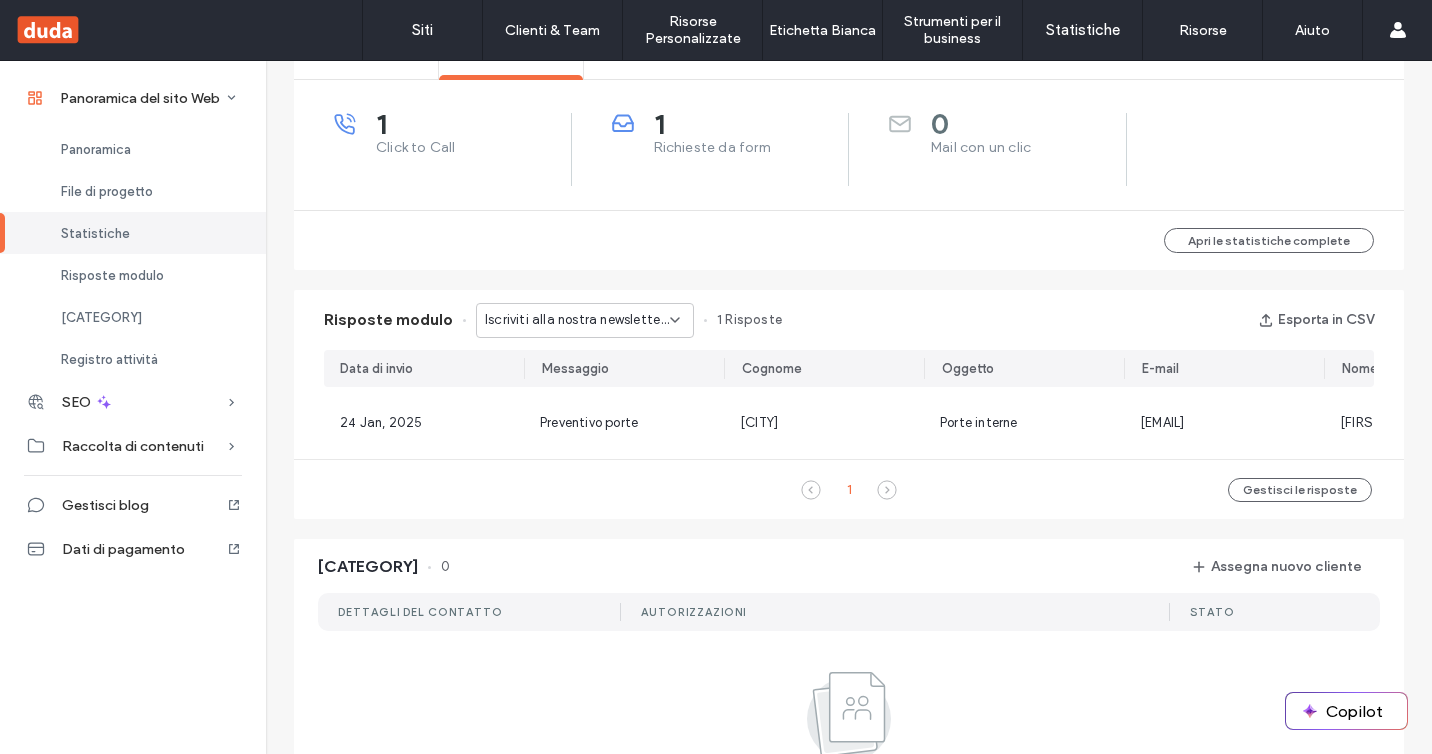 click on "Iscriviti alla nostra newsletter - PORTE LANDING pagina" at bounding box center (577, 320) 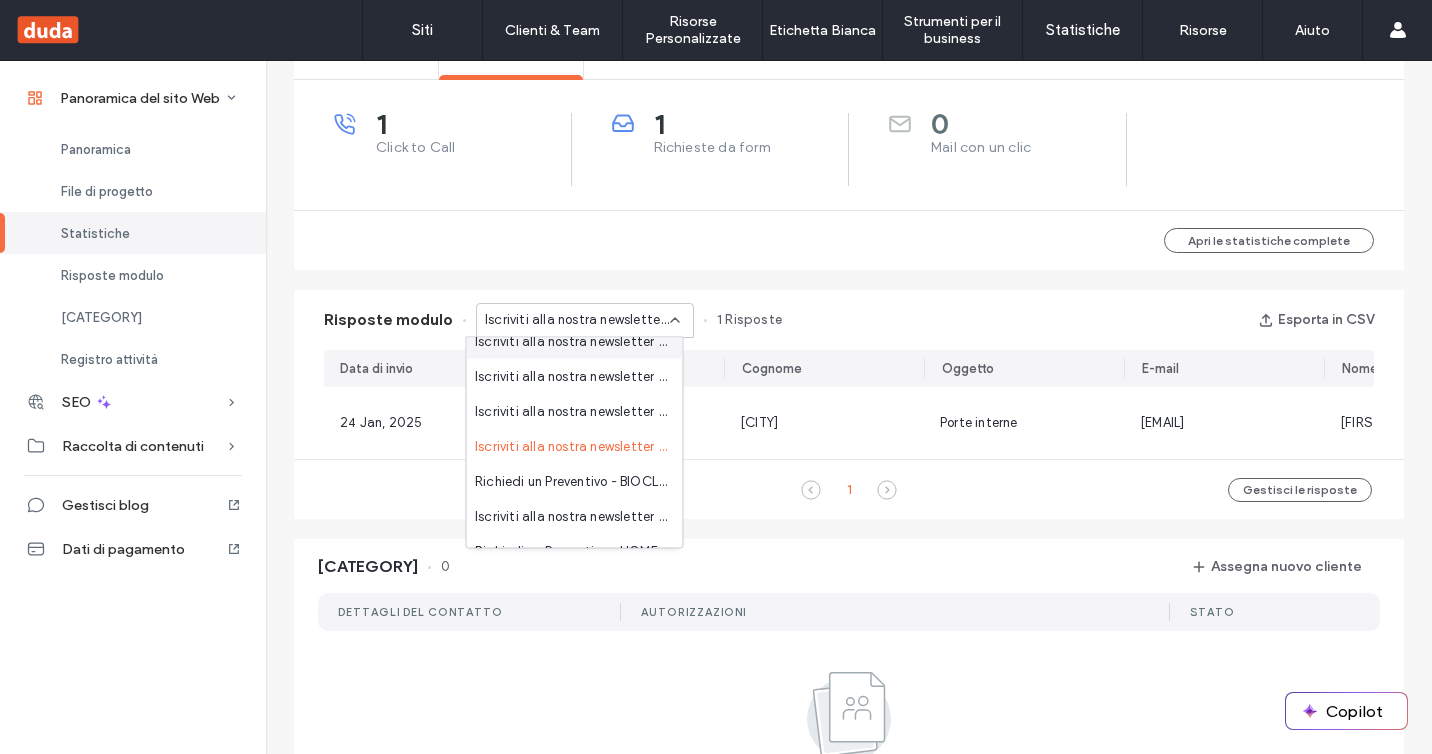 scroll, scrollTop: 265, scrollLeft: 0, axis: vertical 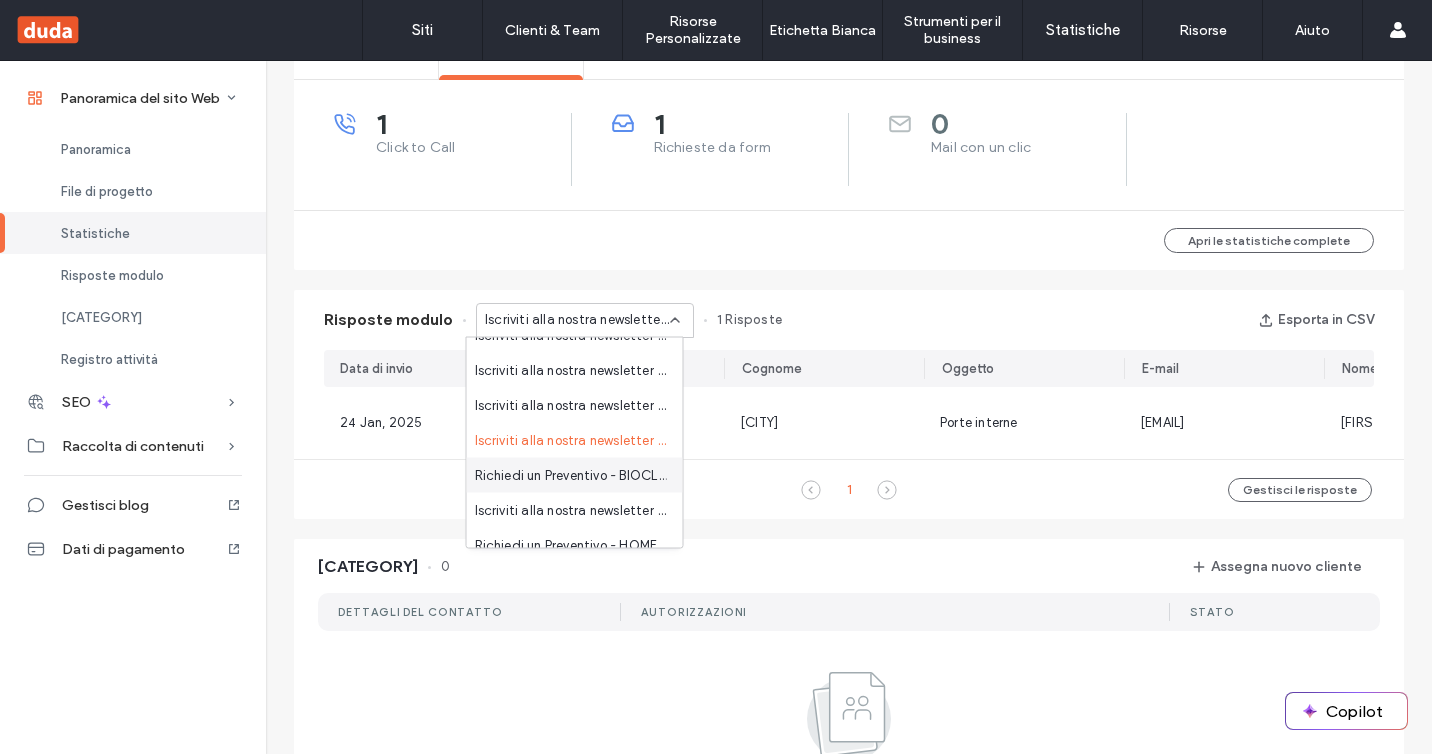 click on "Richiedi un Preventivo - BIOCLIMATICHE pagina" at bounding box center [571, 475] 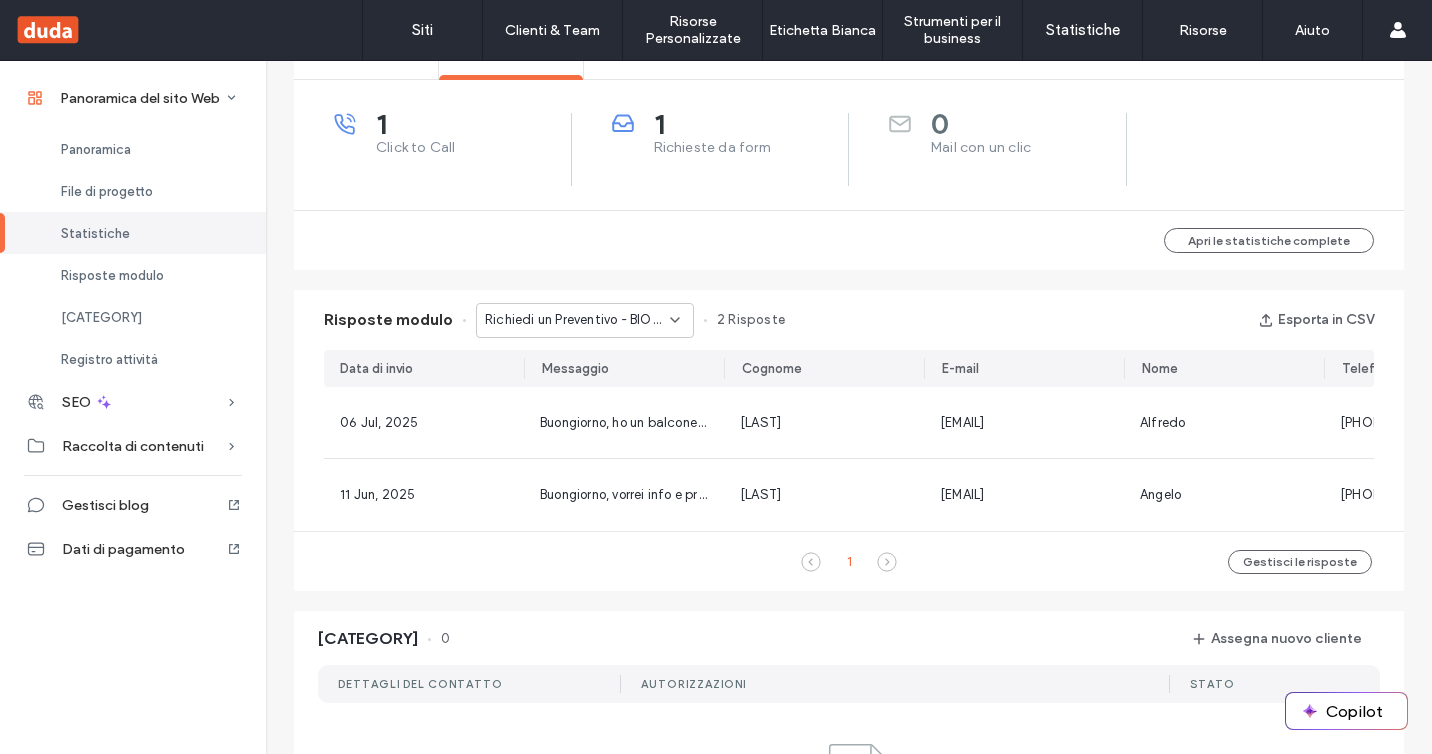 click on "Richiedi un Preventivo - BIOCLIMATICHE pagina" at bounding box center (585, 320) 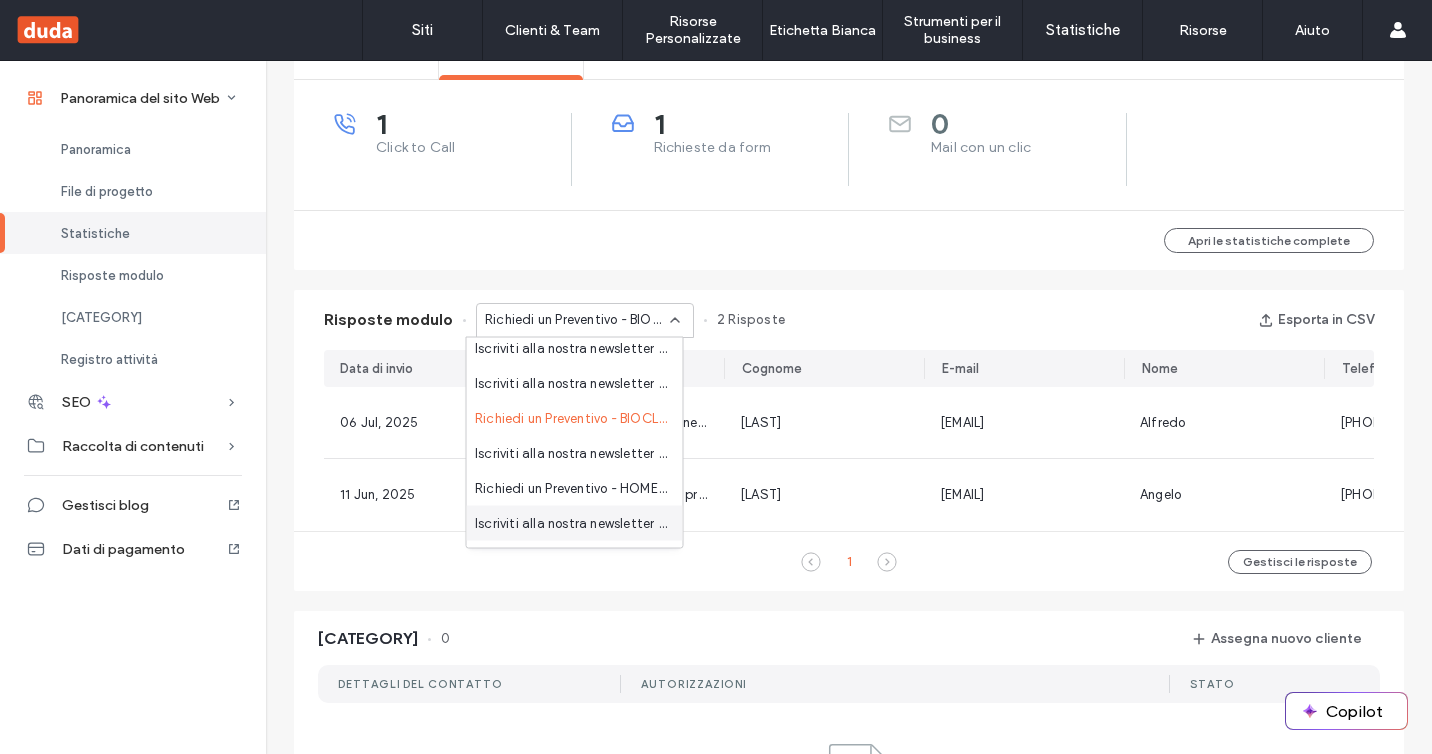 scroll, scrollTop: 332, scrollLeft: 0, axis: vertical 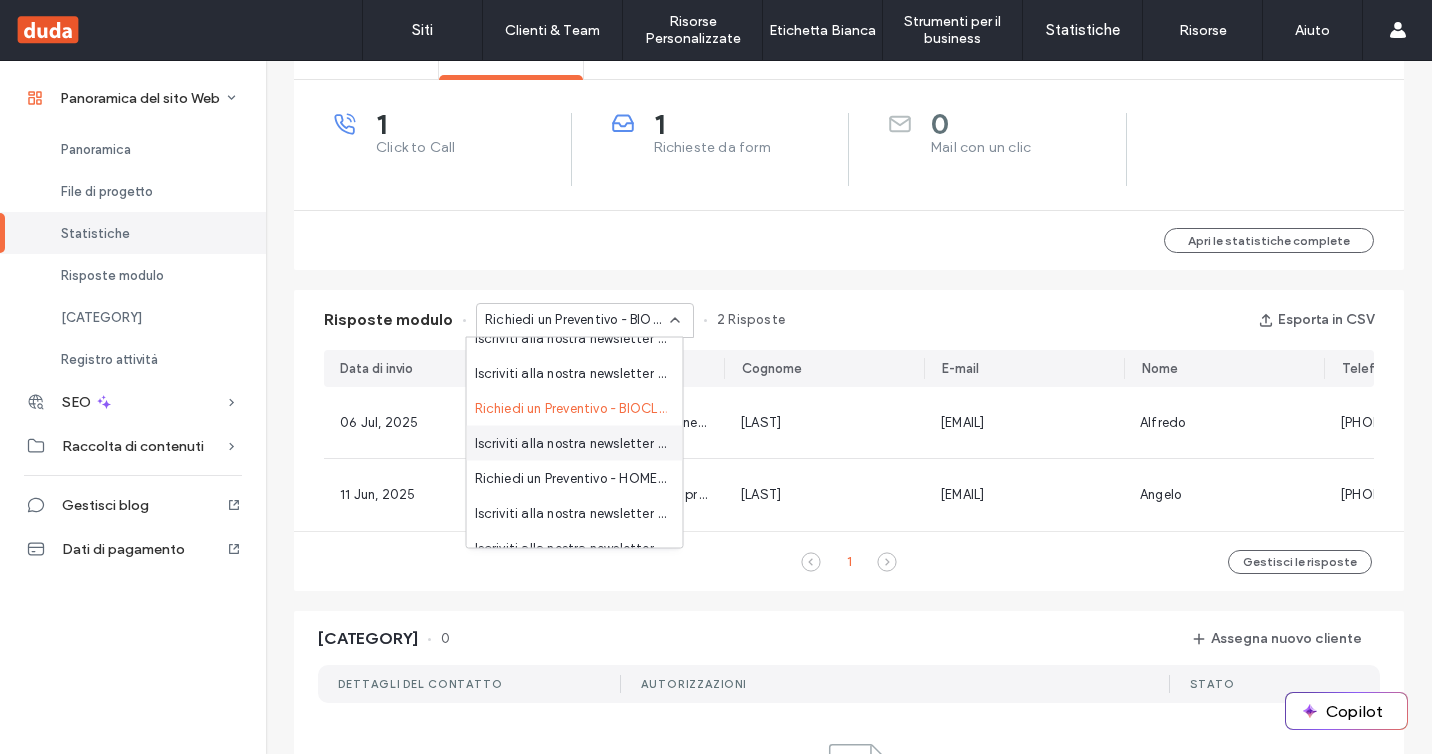 click on "Iscriviti alla nostra newsletter - INFISSI pagina" at bounding box center [571, 443] 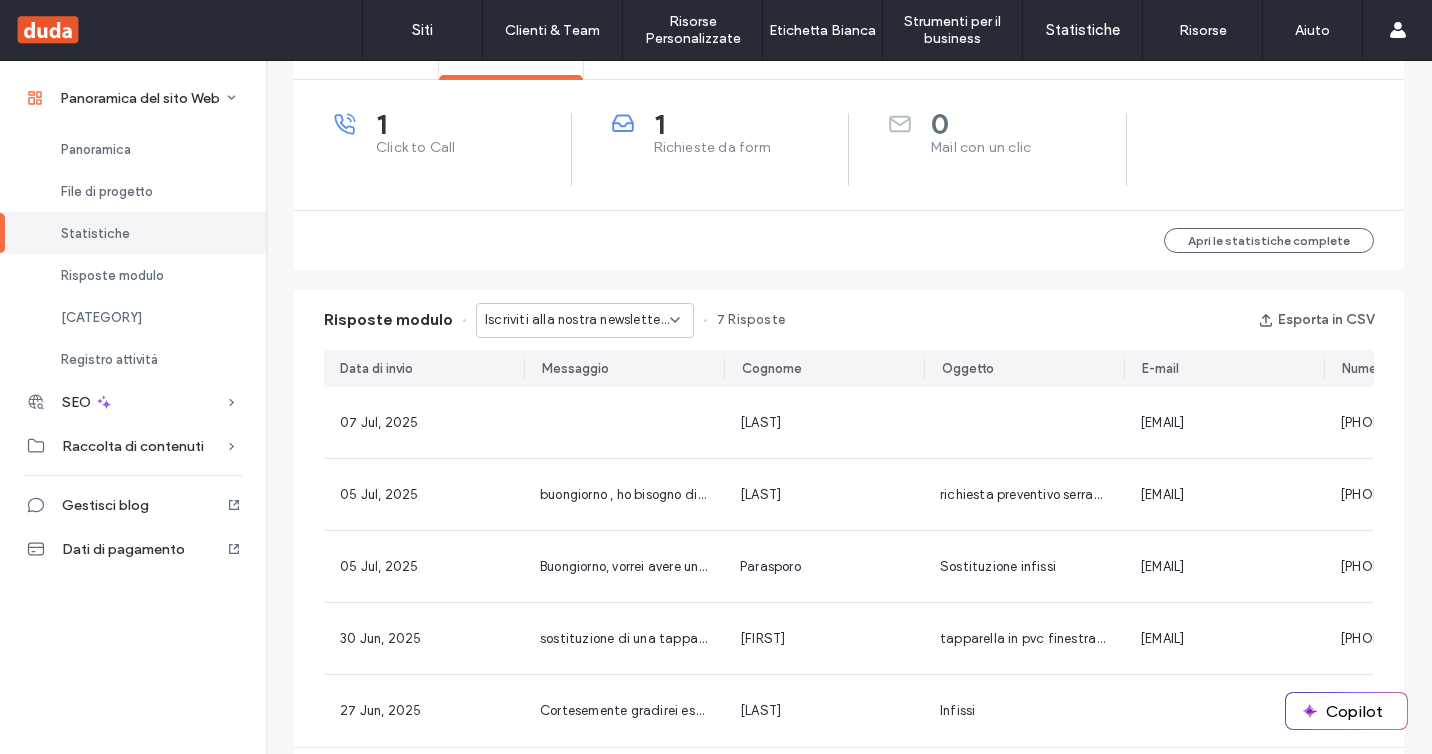 click on "Iscriviti alla nostra newsletter - INFISSI pagina" at bounding box center (577, 320) 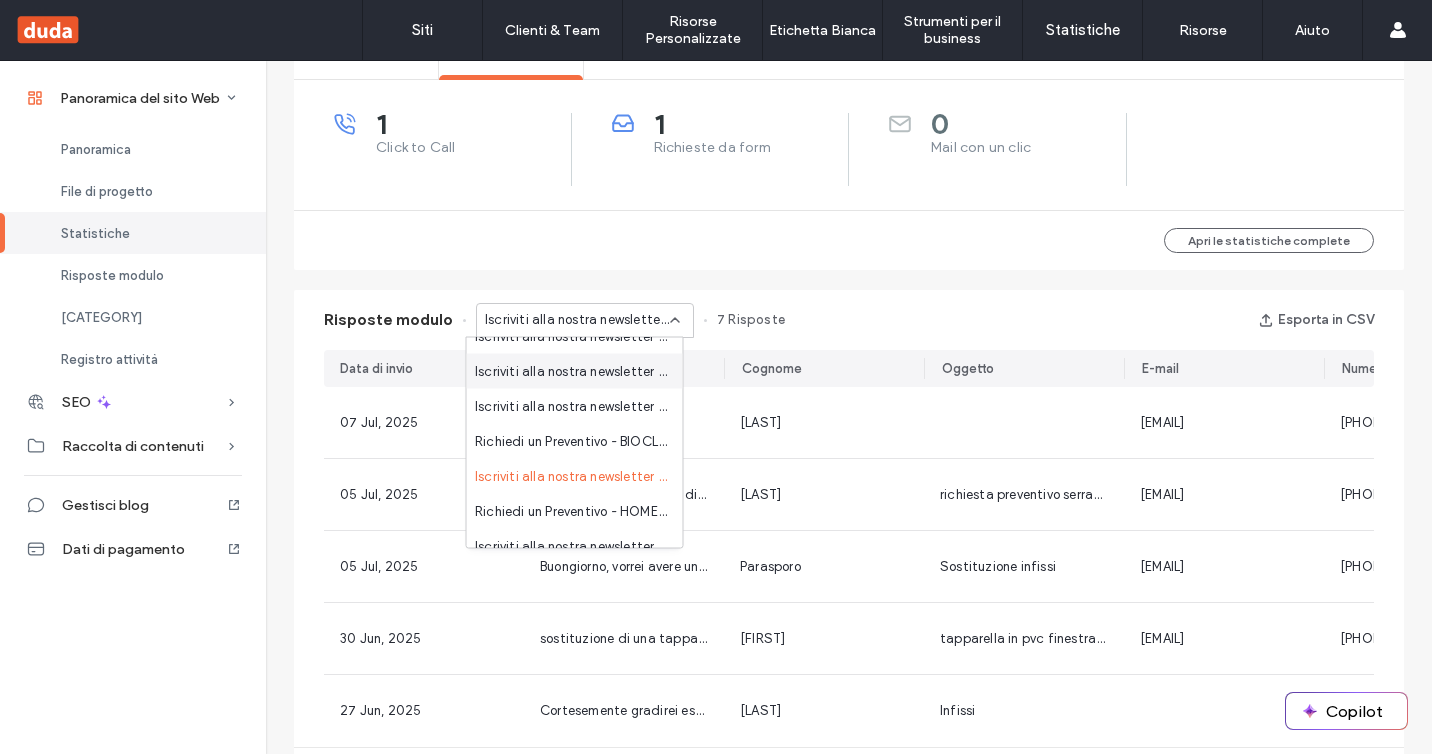 scroll, scrollTop: 314, scrollLeft: 0, axis: vertical 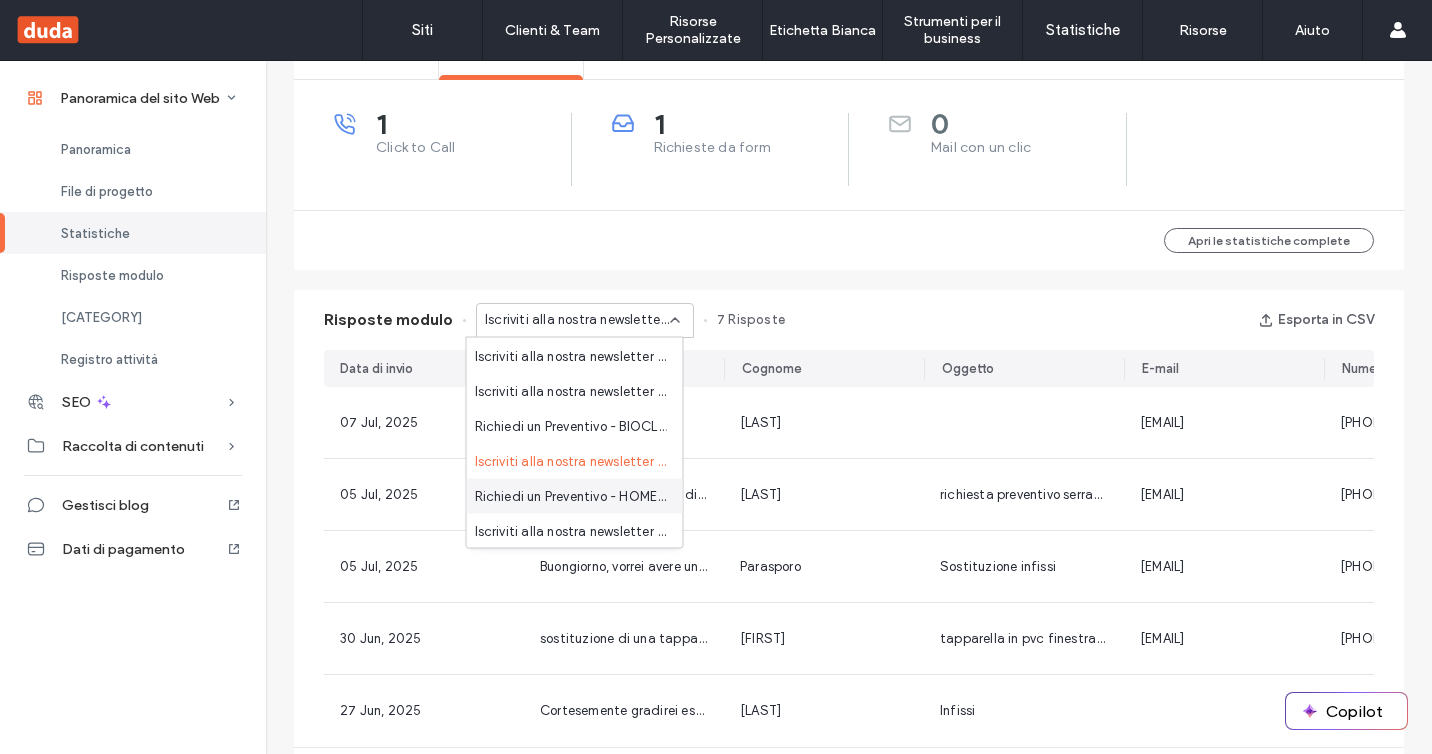 click on "Richiedi un Preventivo - HOME pagina" at bounding box center (571, 496) 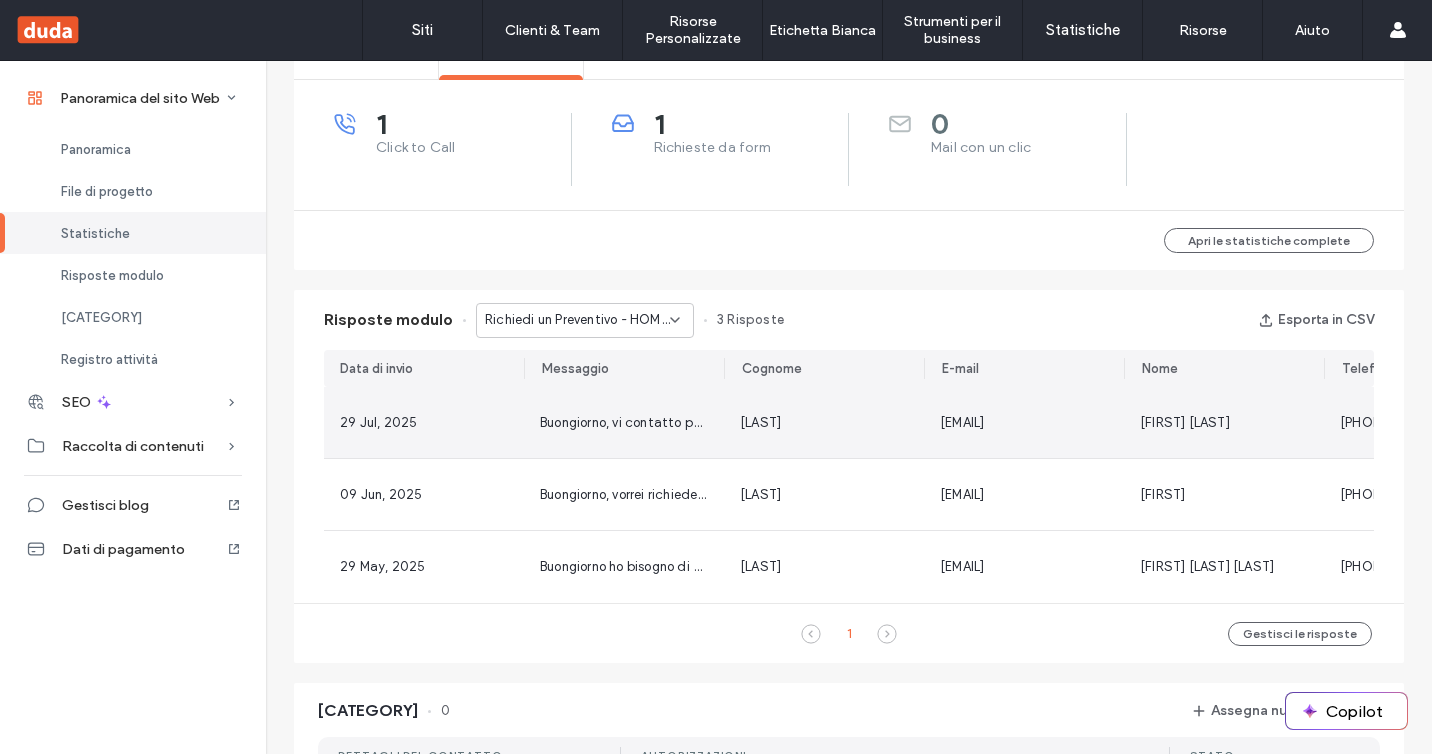 click on "Buongiorno, vi contatto per richiedere un preventivo relativo alla sostituzione di due infissi attualmente in alluminio, ormai piuttosto datati.
Le misure di ciascun infisso sono di circa 117x180 cm.
Sto cercando soluzioni con triplo vetro e alto isolamento termico e acustico, per migliorare l’efficienza energetica e il comfort interno.
Abito in Via Piero della Francesca 68 ([CITY]).
Vi chiederei cortesemente:
- una proposta con le soluzioni che consigliate per questo tipo di esigenza;
- una stima dei tempi di consegna e installazione;
- e, ovviamente, un preventivo completo.
Resto in attesa di un vostro gentile riscontro,
grazie in anticipo per l’attenzione.
Cordiali saluti," at bounding box center (624, 423) 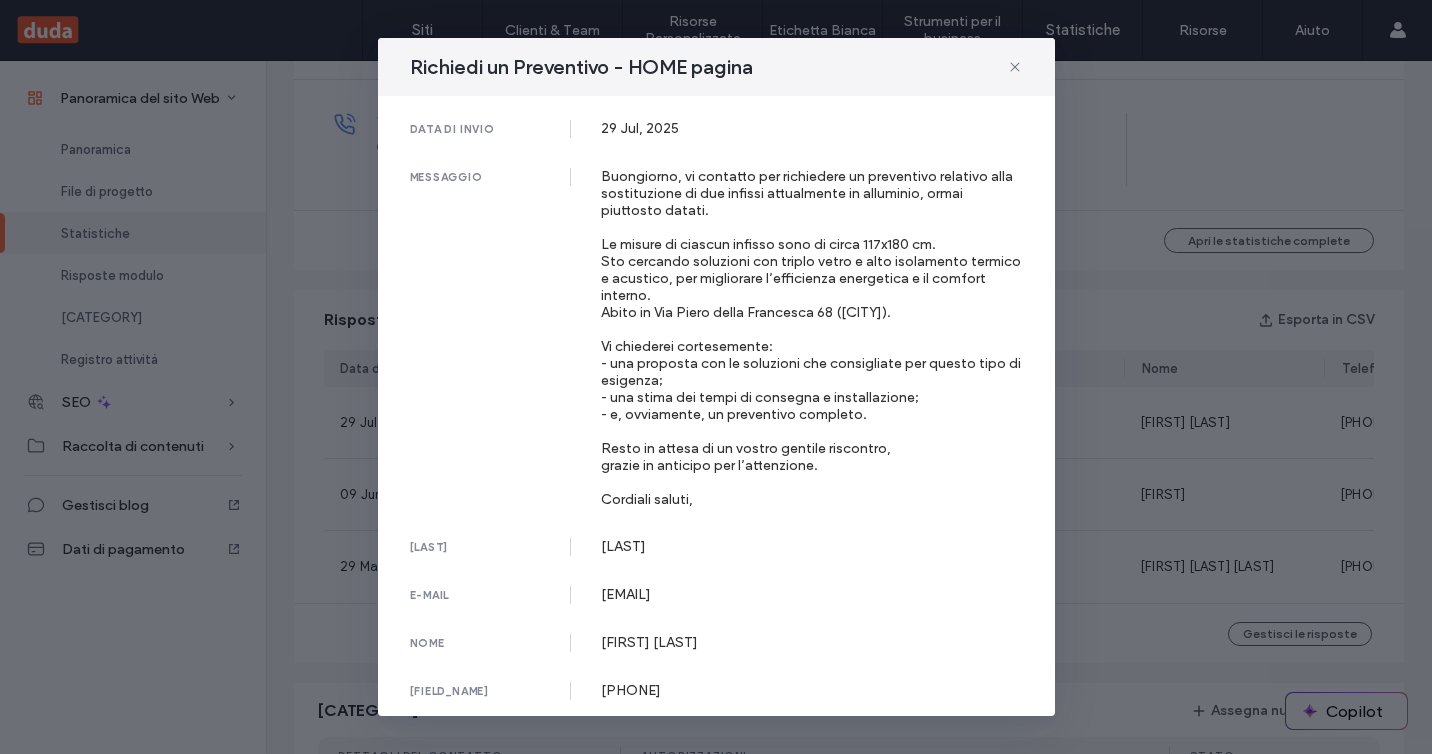 click on "Buongiorno, vi contatto per richiedere un preventivo relativo alla sostituzione di due infissi attualmente in alluminio, ormai piuttosto datati.
Le misure di ciascun infisso sono di circa 117x180 cm.
Sto cercando soluzioni con triplo vetro e alto isolamento termico e acustico, per migliorare l’efficienza energetica e il comfort interno.
Abito in Via Piero della Francesca 68 ([CITY]).
Vi chiederei cortesemente:
- una proposta con le soluzioni che consigliate per questo tipo di esigenza;
- una stima dei tempi di consegna e installazione;
- e, ovviamente, un preventivo completo.
Resto in attesa di un vostro gentile riscontro,
grazie in anticipo per l’attenzione.
Cordiali saluti," at bounding box center (812, 338) 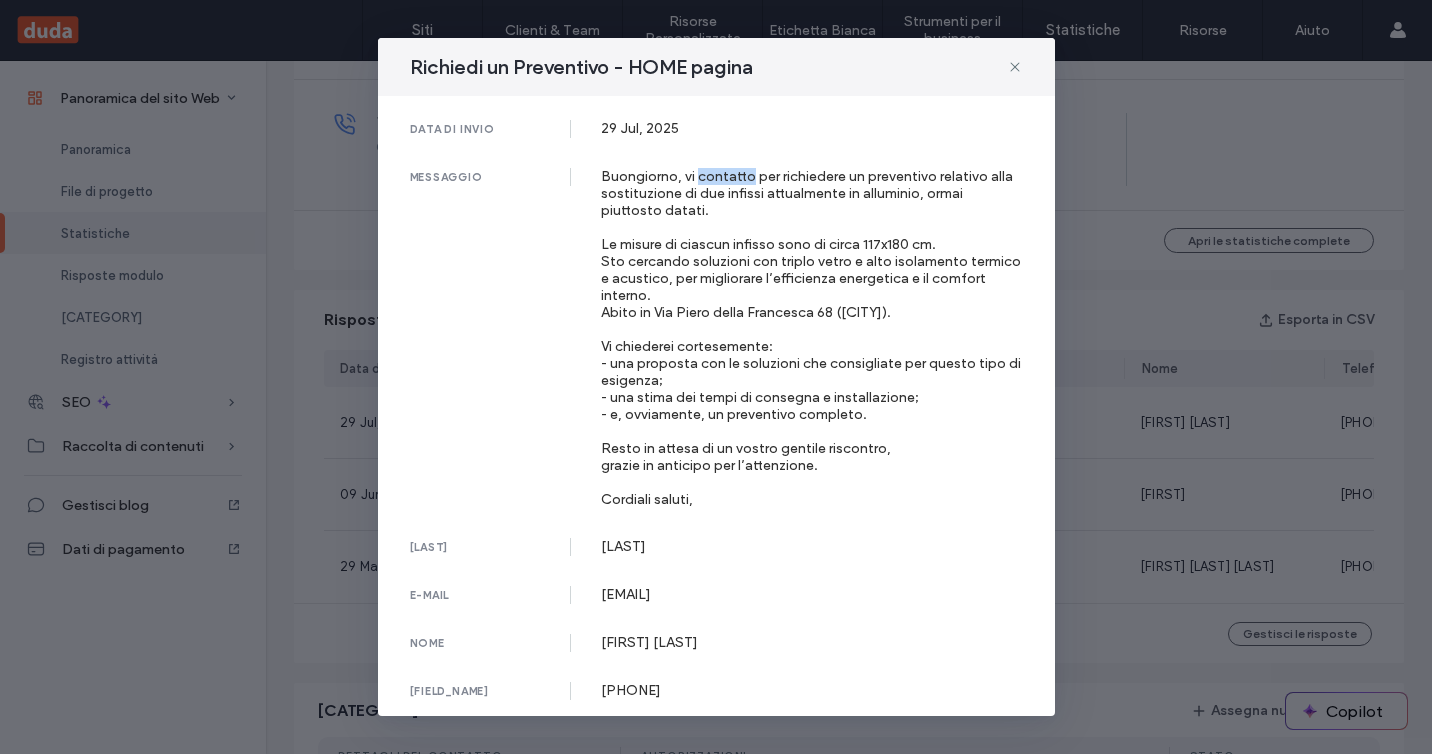 click on "Buongiorno, vi contatto per richiedere un preventivo relativo alla sostituzione di due infissi attualmente in alluminio, ormai piuttosto datati.
Le misure di ciascun infisso sono di circa 117x180 cm.
Sto cercando soluzioni con triplo vetro e alto isolamento termico e acustico, per migliorare l’efficienza energetica e il comfort interno.
Abito in Via Piero della Francesca 68 ([CITY]).
Vi chiederei cortesemente:
- una proposta con le soluzioni che consigliate per questo tipo di esigenza;
- una stima dei tempi di consegna e installazione;
- e, ovviamente, un preventivo completo.
Resto in attesa di un vostro gentile riscontro,
grazie in anticipo per l’attenzione.
Cordiali saluti," at bounding box center (812, 338) 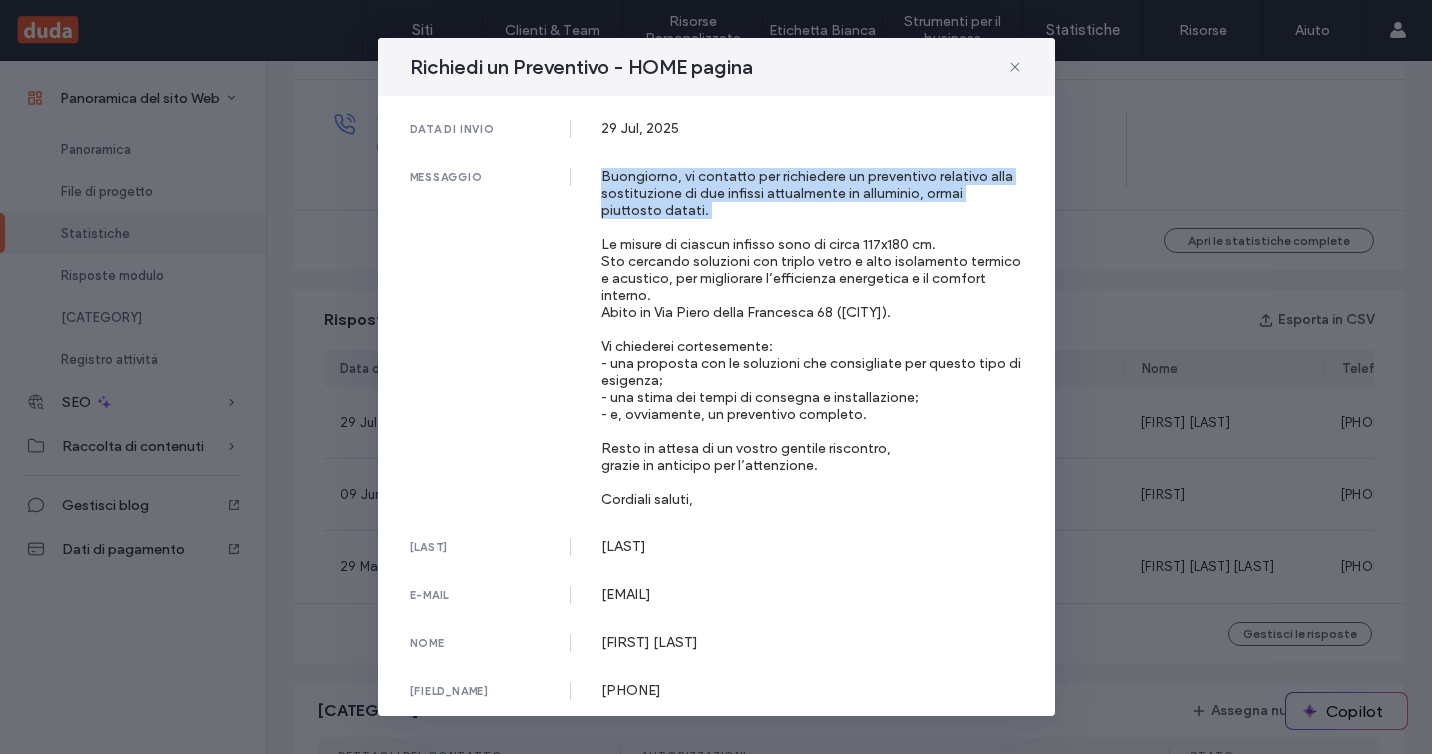 click on "Buongiorno, vi contatto per richiedere un preventivo relativo alla sostituzione di due infissi attualmente in alluminio, ormai piuttosto datati.
Le misure di ciascun infisso sono di circa 117x180 cm.
Sto cercando soluzioni con triplo vetro e alto isolamento termico e acustico, per migliorare l’efficienza energetica e il comfort interno.
Abito in Via Piero della Francesca 68 ([CITY]).
Vi chiederei cortesemente:
- una proposta con le soluzioni che consigliate per questo tipo di esigenza;
- una stima dei tempi di consegna e installazione;
- e, ovviamente, un preventivo completo.
Resto in attesa di un vostro gentile riscontro,
grazie in anticipo per l’attenzione.
Cordiali saluti," at bounding box center [812, 338] 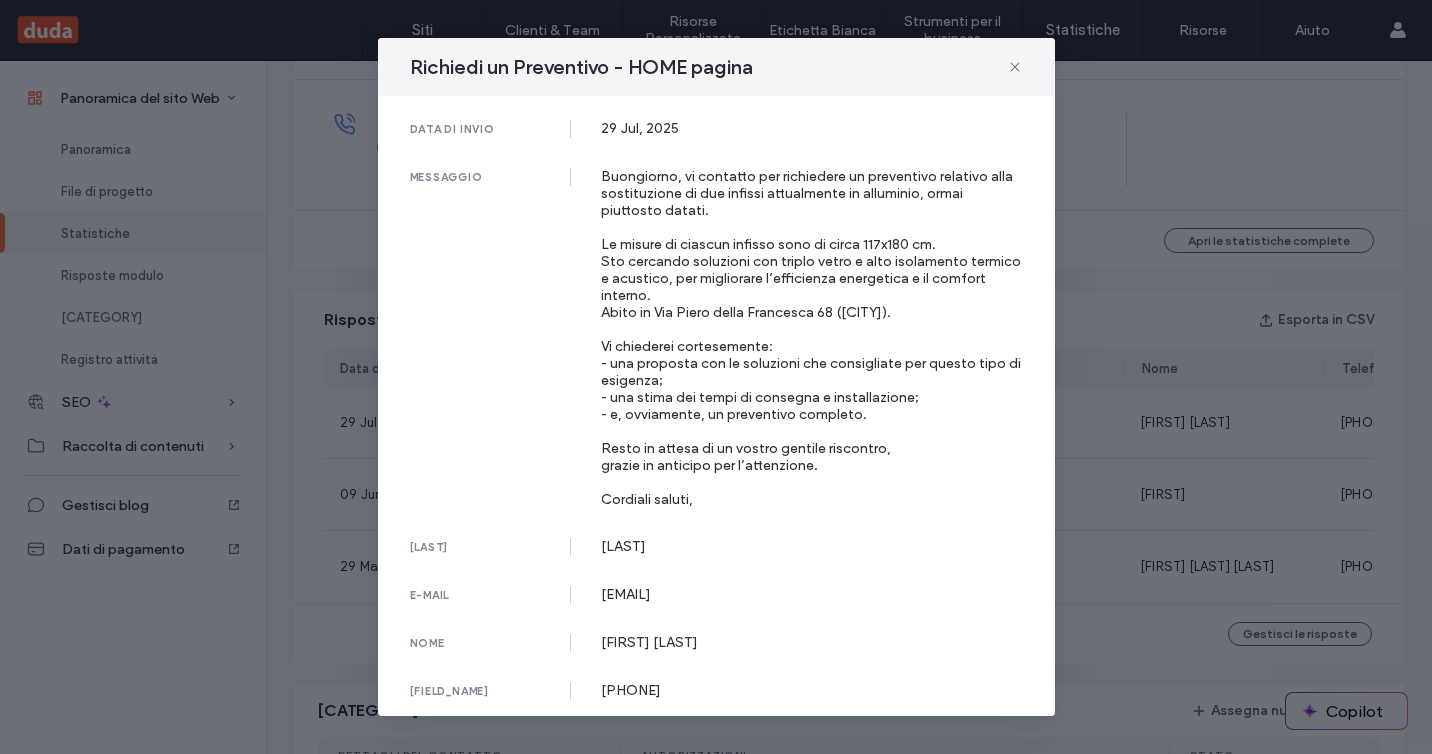 click on "Buongiorno, vi contatto per richiedere un preventivo relativo alla sostituzione di due infissi attualmente in alluminio, ormai piuttosto datati.
Le misure di ciascun infisso sono di circa 117x180 cm.
Sto cercando soluzioni con triplo vetro e alto isolamento termico e acustico, per migliorare l’efficienza energetica e il comfort interno.
Abito in Via Piero della Francesca 68 ([CITY]).
Vi chiederei cortesemente:
- una proposta con le soluzioni che consigliate per questo tipo di esigenza;
- una stima dei tempi di consegna e installazione;
- e, ovviamente, un preventivo completo.
Resto in attesa di un vostro gentile riscontro,
grazie in anticipo per l’attenzione.
Cordiali saluti," at bounding box center (812, 338) 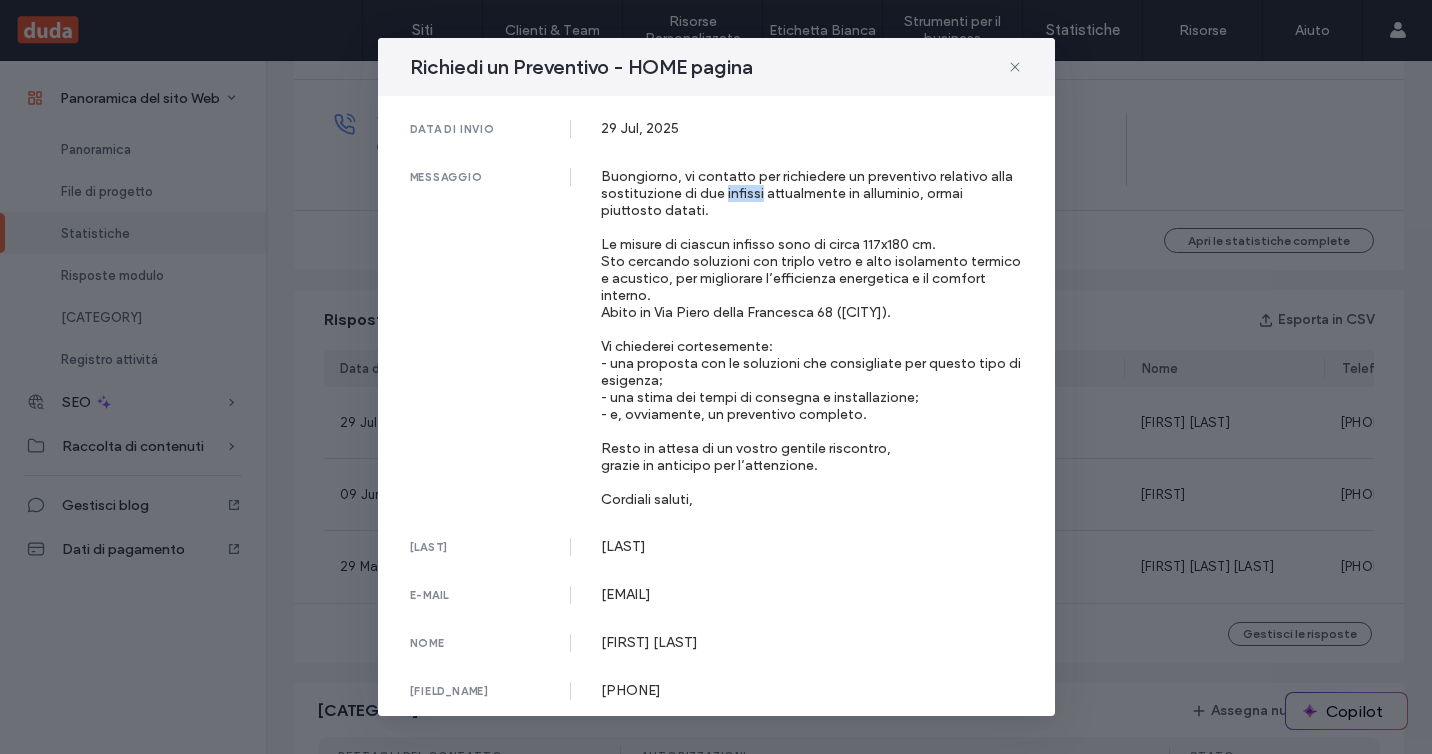 click on "Buongiorno, vi contatto per richiedere un preventivo relativo alla sostituzione di due infissi attualmente in alluminio, ormai piuttosto datati.
Le misure di ciascun infisso sono di circa 117x180 cm.
Sto cercando soluzioni con triplo vetro e alto isolamento termico e acustico, per migliorare l’efficienza energetica e il comfort interno.
Abito in Via Piero della Francesca 68 ([CITY]).
Vi chiederei cortesemente:
- una proposta con le soluzioni che consigliate per questo tipo di esigenza;
- una stima dei tempi di consegna e installazione;
- e, ovviamente, un preventivo completo.
Resto in attesa di un vostro gentile riscontro,
grazie in anticipo per l’attenzione.
Cordiali saluti," at bounding box center (812, 338) 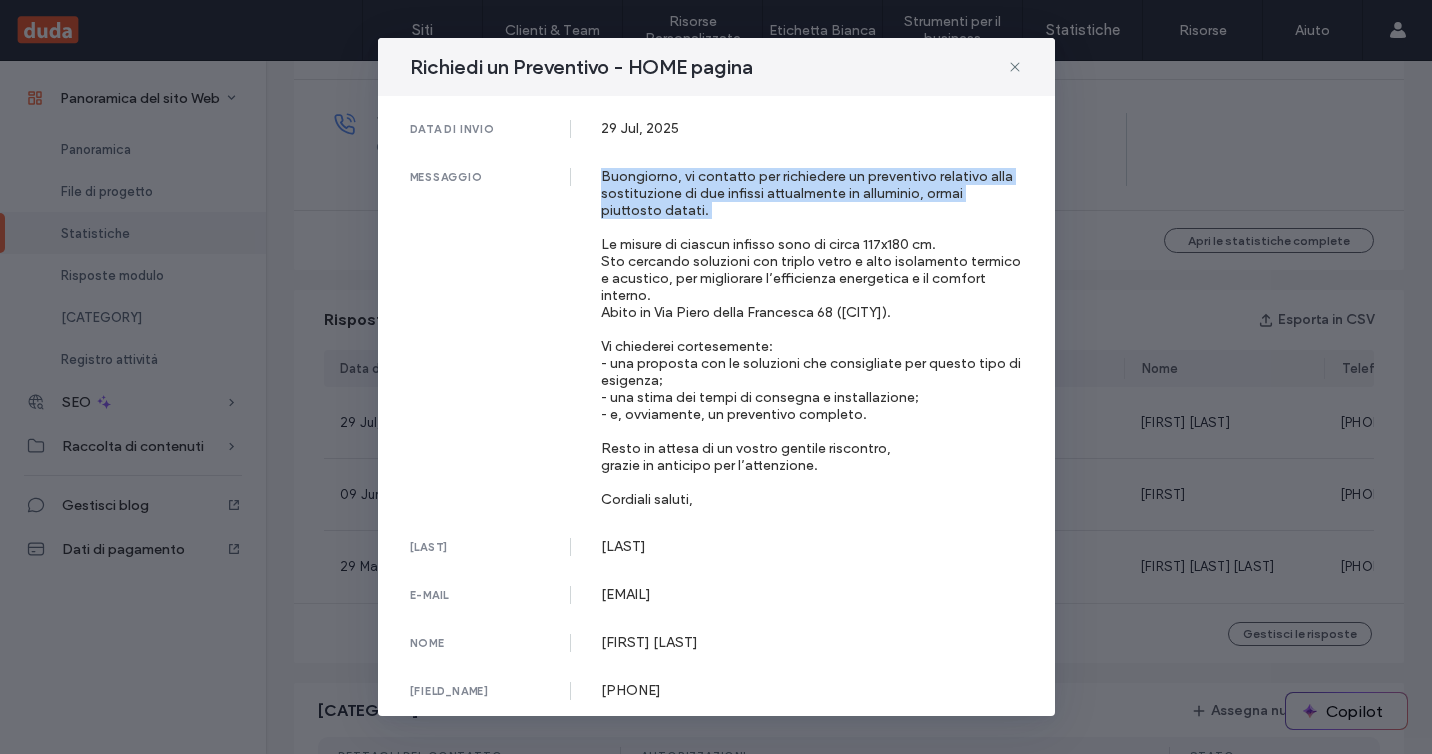 click on "Buongiorno, vi contatto per richiedere un preventivo relativo alla sostituzione di due infissi attualmente in alluminio, ormai piuttosto datati.
Le misure di ciascun infisso sono di circa 117x180 cm.
Sto cercando soluzioni con triplo vetro e alto isolamento termico e acustico, per migliorare l’efficienza energetica e il comfort interno.
Abito in Via Piero della Francesca 68 ([CITY]).
Vi chiederei cortesemente:
- una proposta con le soluzioni che consigliate per questo tipo di esigenza;
- una stima dei tempi di consegna e installazione;
- e, ovviamente, un preventivo completo.
Resto in attesa di un vostro gentile riscontro,
grazie in anticipo per l’attenzione.
Cordiali saluti," at bounding box center (812, 338) 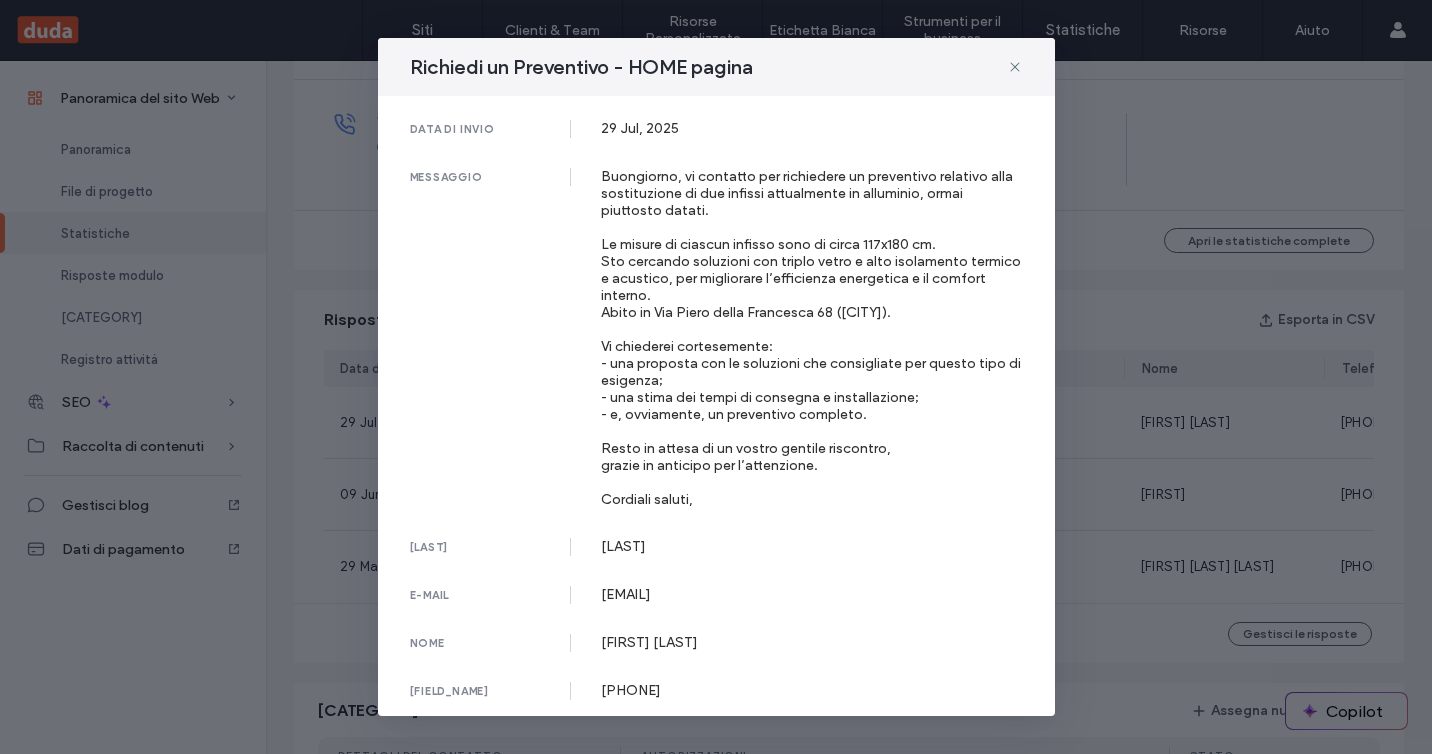 click on "Buongiorno, vi contatto per richiedere un preventivo relativo alla sostituzione di due infissi attualmente in alluminio, ormai piuttosto datati.
Le misure di ciascun infisso sono di circa 117x180 cm.
Sto cercando soluzioni con triplo vetro e alto isolamento termico e acustico, per migliorare l’efficienza energetica e il comfort interno.
Abito in Via Piero della Francesca 68 ([CITY]).
Vi chiederei cortesemente:
- una proposta con le soluzioni che consigliate per questo tipo di esigenza;
- una stima dei tempi di consegna e installazione;
- e, ovviamente, un preventivo completo.
Resto in attesa di un vostro gentile riscontro,
grazie in anticipo per l’attenzione.
Cordiali saluti," at bounding box center (812, 338) 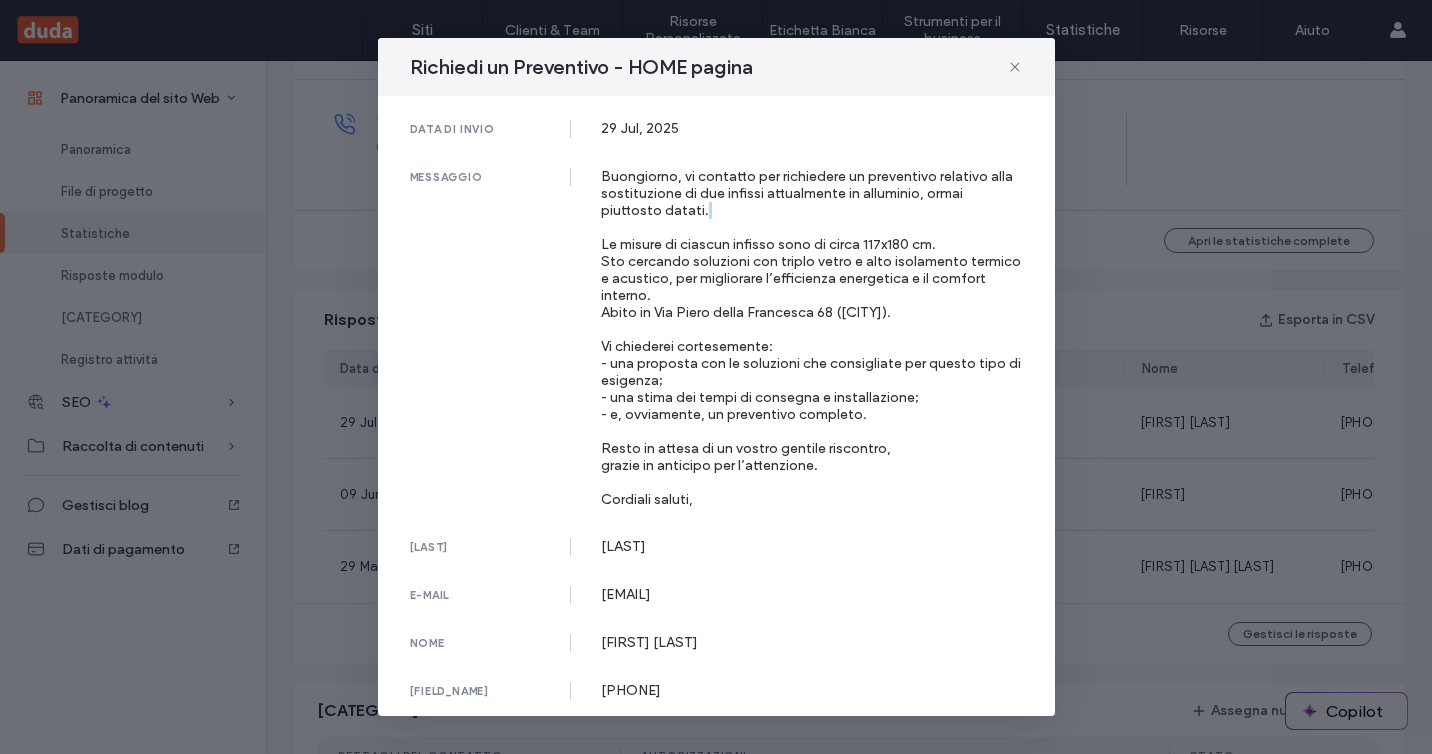 click on "Buongiorno, vi contatto per richiedere un preventivo relativo alla sostituzione di due infissi attualmente in alluminio, ormai piuttosto datati.
Le misure di ciascun infisso sono di circa 117x180 cm.
Sto cercando soluzioni con triplo vetro e alto isolamento termico e acustico, per migliorare l’efficienza energetica e il comfort interno.
Abito in Via Piero della Francesca 68 ([CITY]).
Vi chiederei cortesemente:
- una proposta con le soluzioni che consigliate per questo tipo di esigenza;
- una stima dei tempi di consegna e installazione;
- e, ovviamente, un preventivo completo.
Resto in attesa di un vostro gentile riscontro,
grazie in anticipo per l’attenzione.
Cordiali saluti," at bounding box center [812, 338] 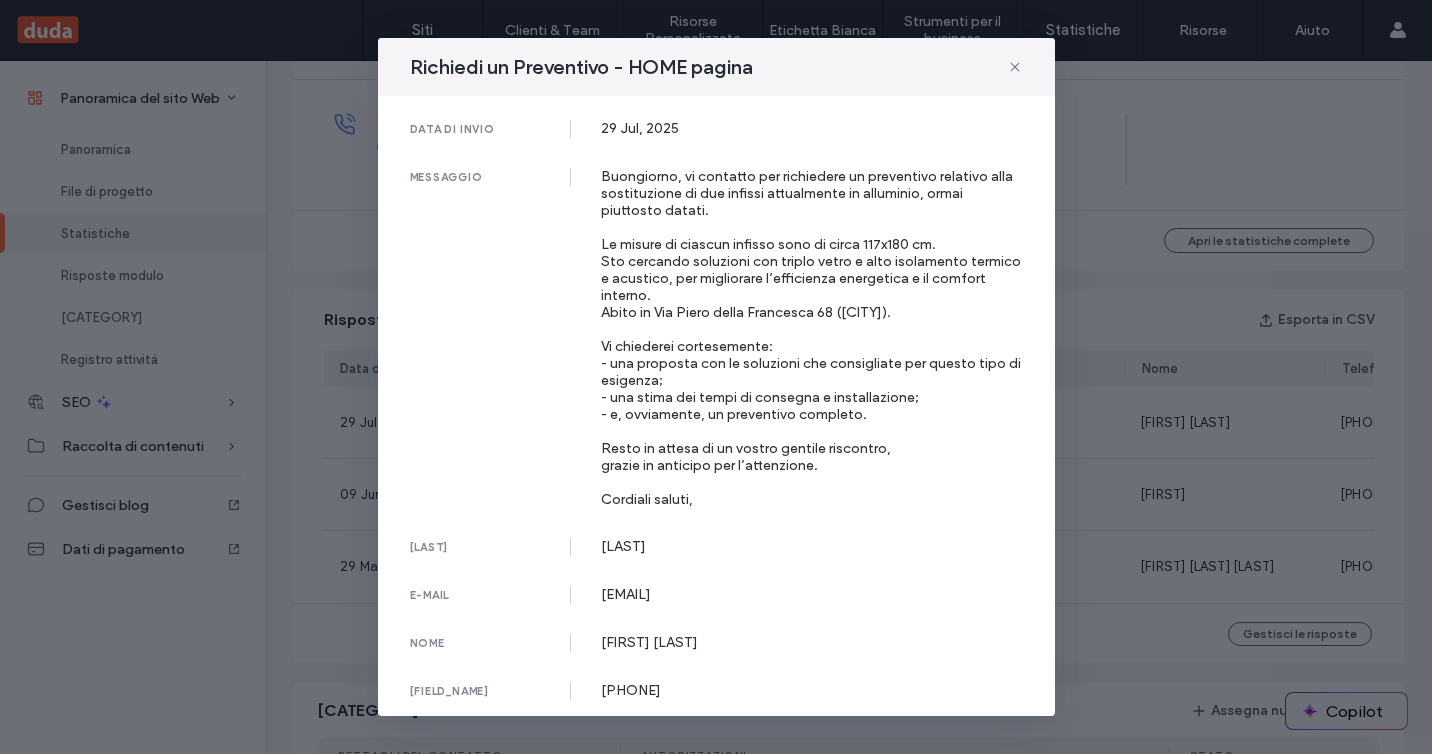 click on "Buongiorno, vi contatto per richiedere un preventivo relativo alla sostituzione di due infissi attualmente in alluminio, ormai piuttosto datati.
Le misure di ciascun infisso sono di circa 117x180 cm.
Sto cercando soluzioni con triplo vetro e alto isolamento termico e acustico, per migliorare l’efficienza energetica e il comfort interno.
Abito in Via Piero della Francesca 68 ([CITY]).
Vi chiederei cortesemente:
- una proposta con le soluzioni che consigliate per questo tipo di esigenza;
- una stima dei tempi di consegna e installazione;
- e, ovviamente, un preventivo completo.
Resto in attesa di un vostro gentile riscontro,
grazie in anticipo per l’attenzione.
Cordiali saluti," at bounding box center [812, 338] 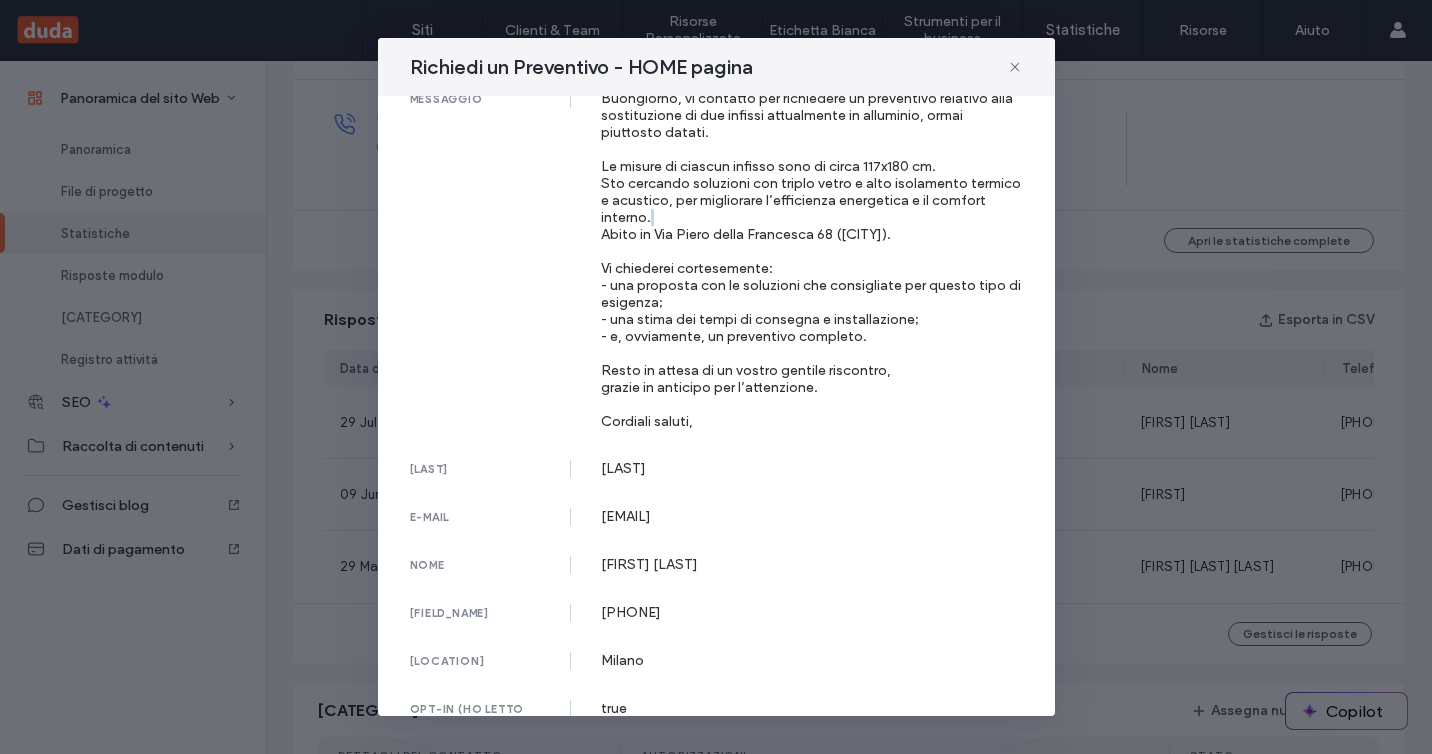 scroll, scrollTop: 113, scrollLeft: 0, axis: vertical 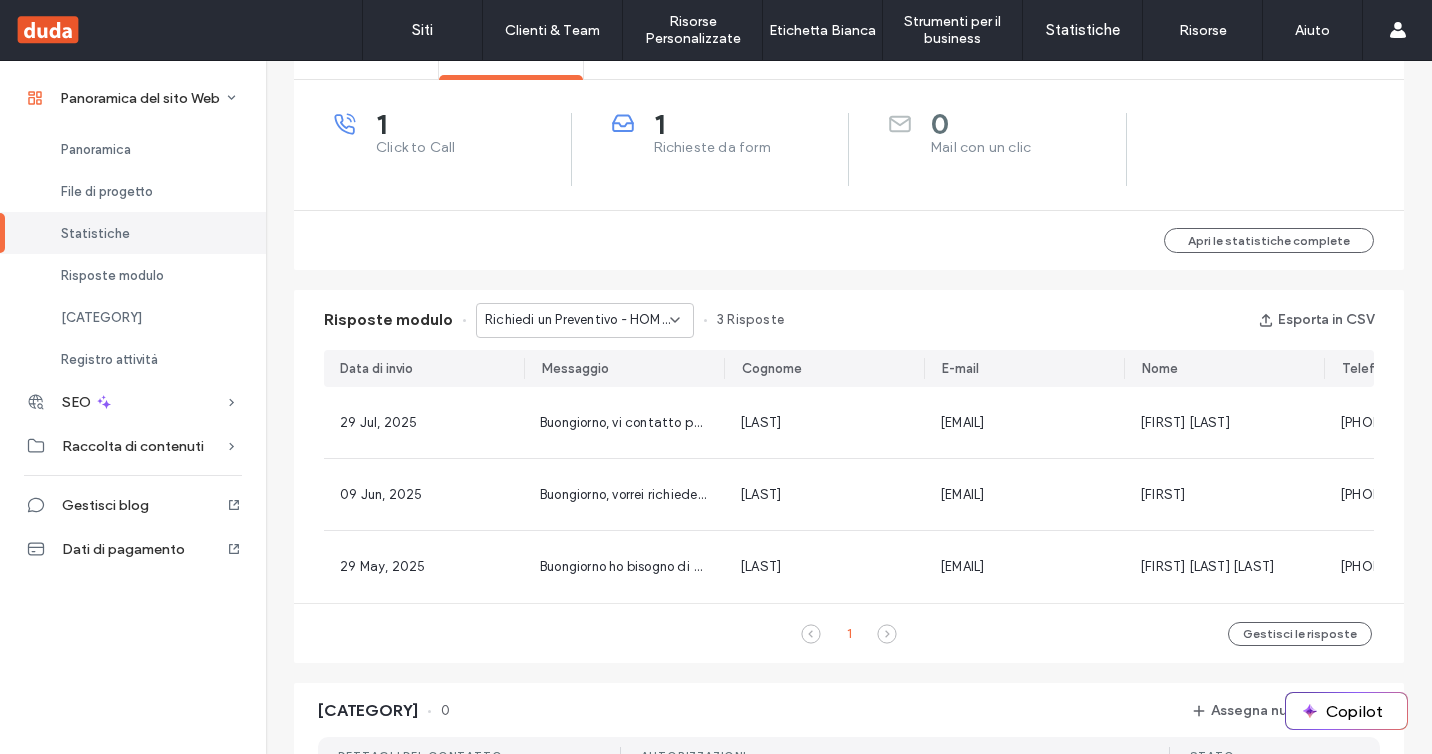 click on "Richiedi un Preventivo - HOME pagina" at bounding box center (577, 320) 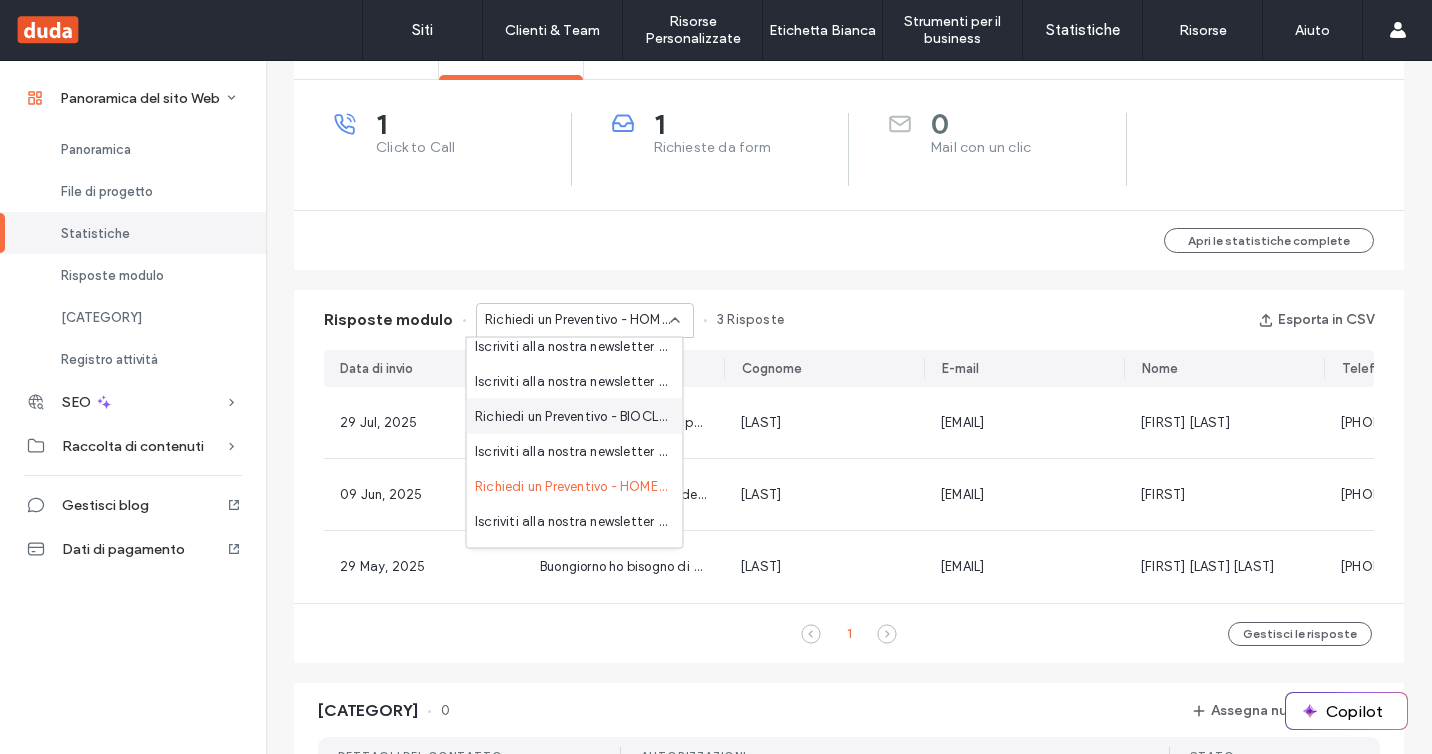 scroll, scrollTop: 335, scrollLeft: 0, axis: vertical 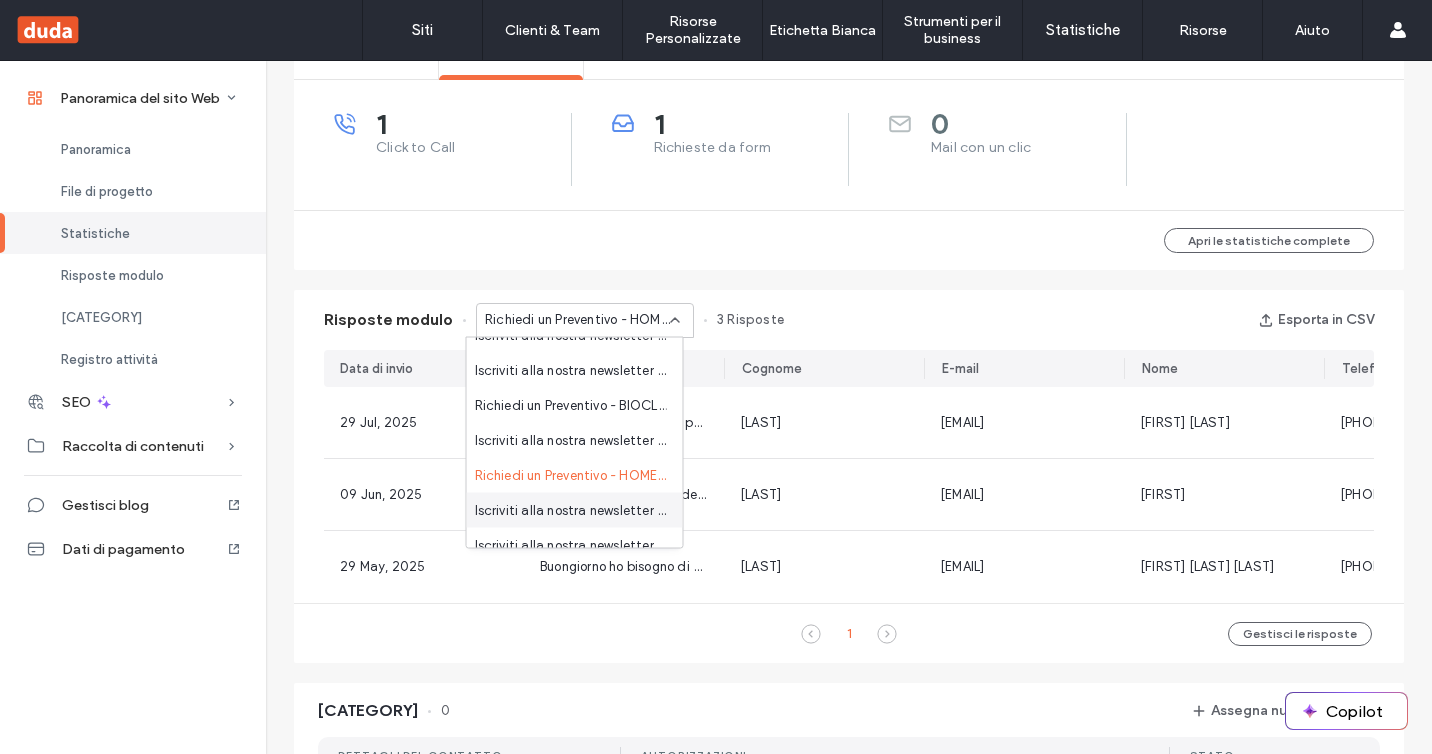 click on "Iscriviti alla nostra newsletter - BIOCLIMATICHE LANDING pagina" at bounding box center [571, 510] 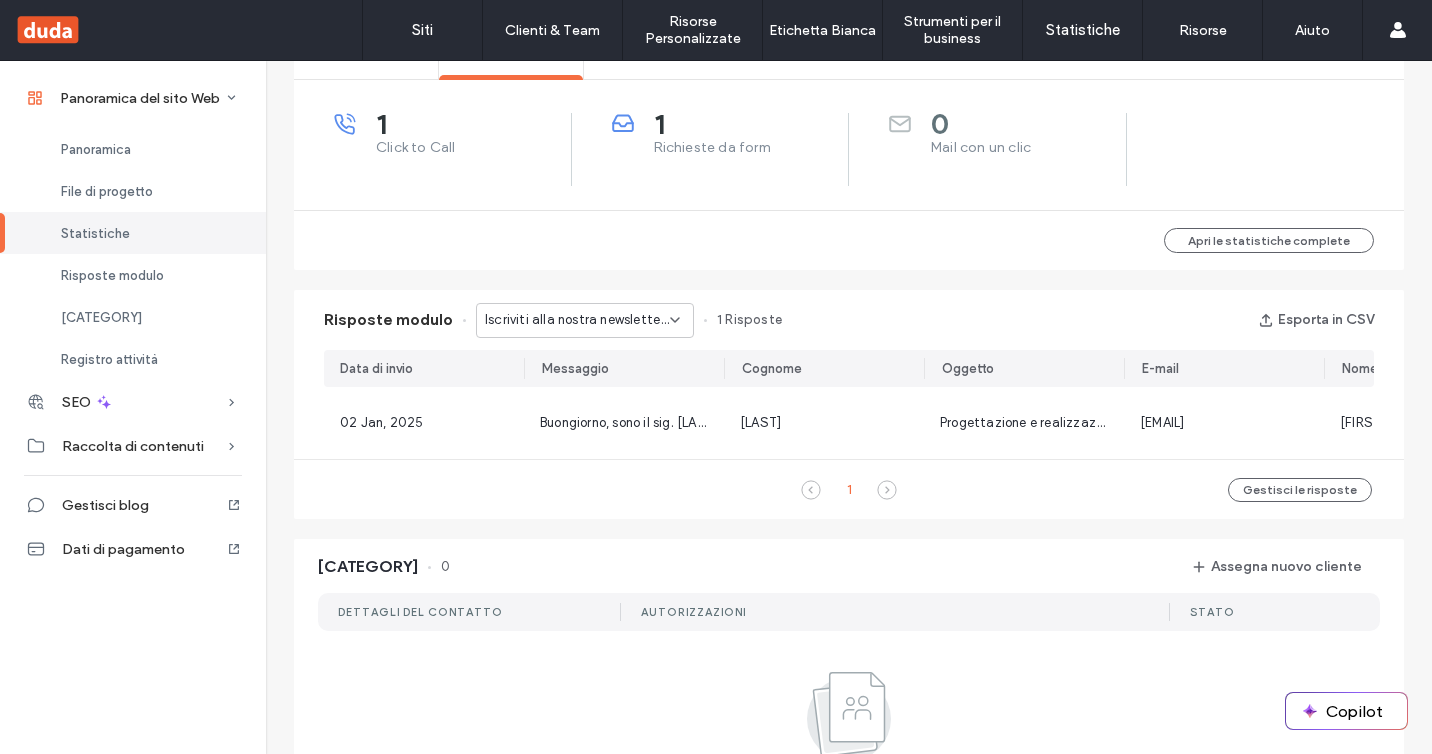 click on "Iscriviti alla nostra newsletter - BIOCLIMATICHE LANDING pagina" at bounding box center [577, 320] 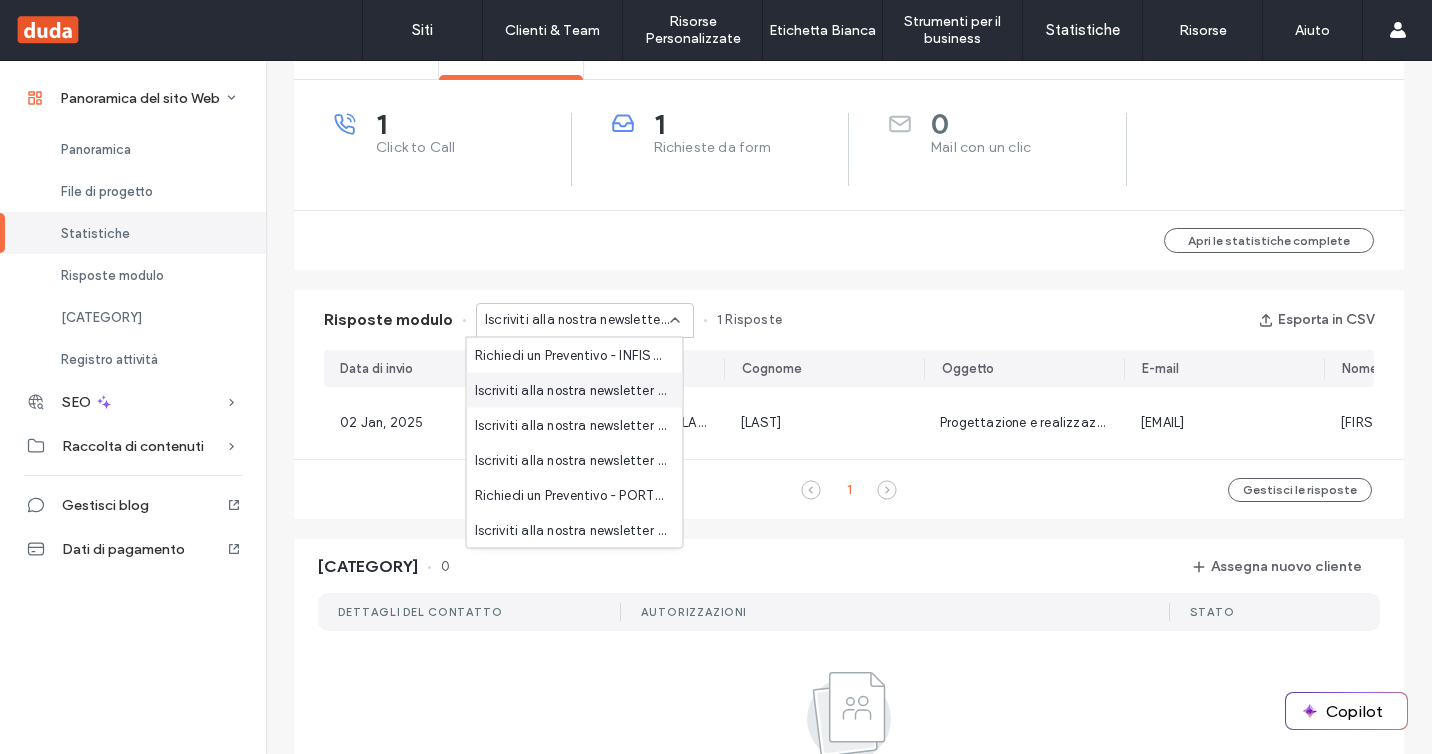 scroll, scrollTop: 455, scrollLeft: 0, axis: vertical 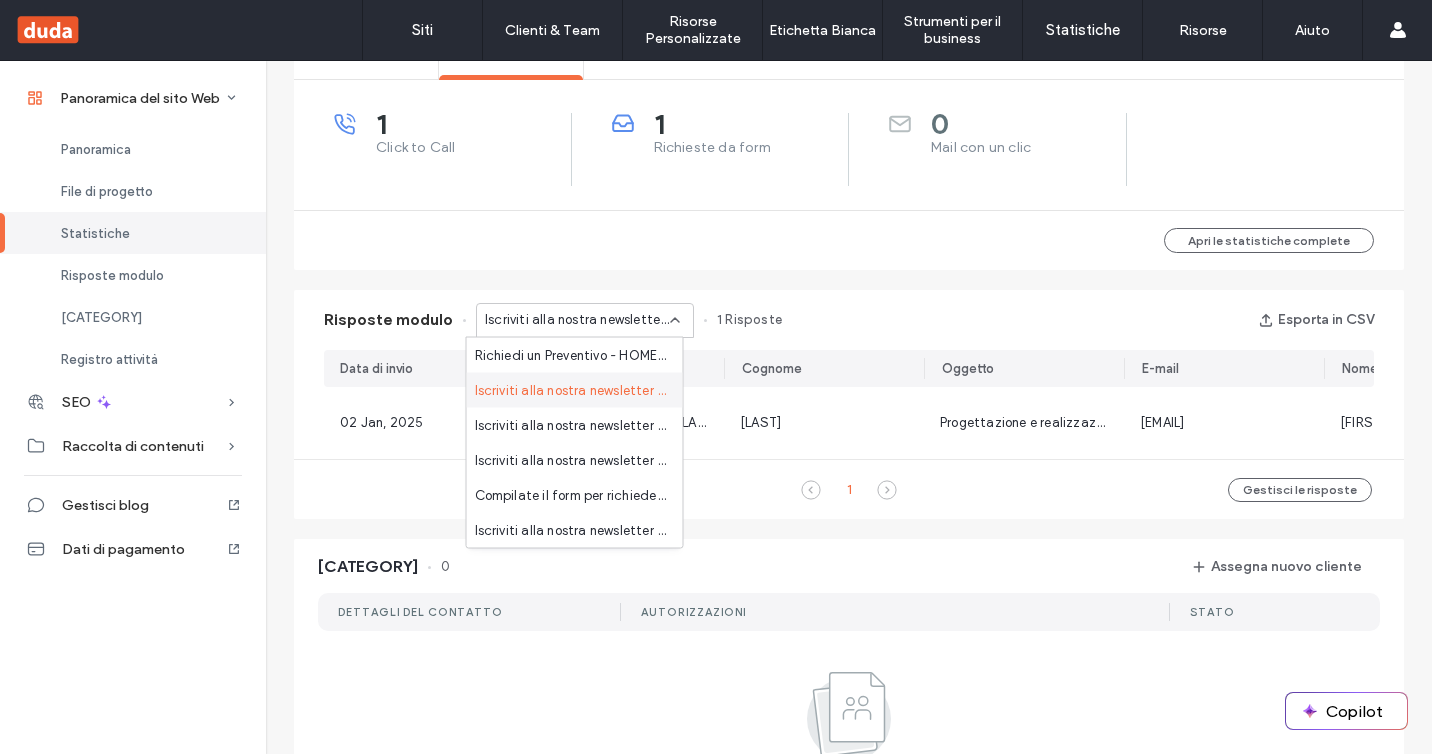 click on "Iscriviti alla nostra newsletter - BIOCLIMATICHE LANDING pagina" at bounding box center [575, 390] 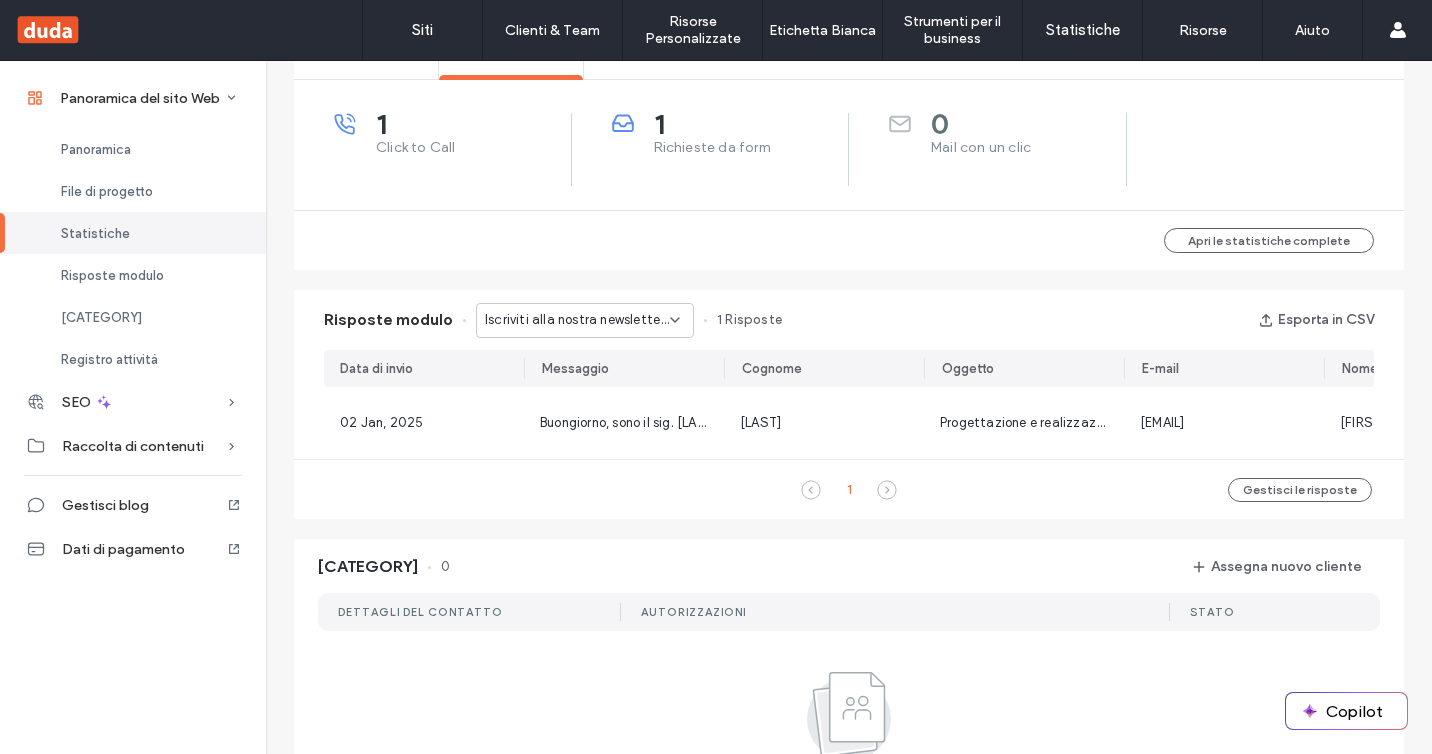 click on "Iscriviti alla nostra newsletter - BIOCLIMATICHE LANDING pagina" at bounding box center [577, 320] 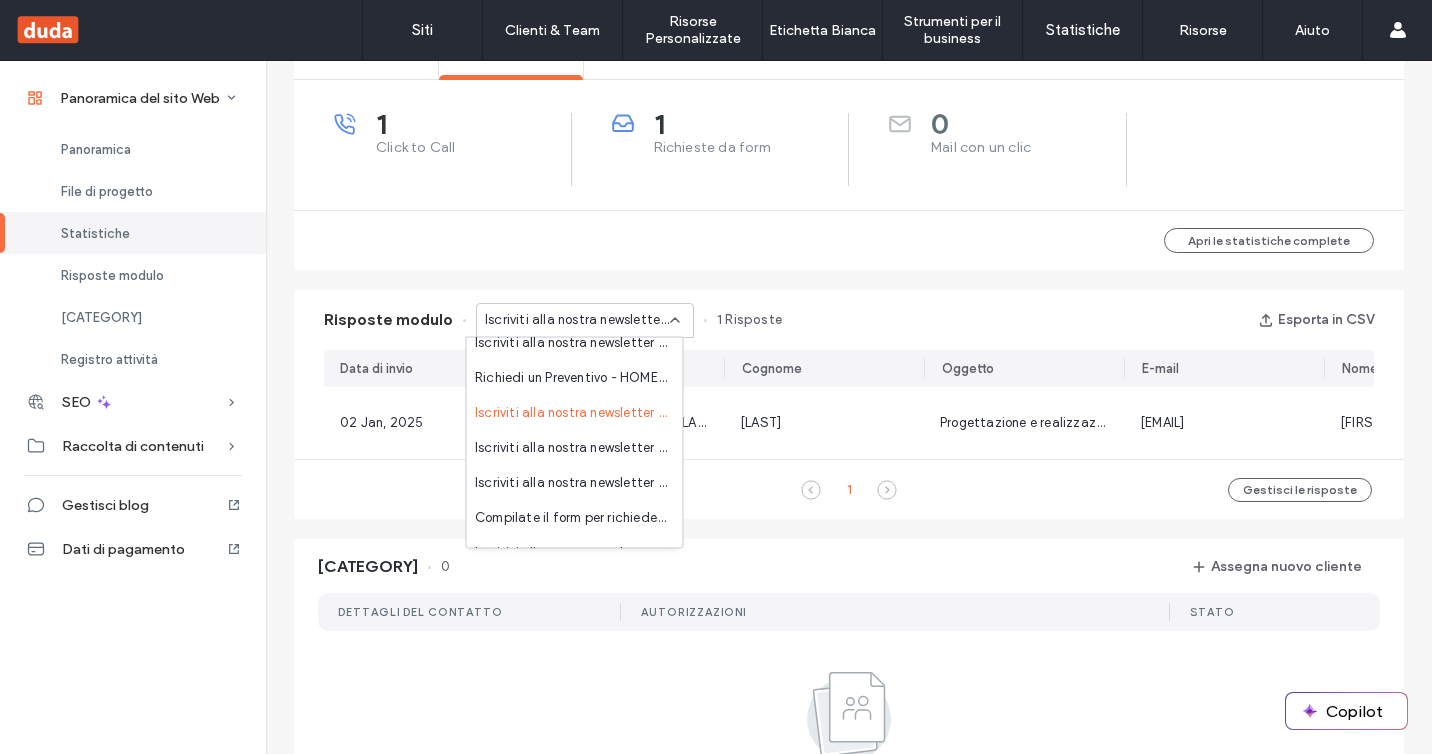 scroll, scrollTop: 455, scrollLeft: 0, axis: vertical 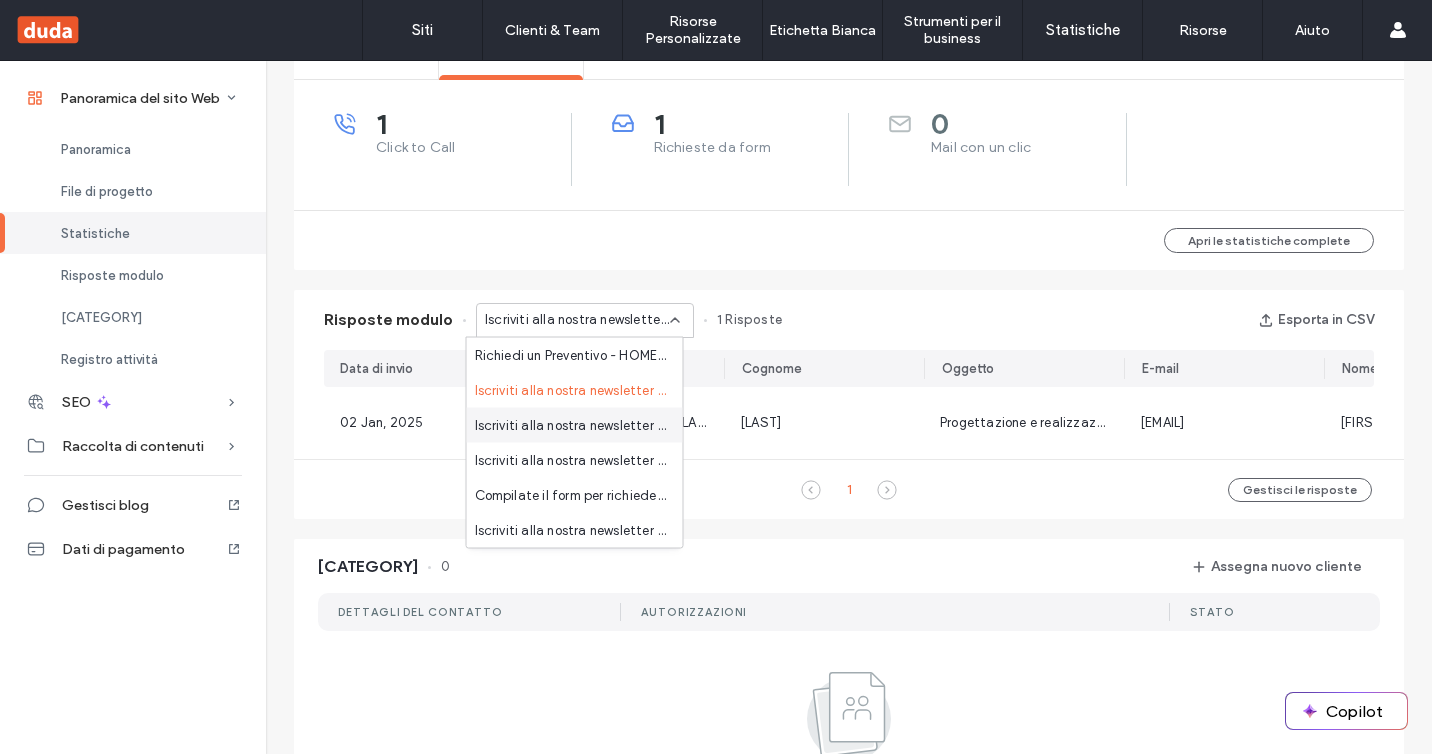 click on "Iscriviti alla nostra newsletter - PORTE SCORREVOLI pagina" at bounding box center (571, 425) 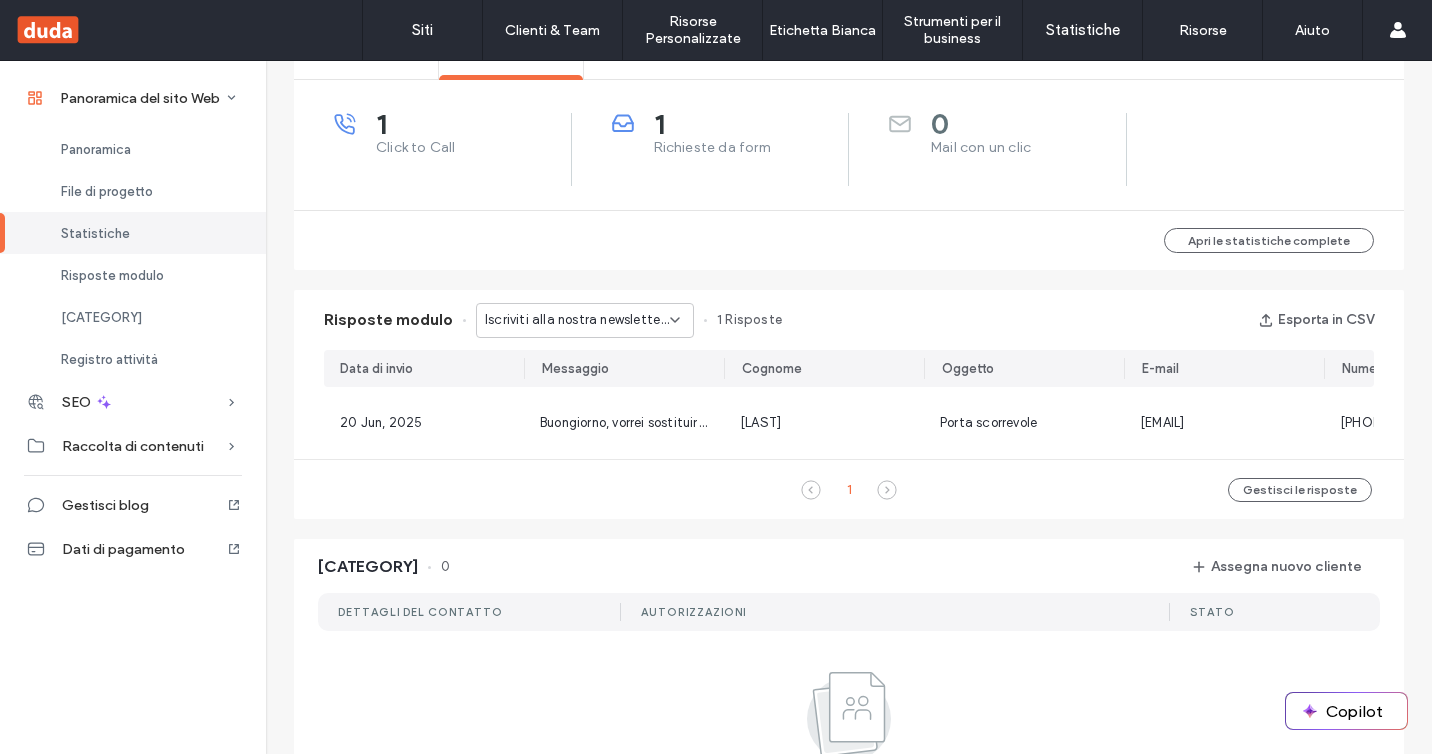 click on "Iscriviti alla nostra newsletter - PORTE SCORREVOLI pagina" at bounding box center (577, 320) 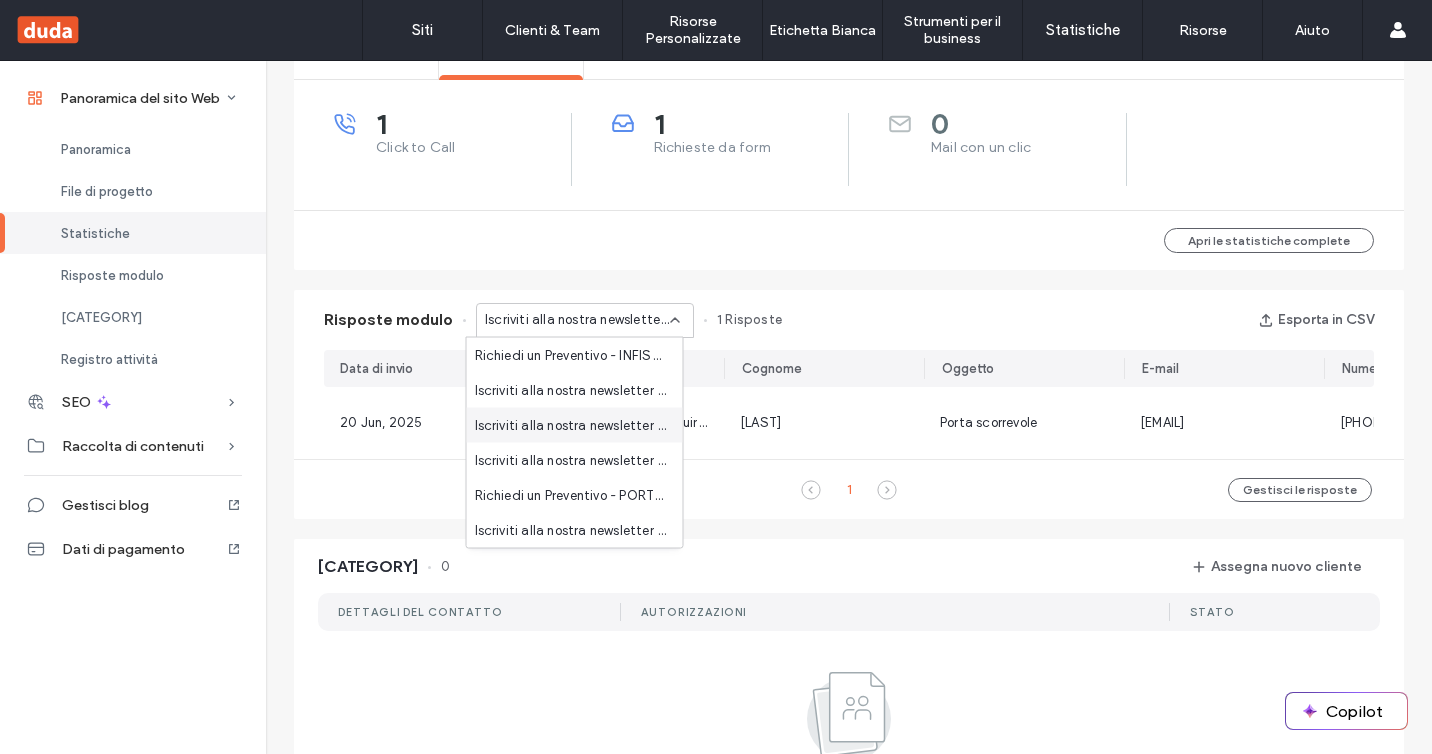 scroll, scrollTop: 455, scrollLeft: 0, axis: vertical 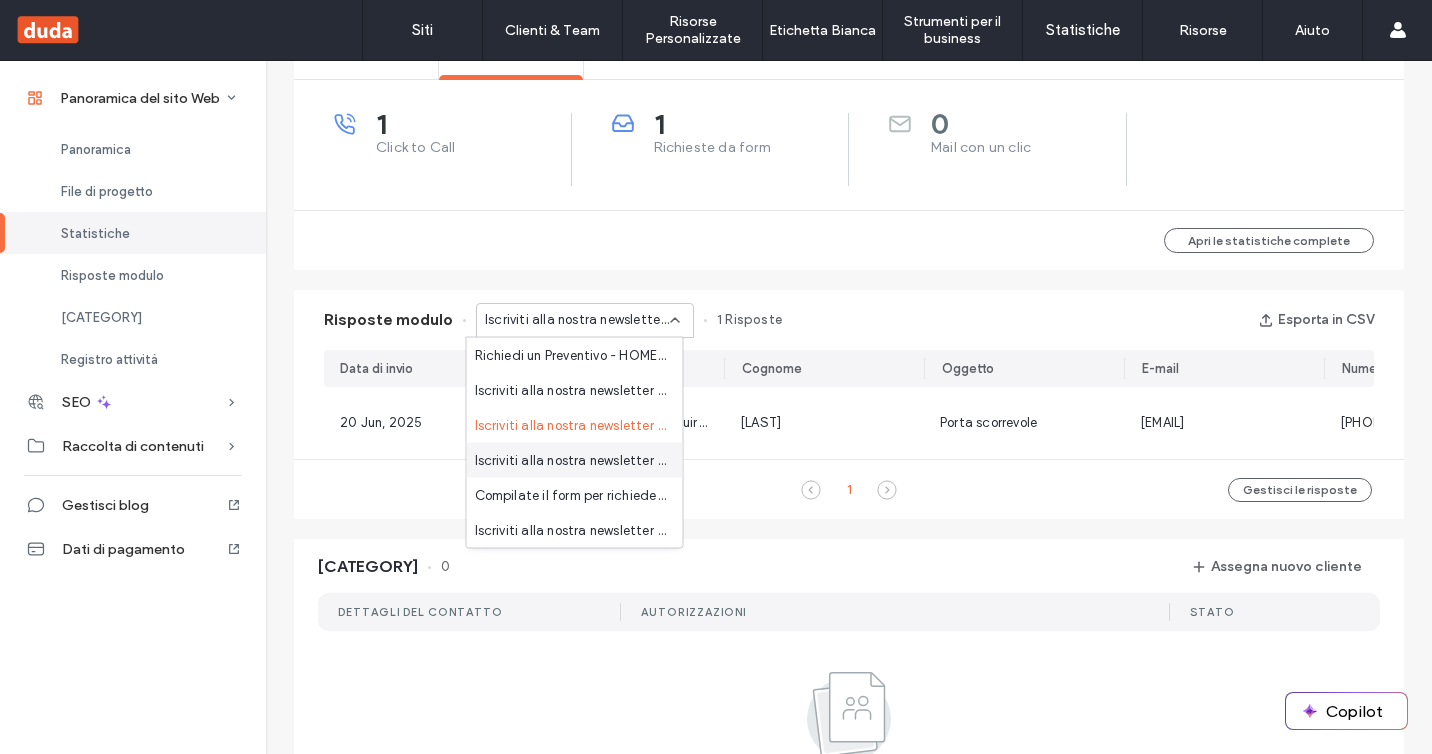 click on "Iscriviti alla nostra newsletter - BIOCLIMATICHE LANDING pagina" at bounding box center [571, 460] 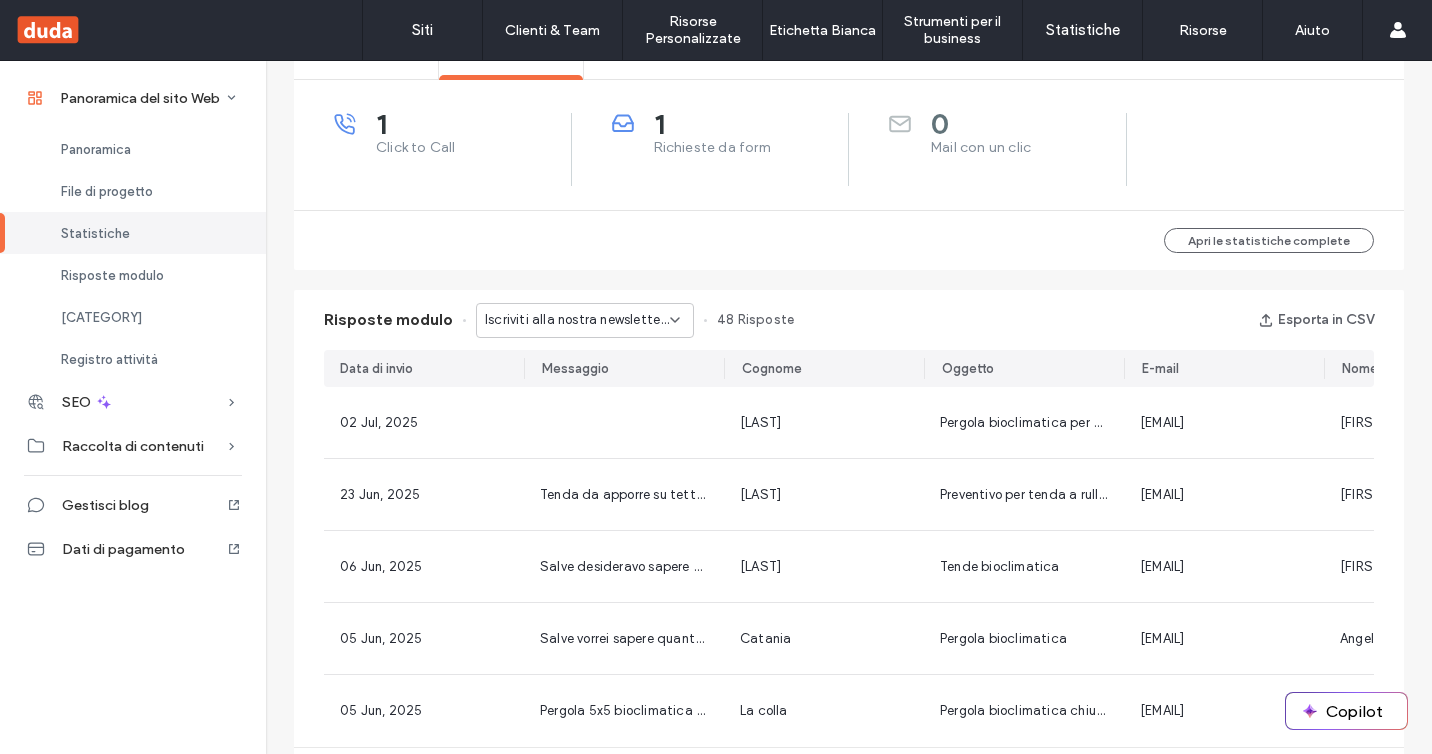 click on "Iscriviti alla nostra newsletter - BIOCLIMATICHE LANDING pagina" at bounding box center [577, 320] 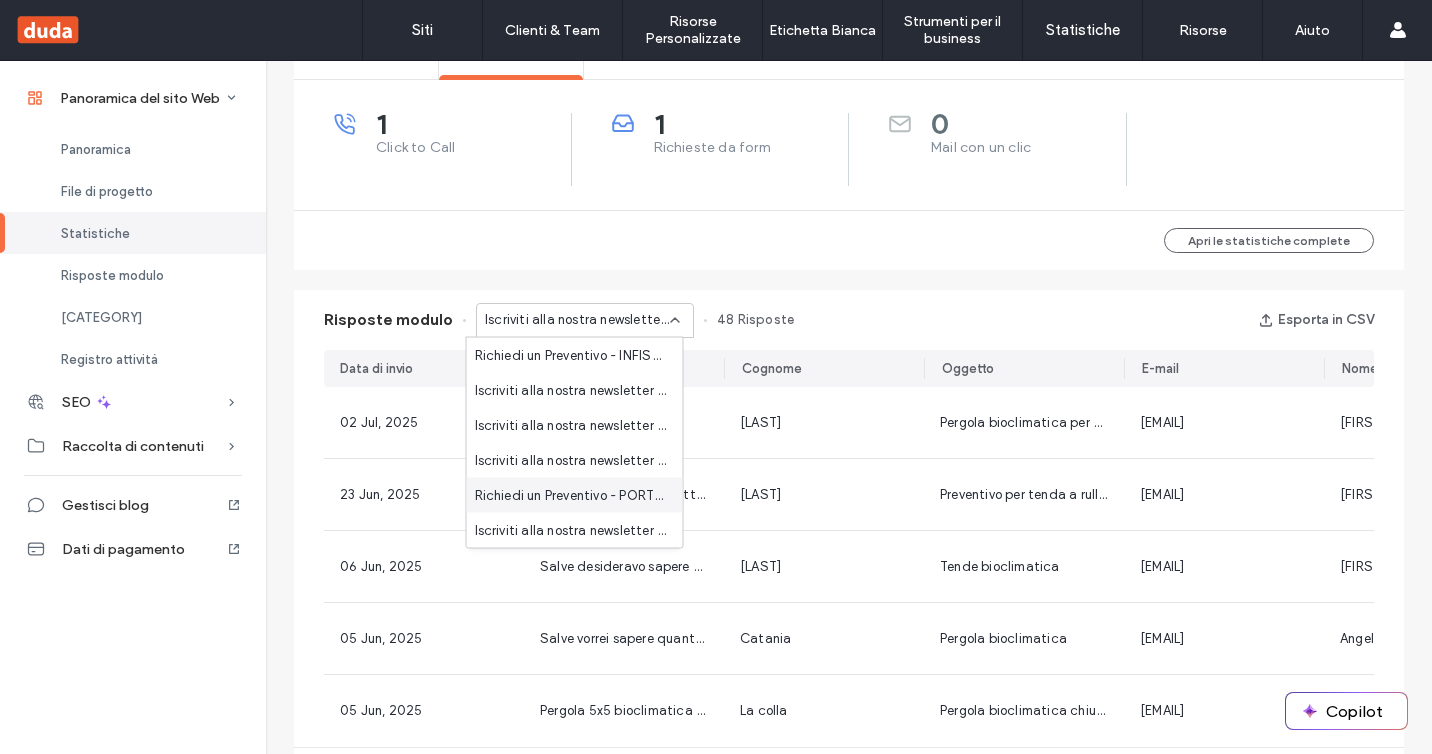 scroll, scrollTop: 455, scrollLeft: 0, axis: vertical 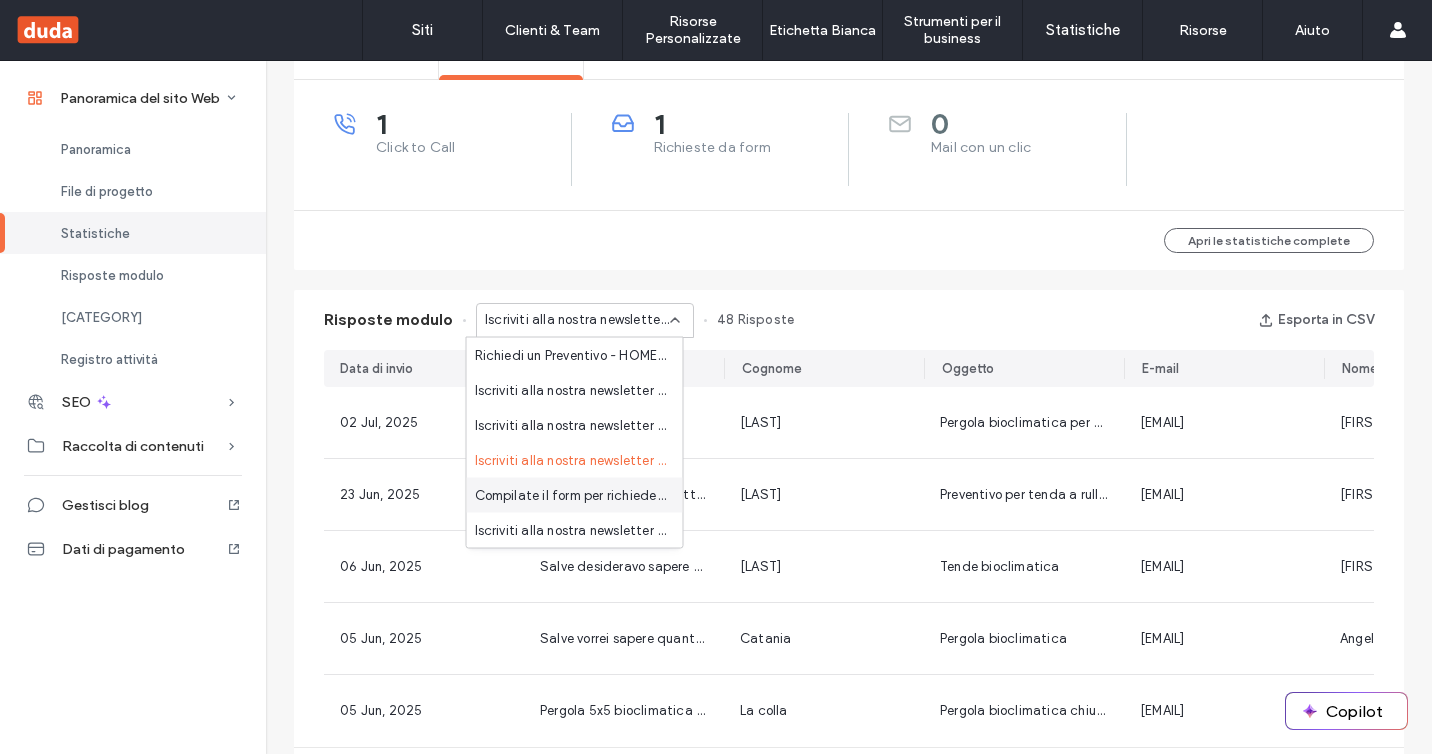 click on "Compilate il form per richiedere informazioni e preventivi - CONTATTI pagina" at bounding box center [575, 495] 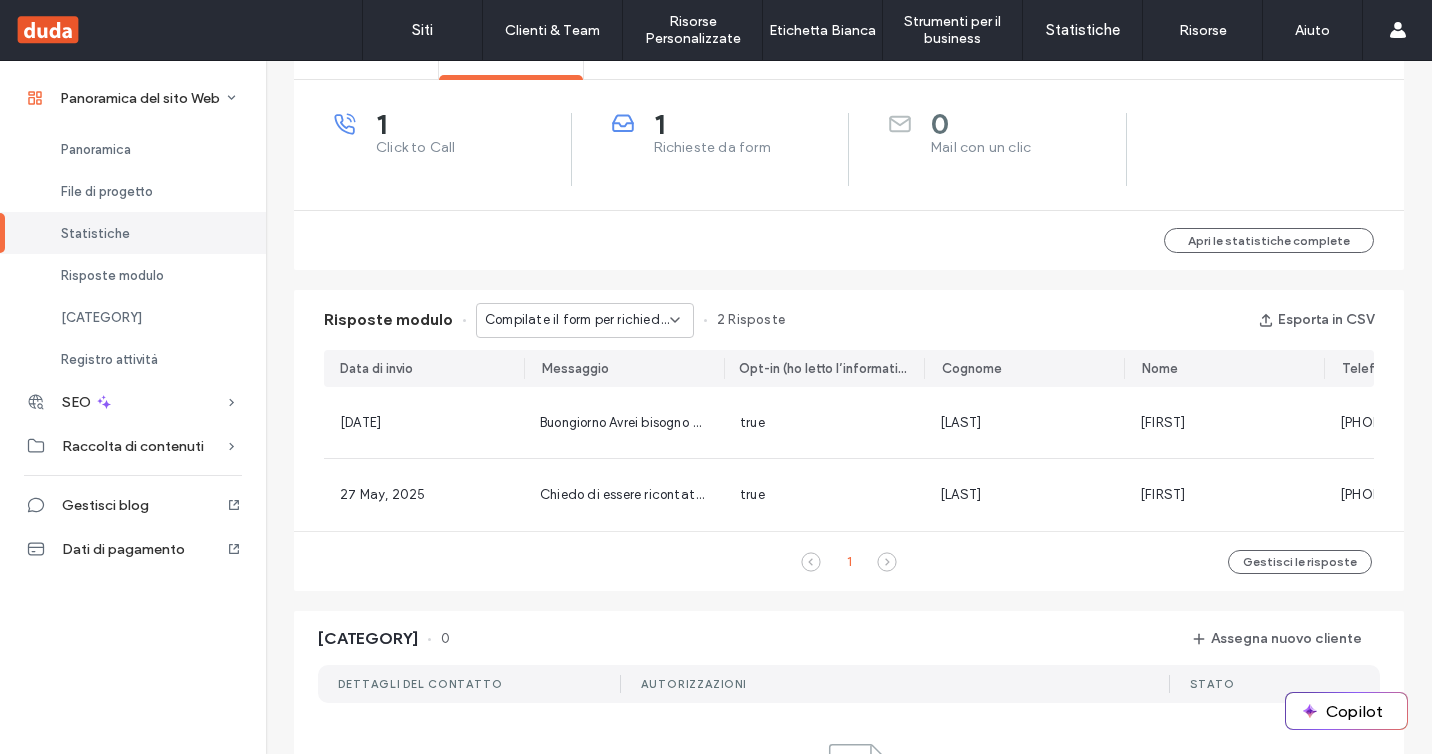 click on "Compilate il form per richiedere informazioni e preventivi - CONTATTI pagina" at bounding box center (577, 320) 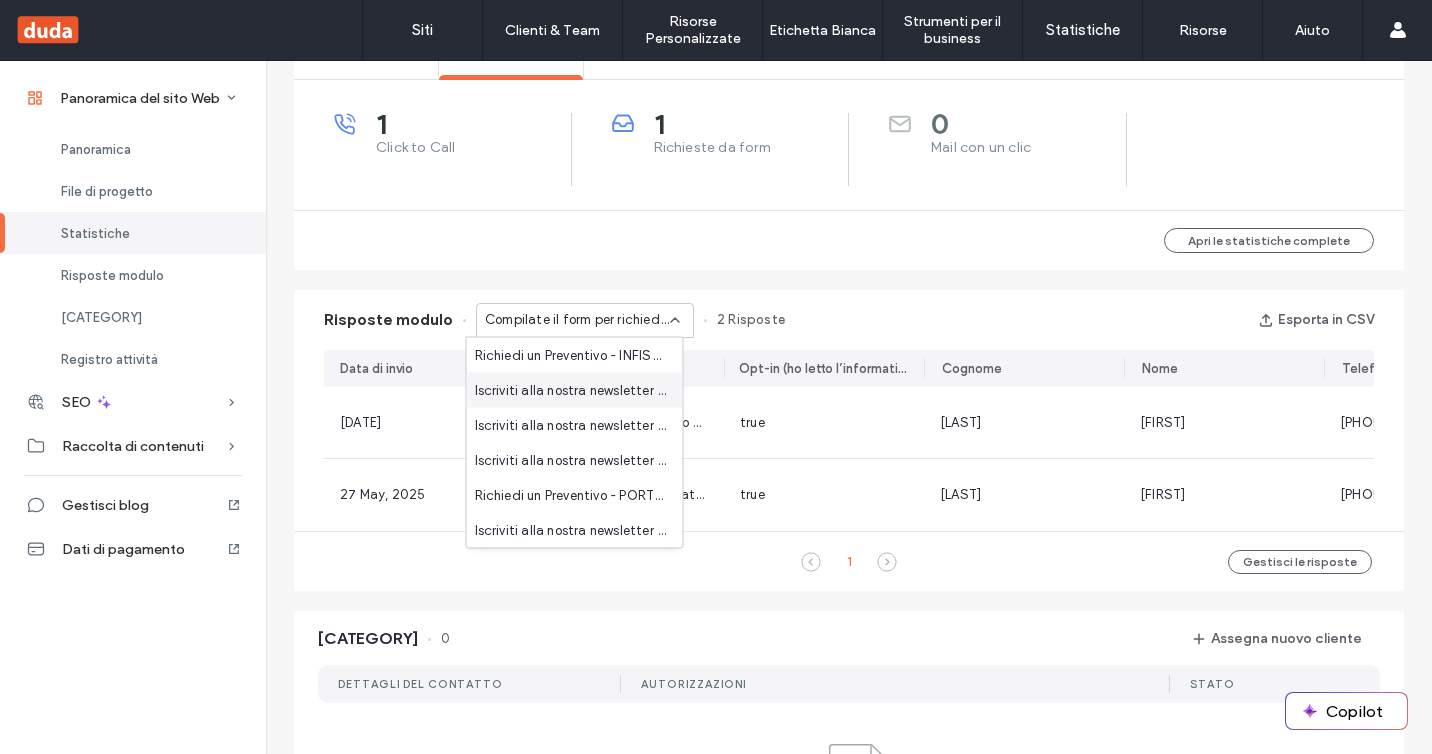 scroll, scrollTop: 455, scrollLeft: 0, axis: vertical 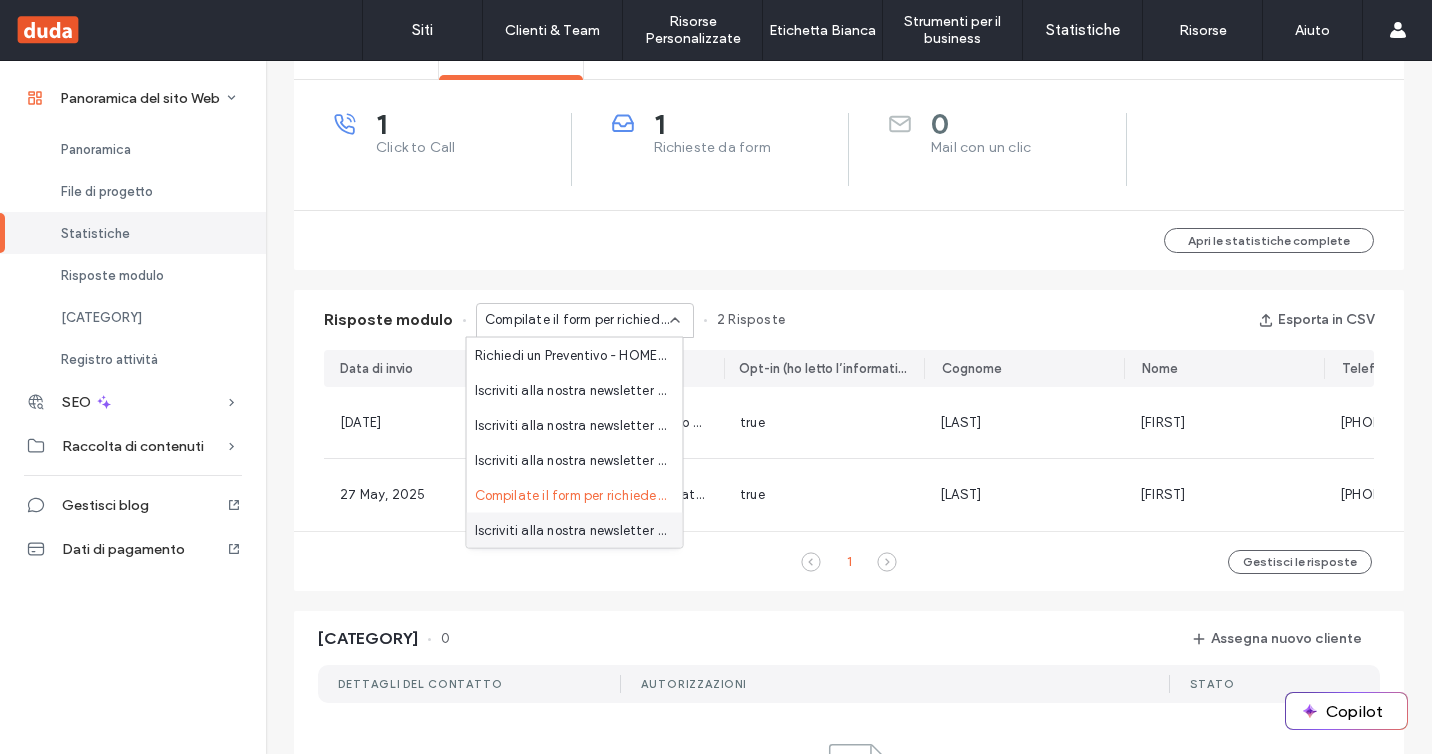 click on "Iscriviti alla nostra newsletter - PORTE pagina" at bounding box center [575, 530] 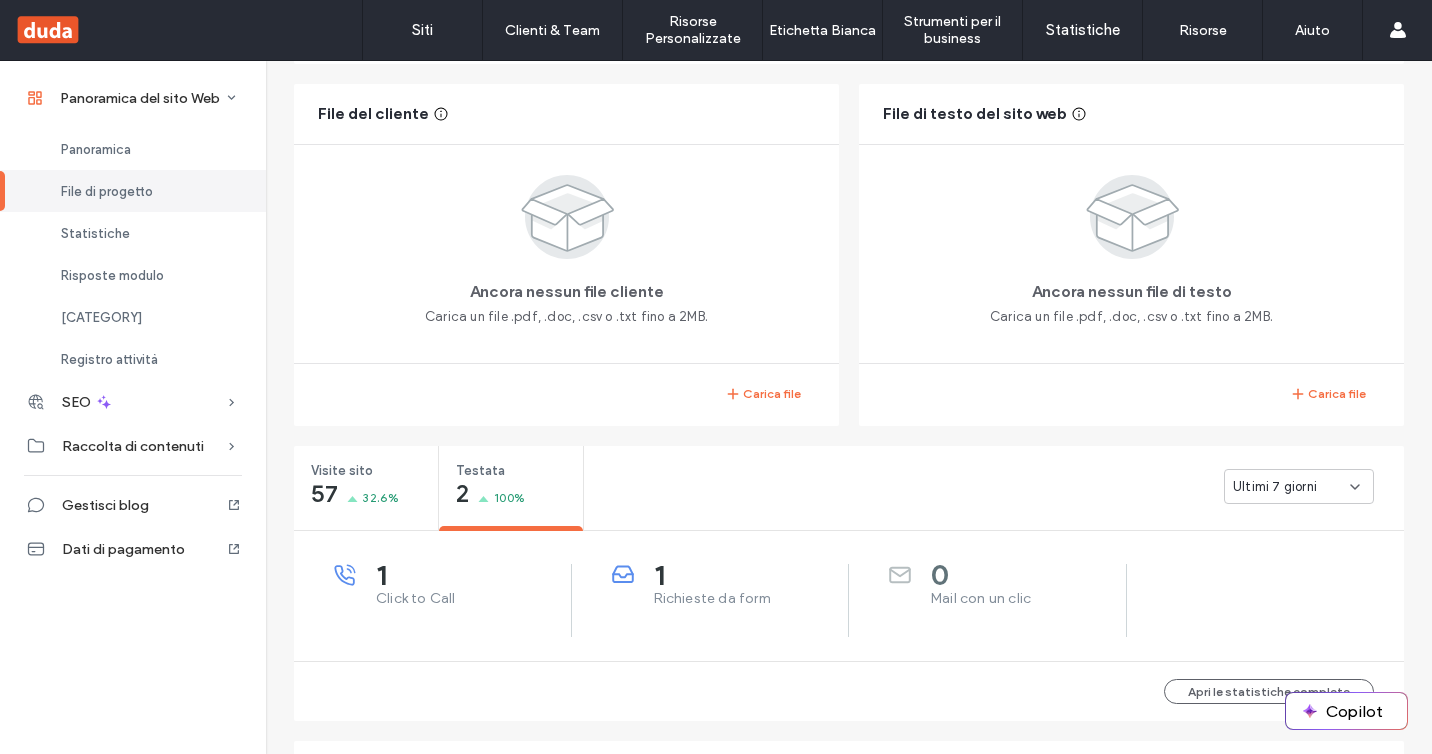 scroll, scrollTop: 0, scrollLeft: 0, axis: both 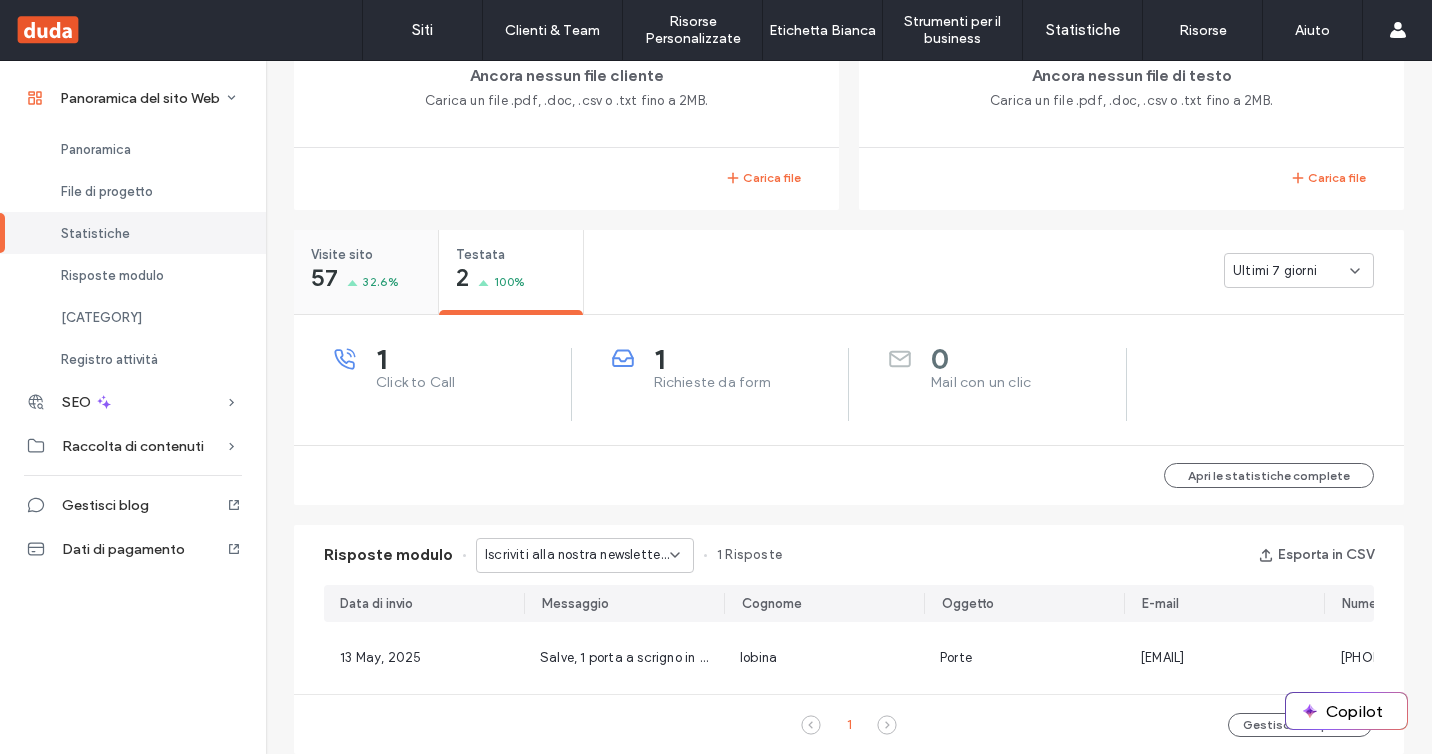 click on "Visite sito" at bounding box center (359, 255) 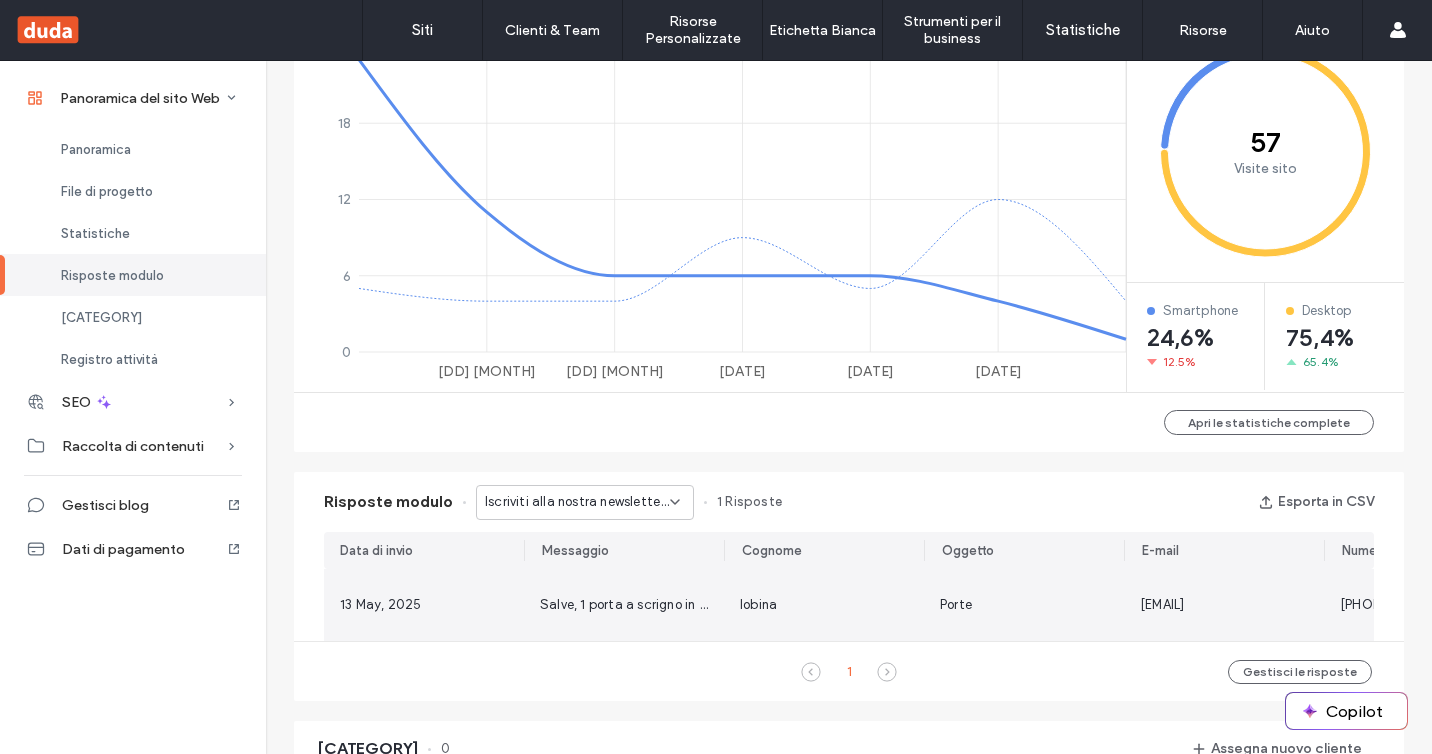 scroll, scrollTop: 965, scrollLeft: 0, axis: vertical 